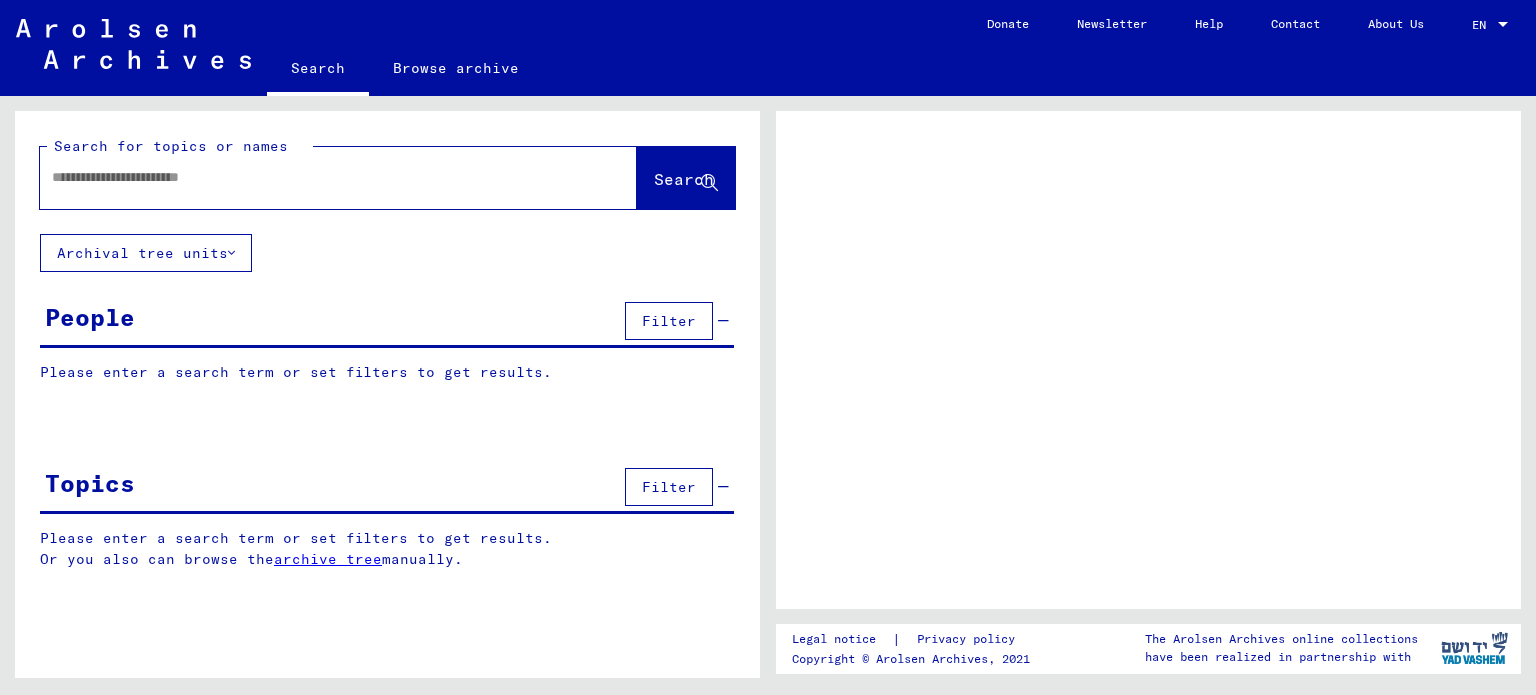 scroll, scrollTop: 0, scrollLeft: 0, axis: both 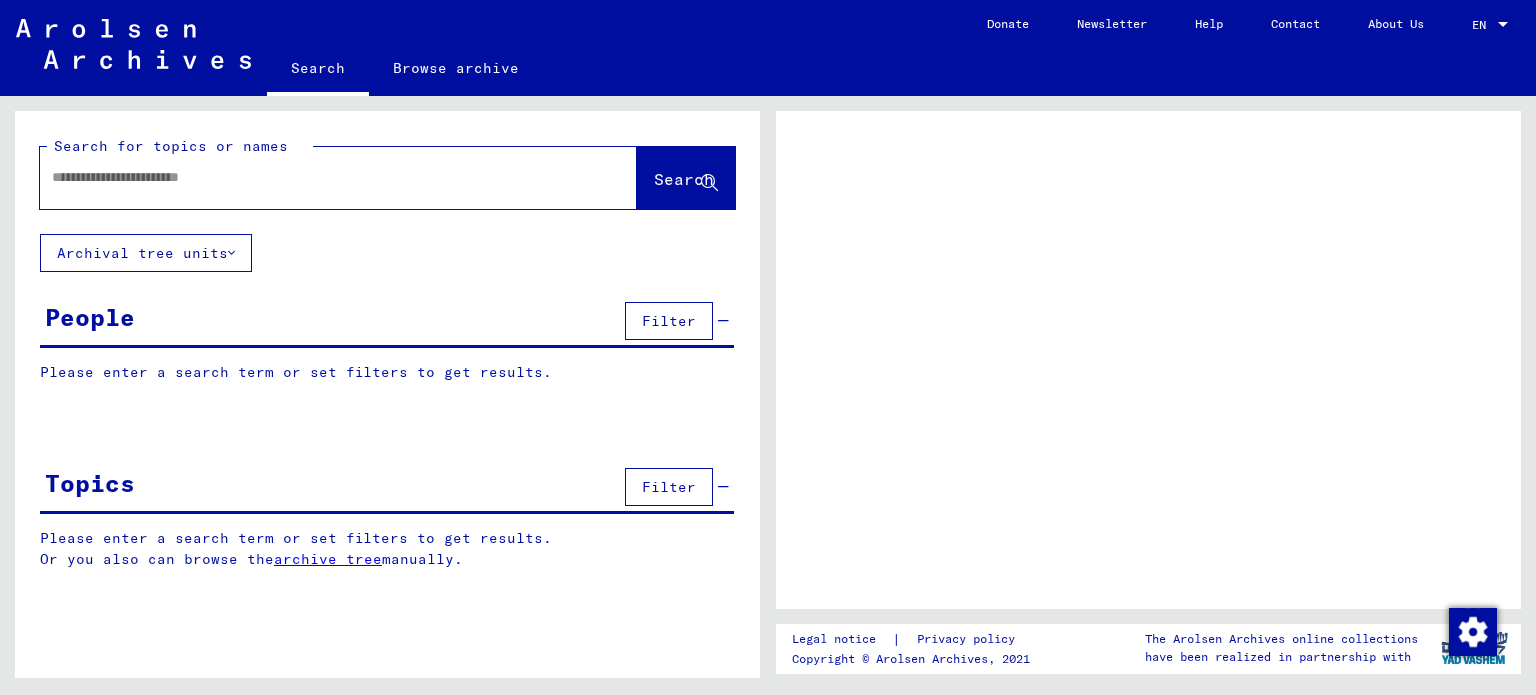 click 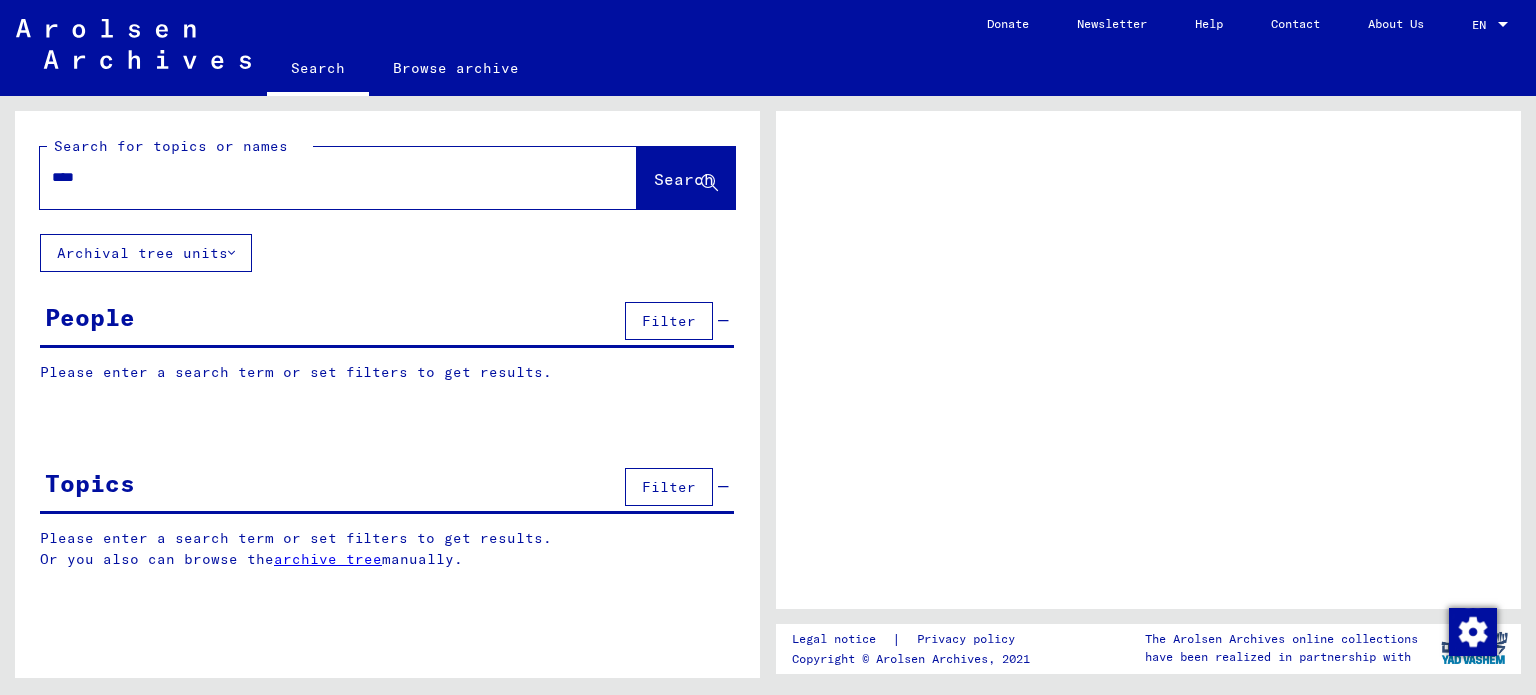 type on "****" 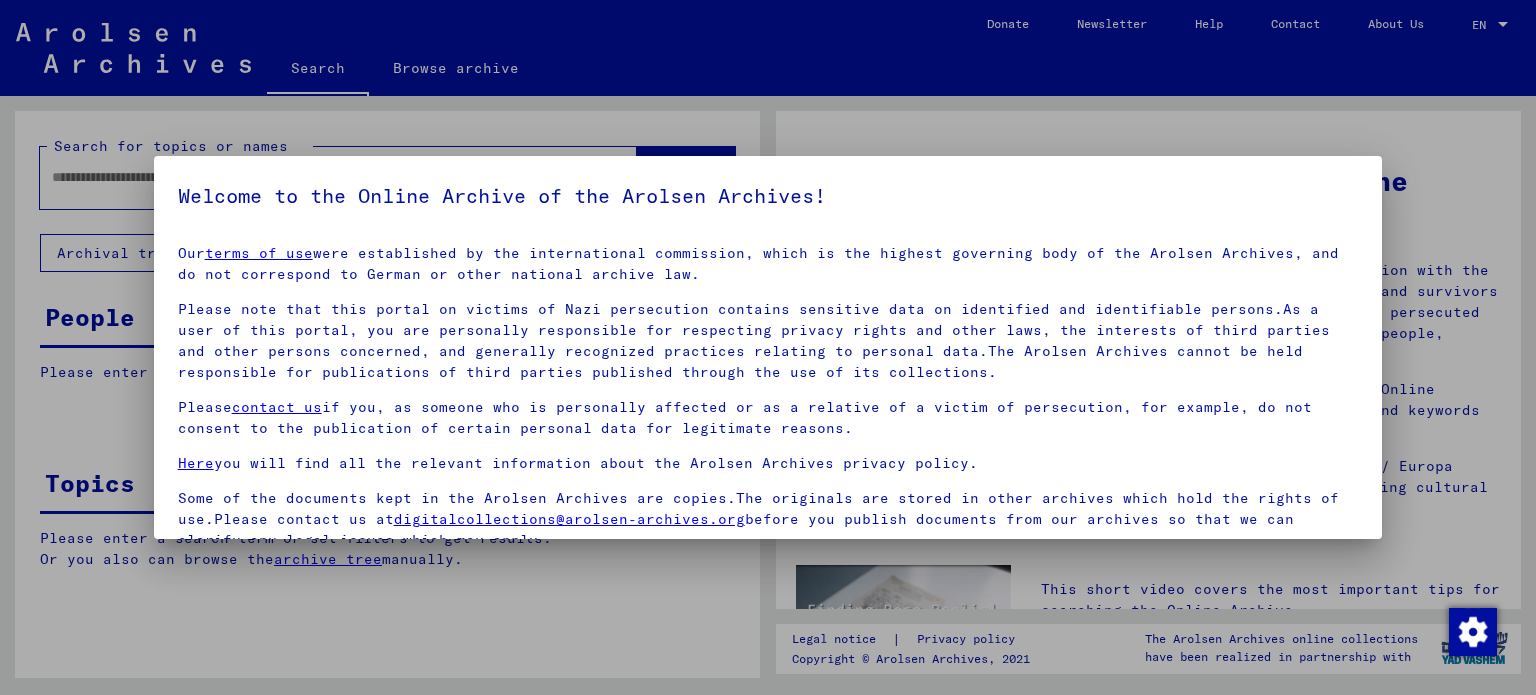 scroll, scrollTop: 4, scrollLeft: 0, axis: vertical 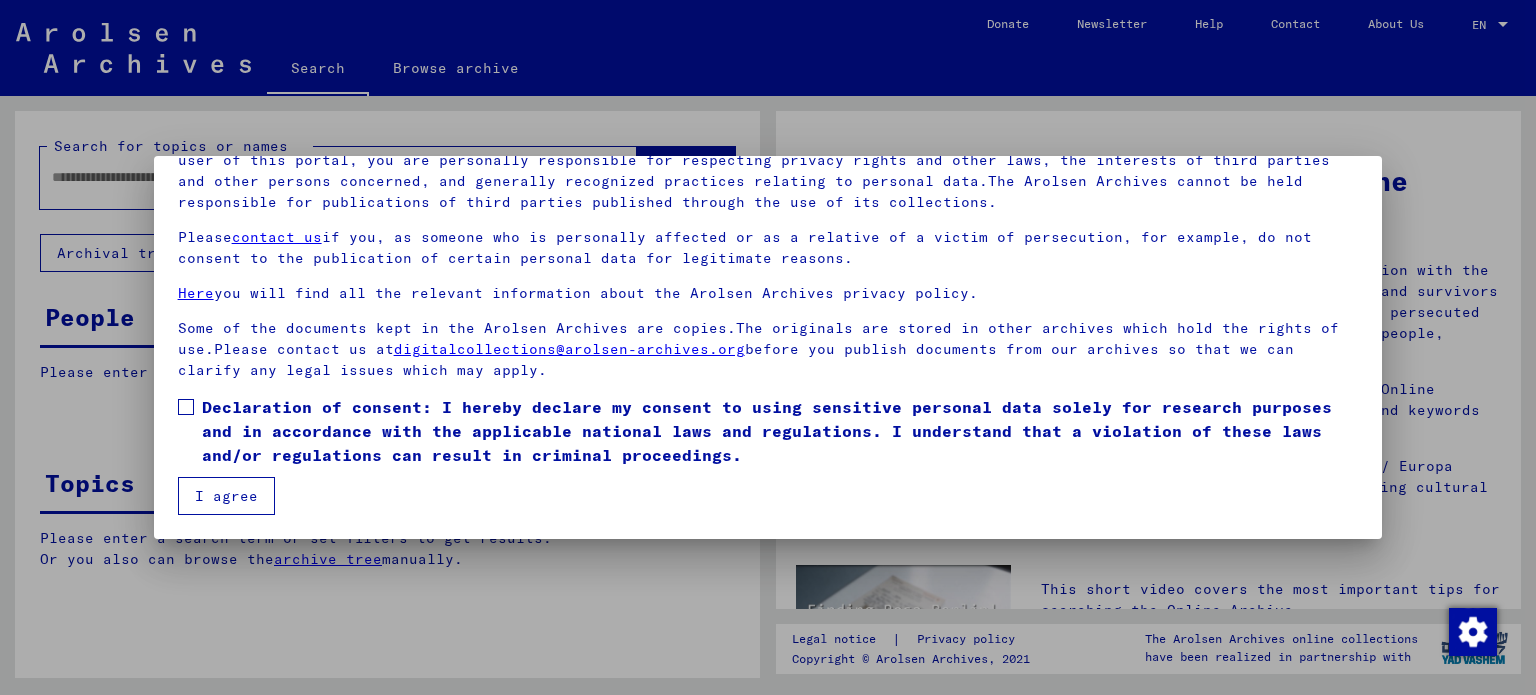 click at bounding box center (186, 407) 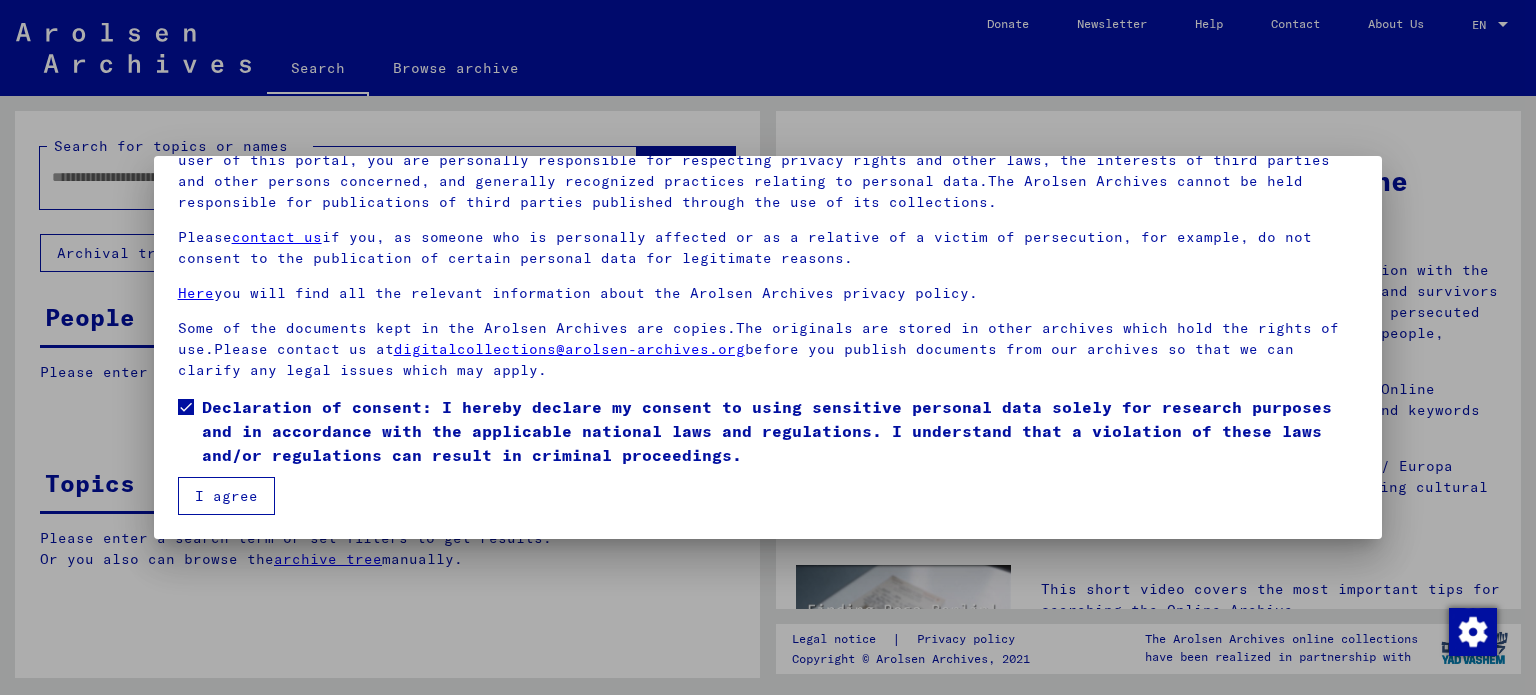 click on "I agree" at bounding box center [226, 496] 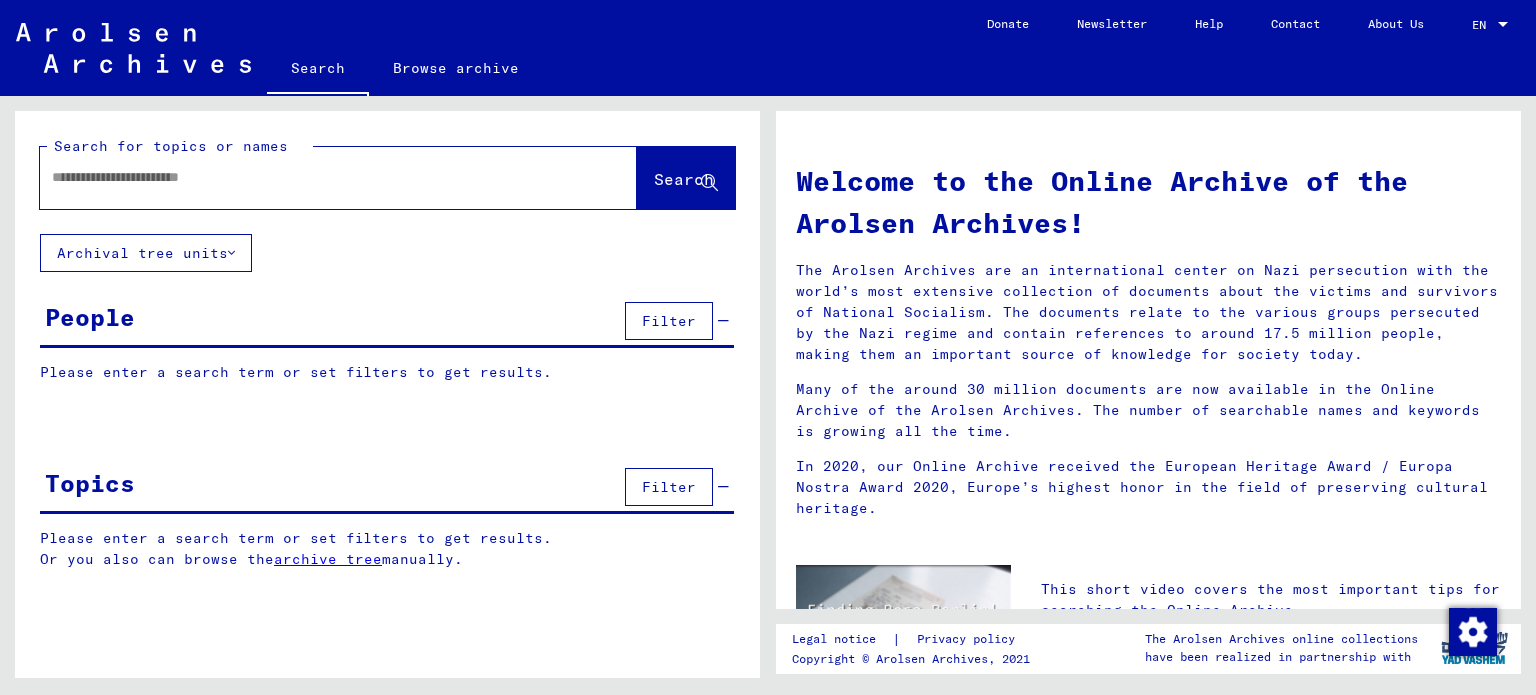 click at bounding box center [314, 177] 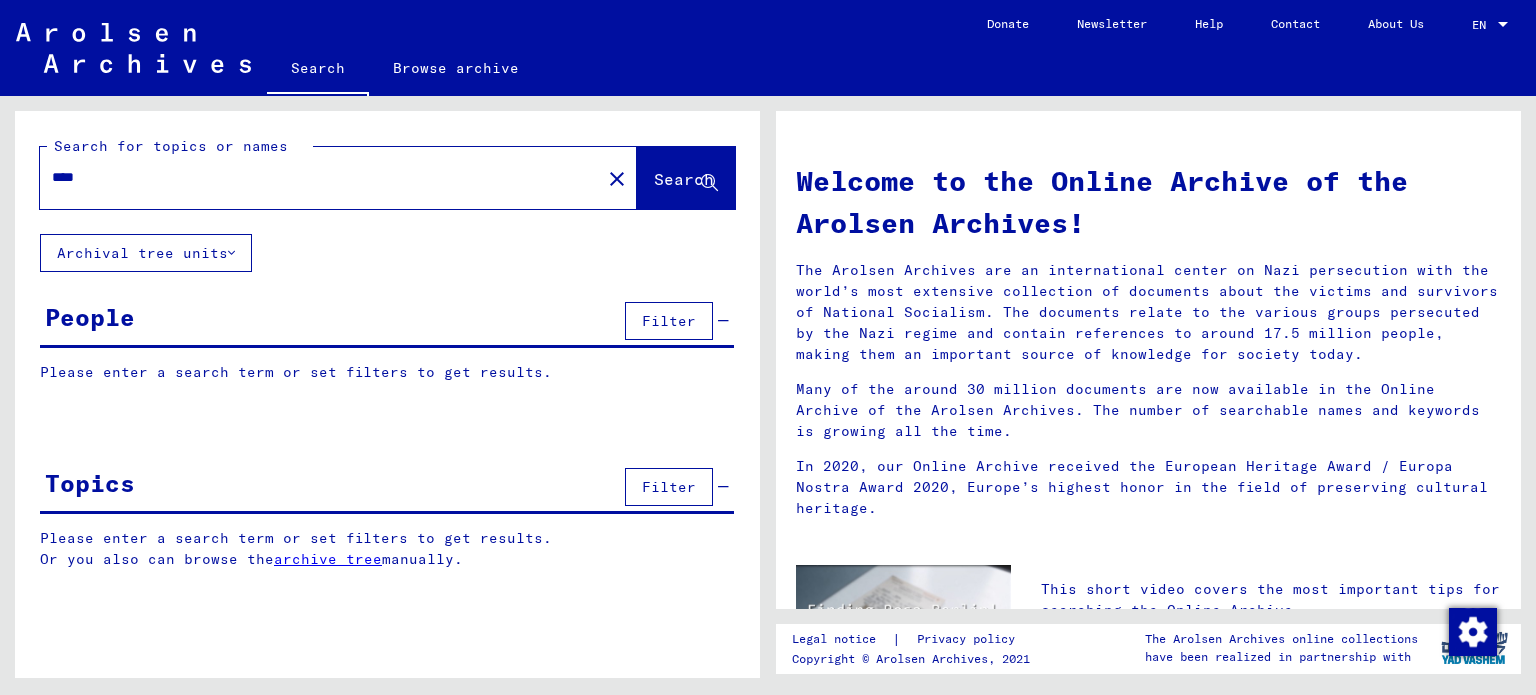 type on "****" 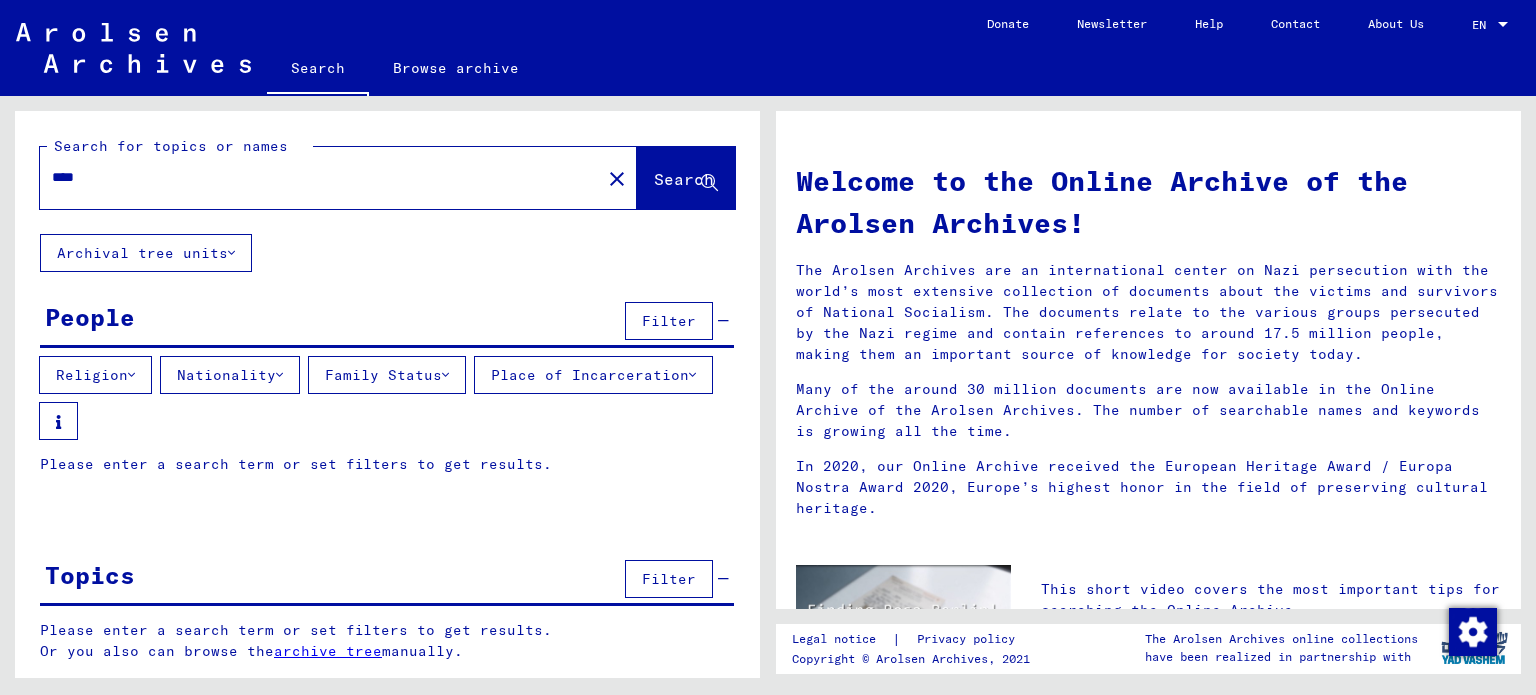 click on "Nationality" at bounding box center [230, 375] 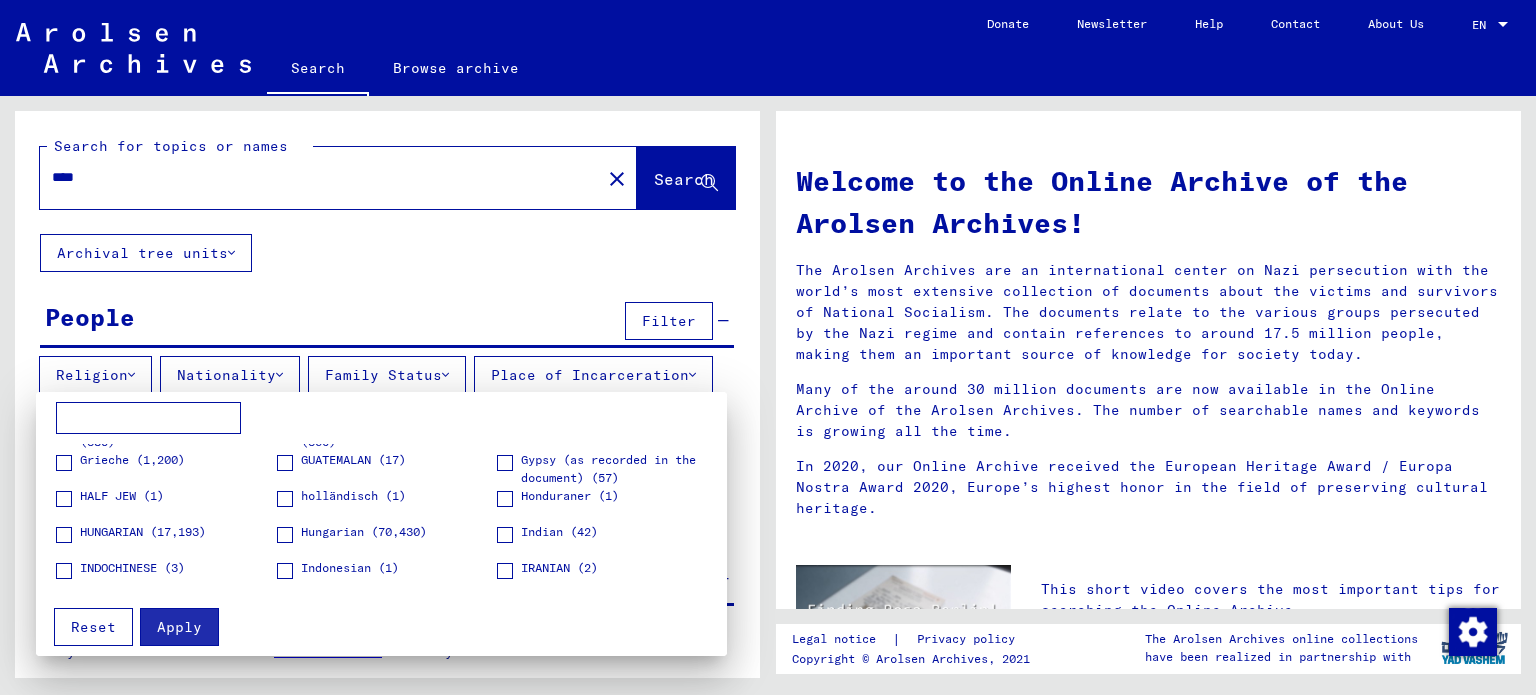 scroll, scrollTop: 1300, scrollLeft: 0, axis: vertical 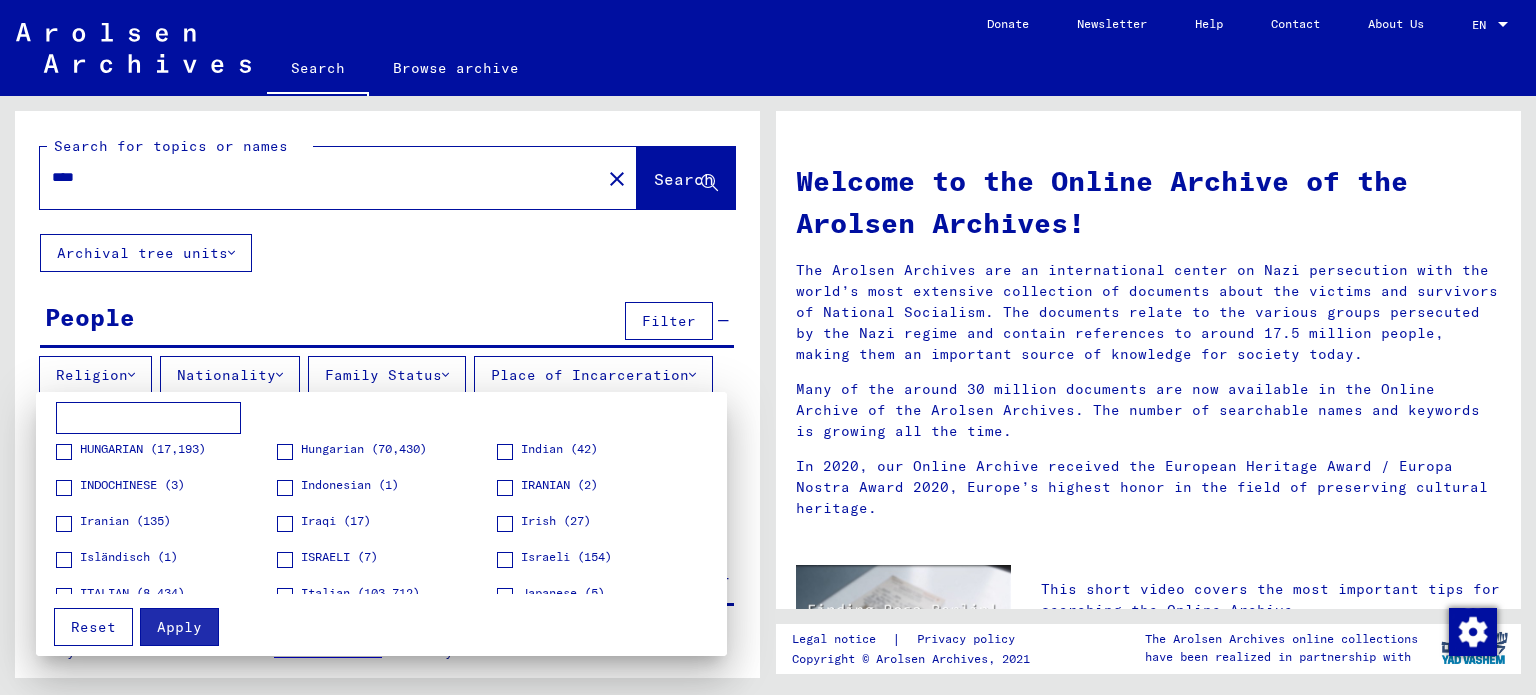 click at bounding box center (285, 452) 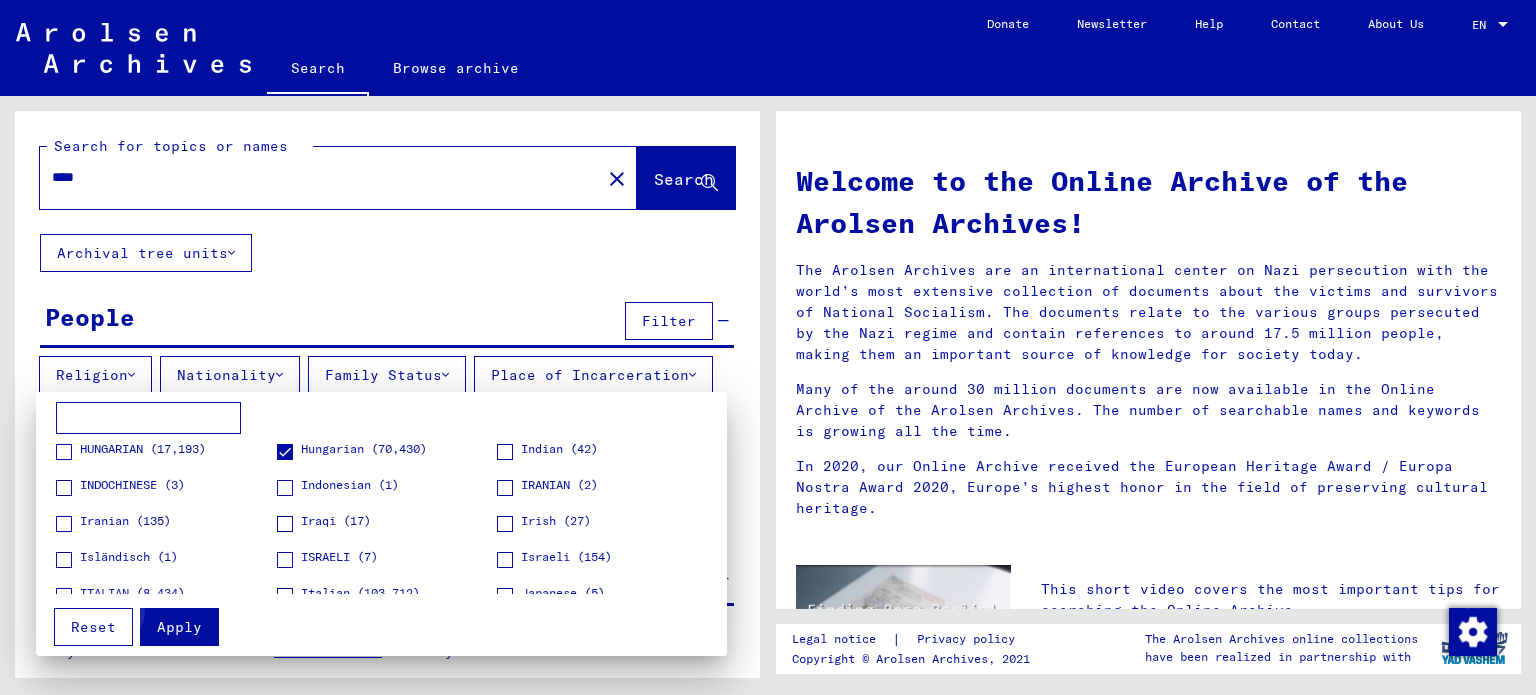 click on "Apply" at bounding box center [179, 627] 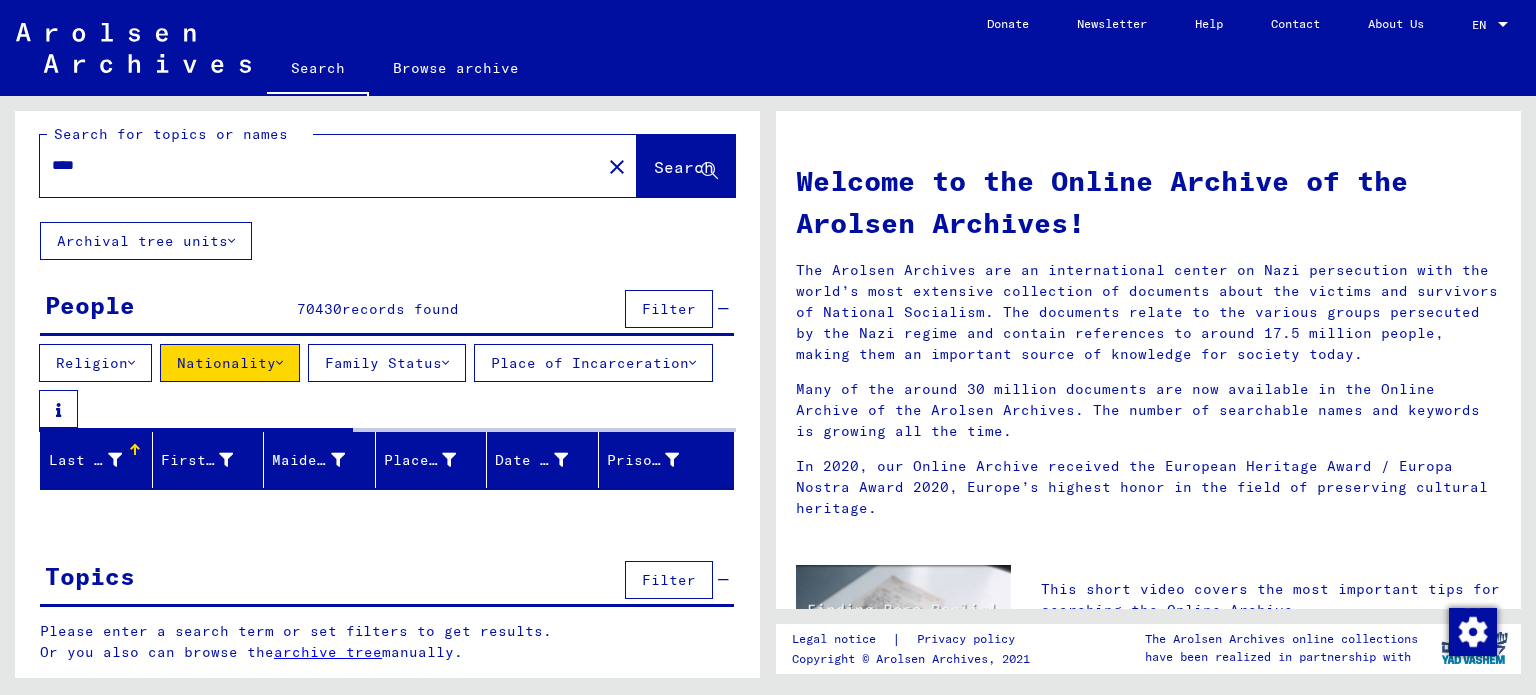 scroll, scrollTop: 15, scrollLeft: 0, axis: vertical 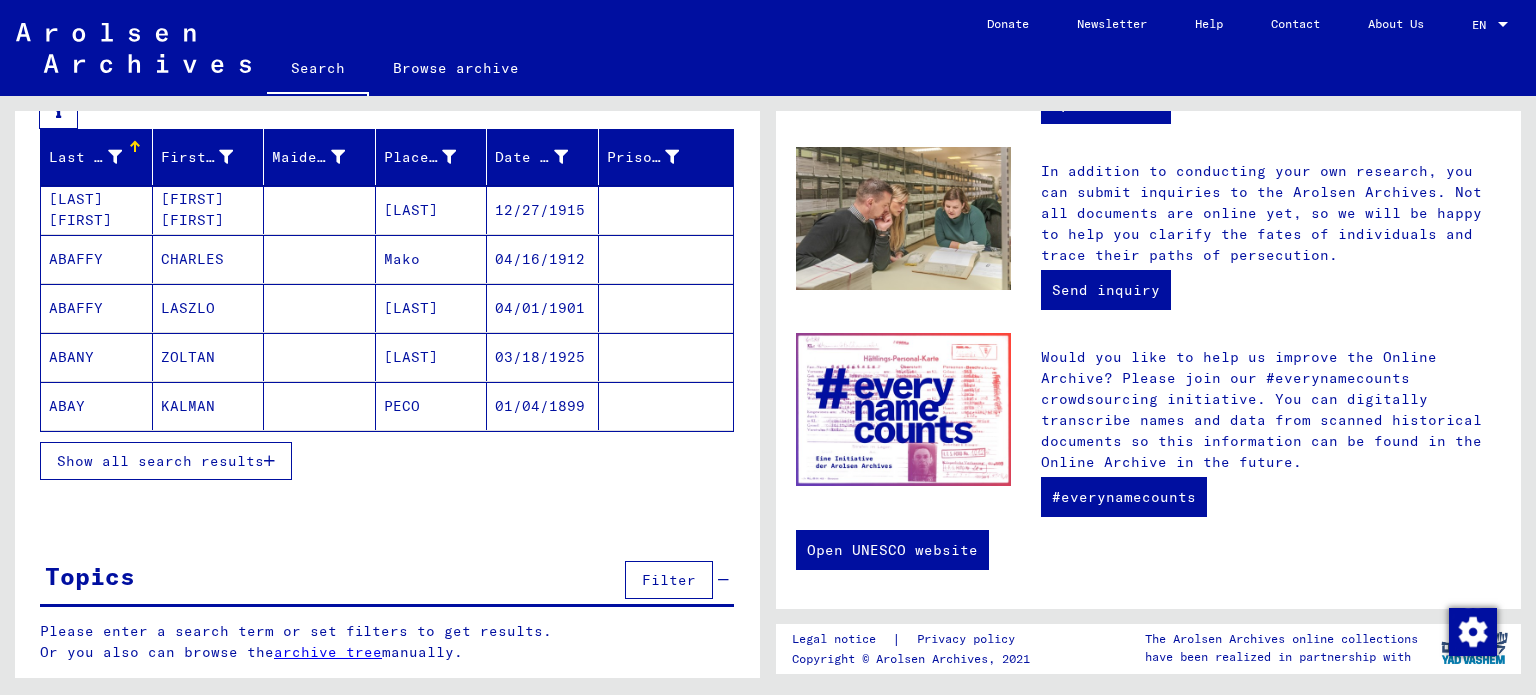 click on "Show all search results" at bounding box center [160, 461] 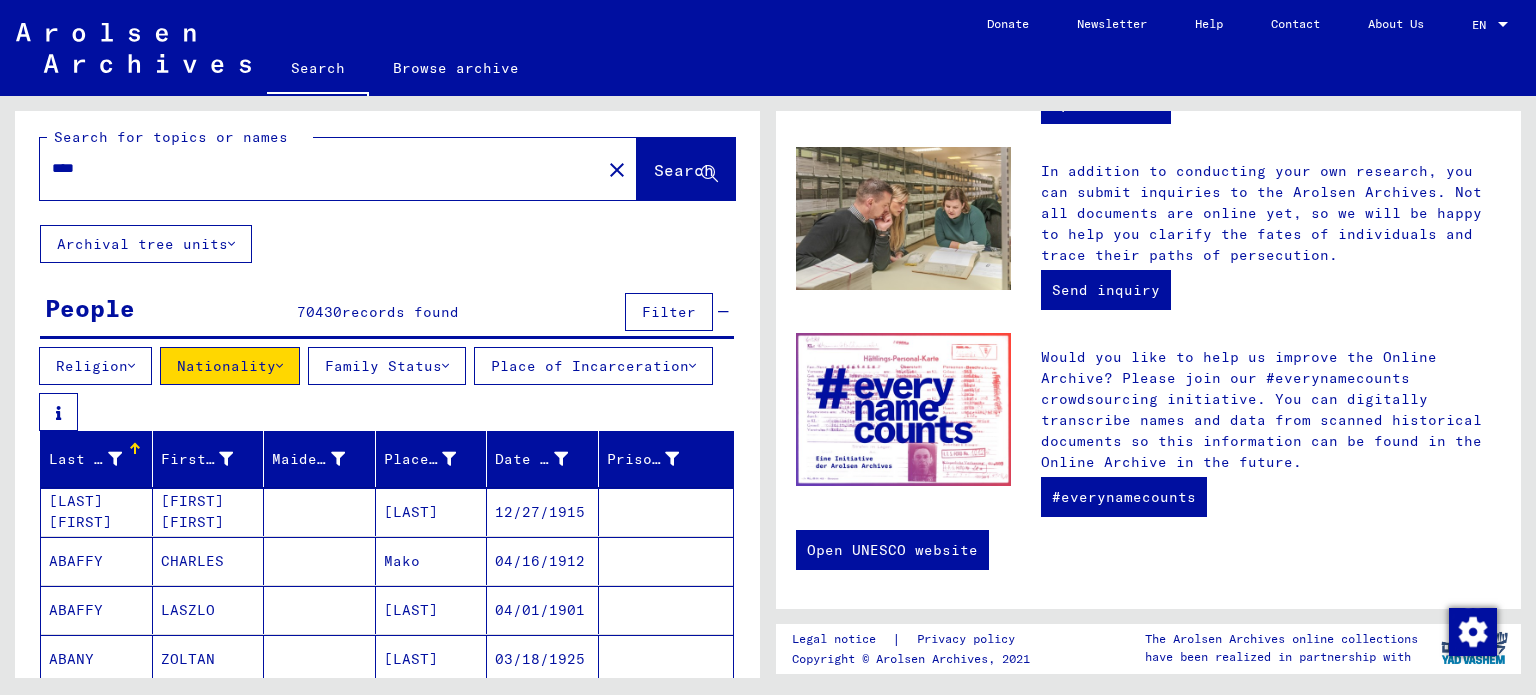 scroll, scrollTop: 0, scrollLeft: 0, axis: both 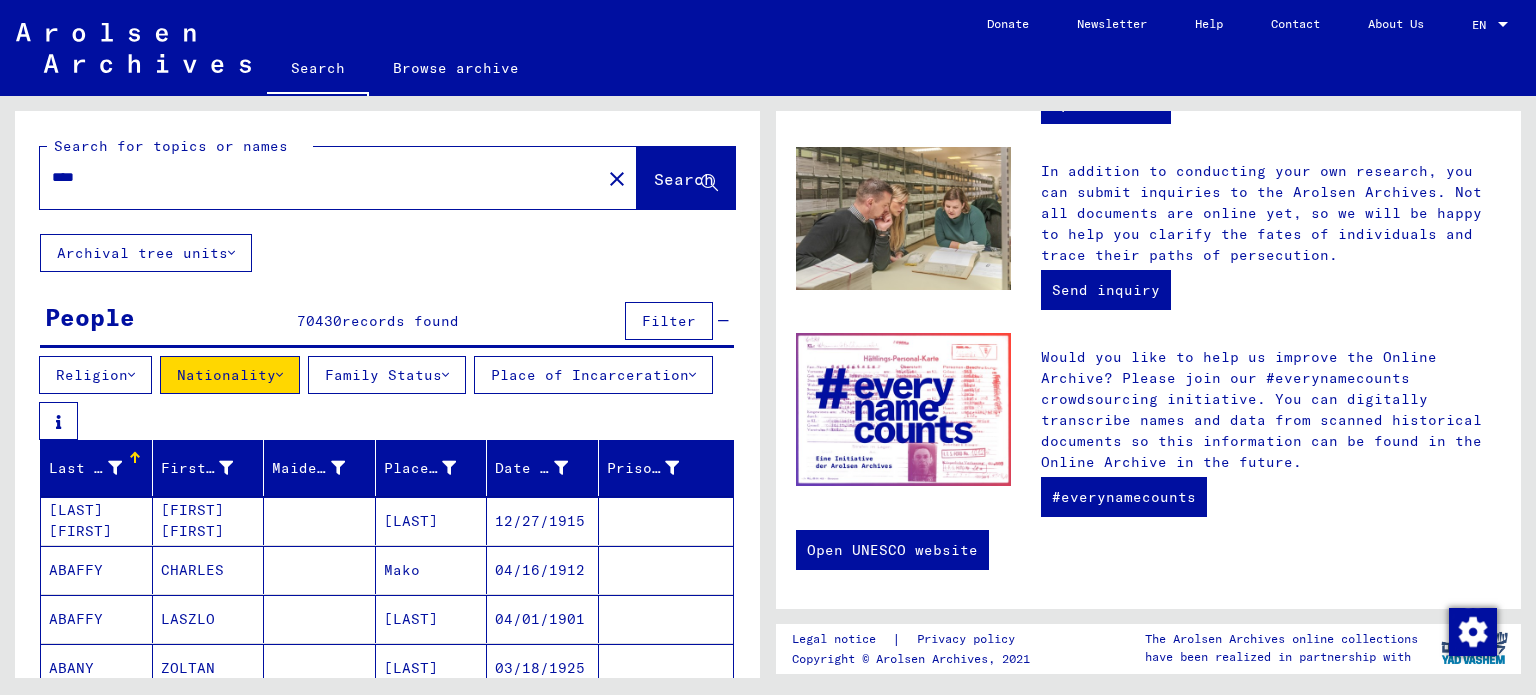 click at bounding box center [692, 375] 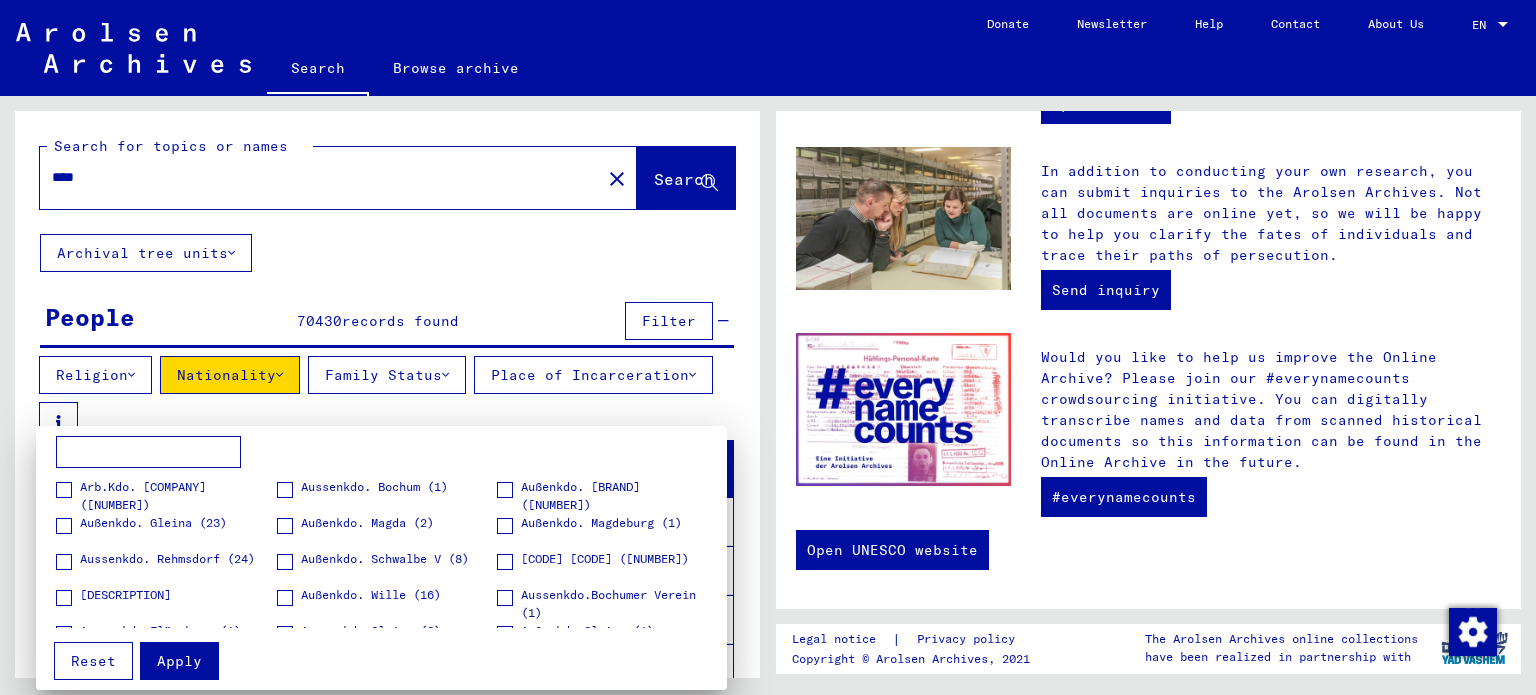 click at bounding box center (768, 347) 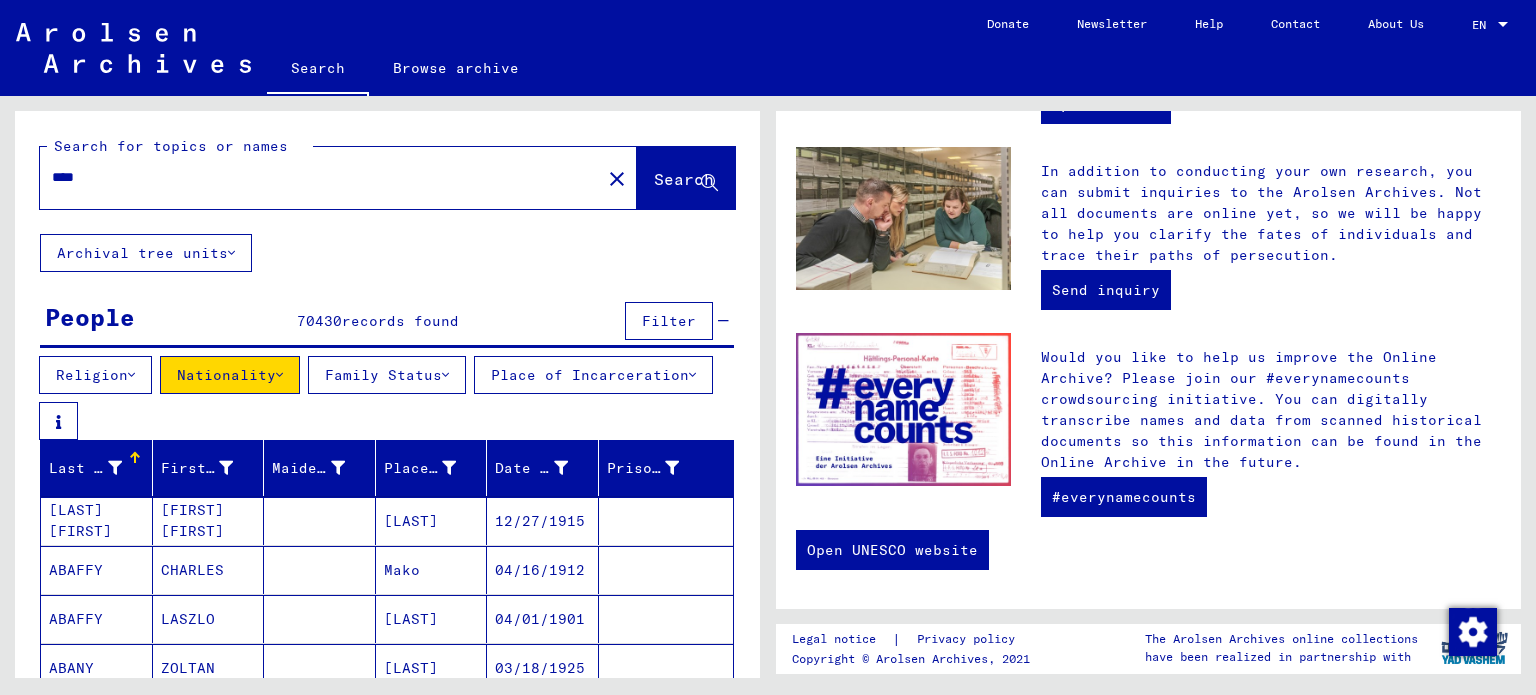 click on "Religion" at bounding box center (95, 375) 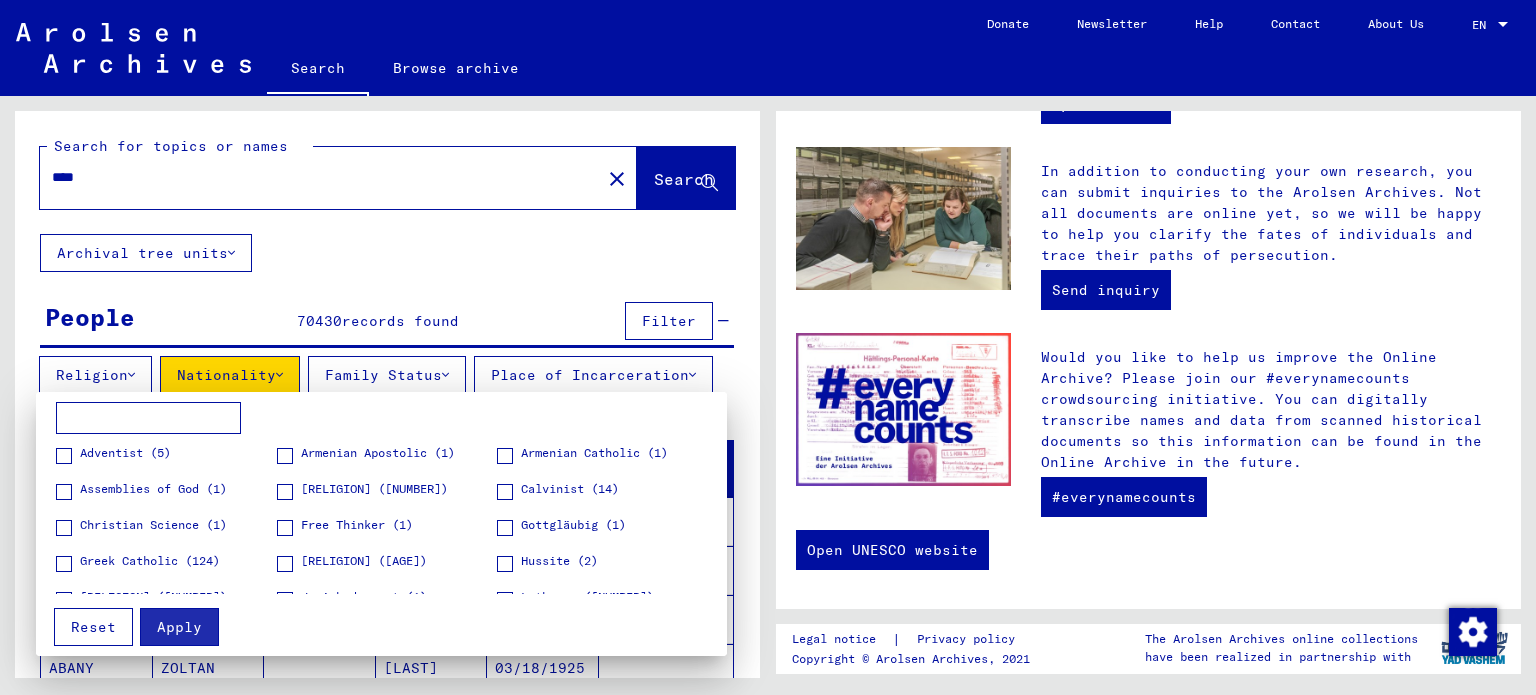 click at bounding box center (768, 347) 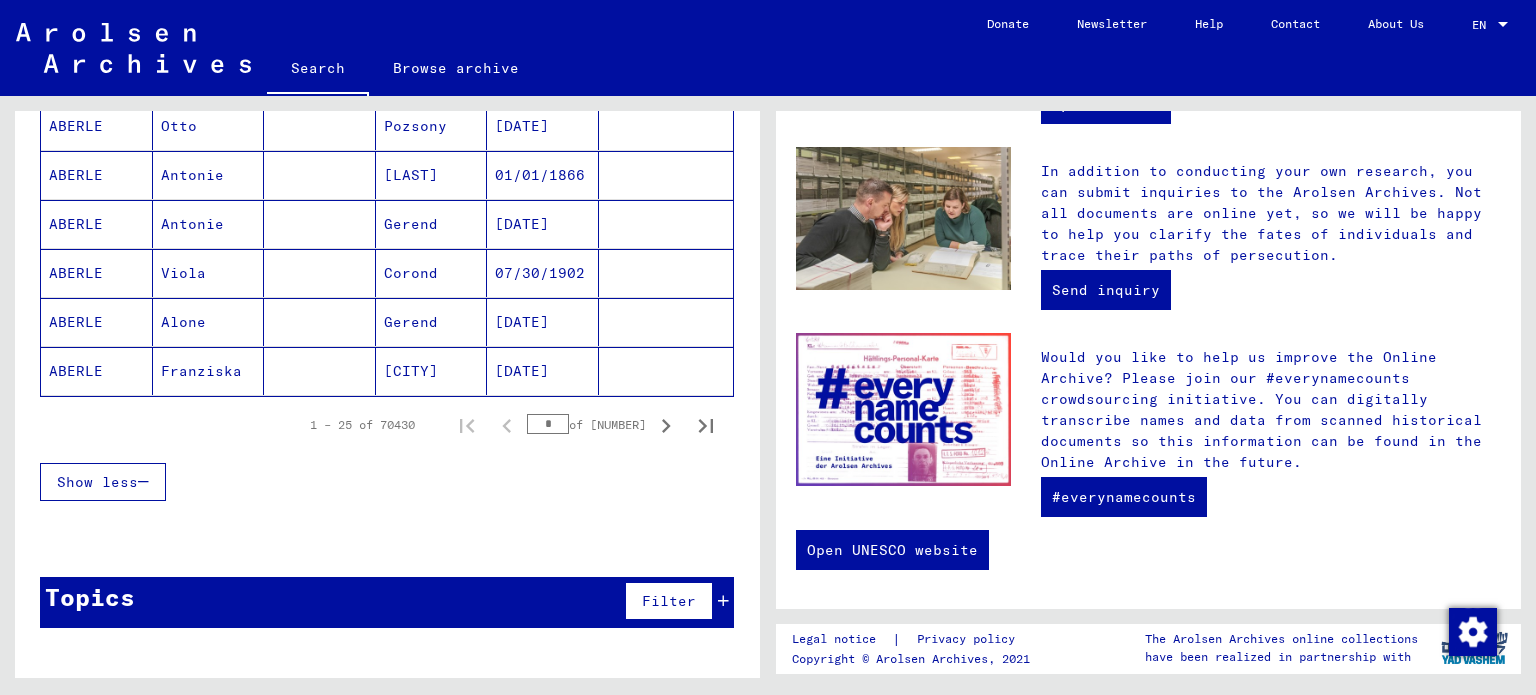 scroll, scrollTop: 1328, scrollLeft: 0, axis: vertical 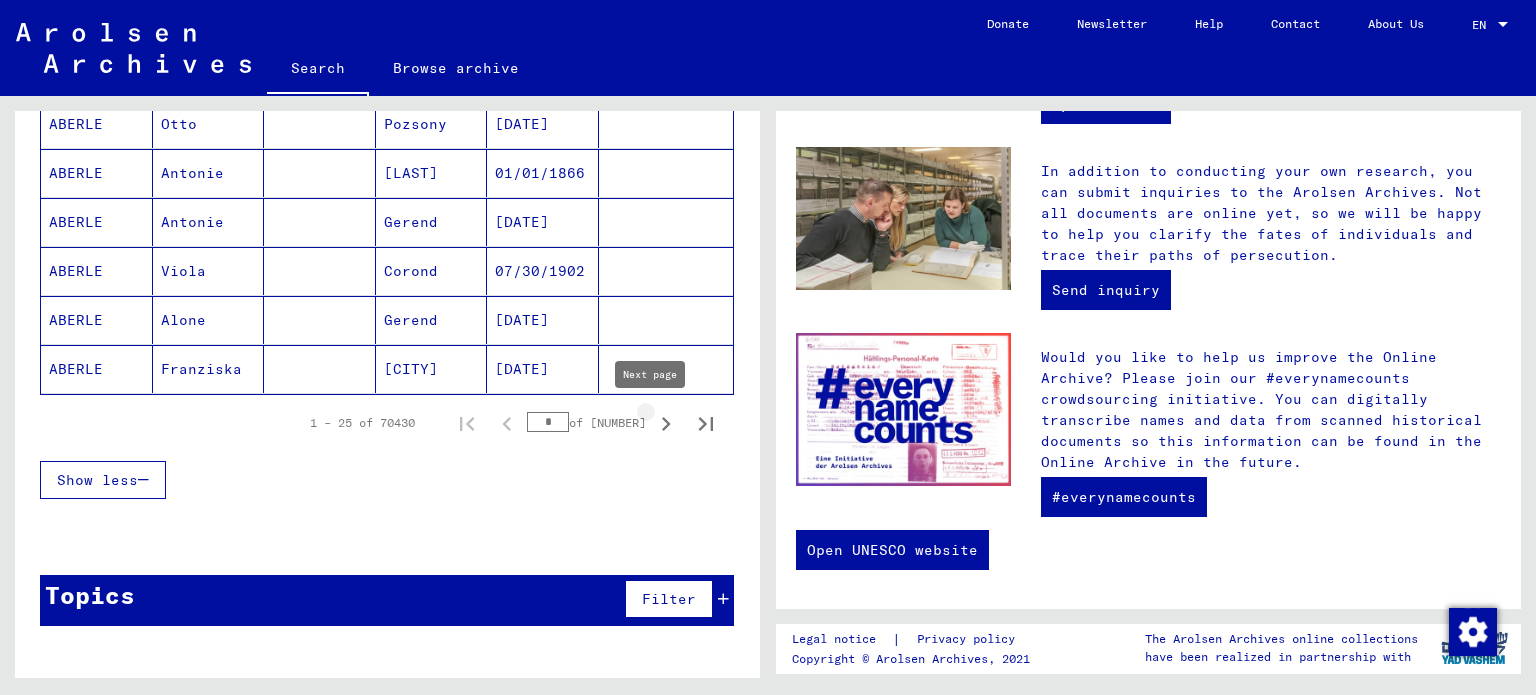 click 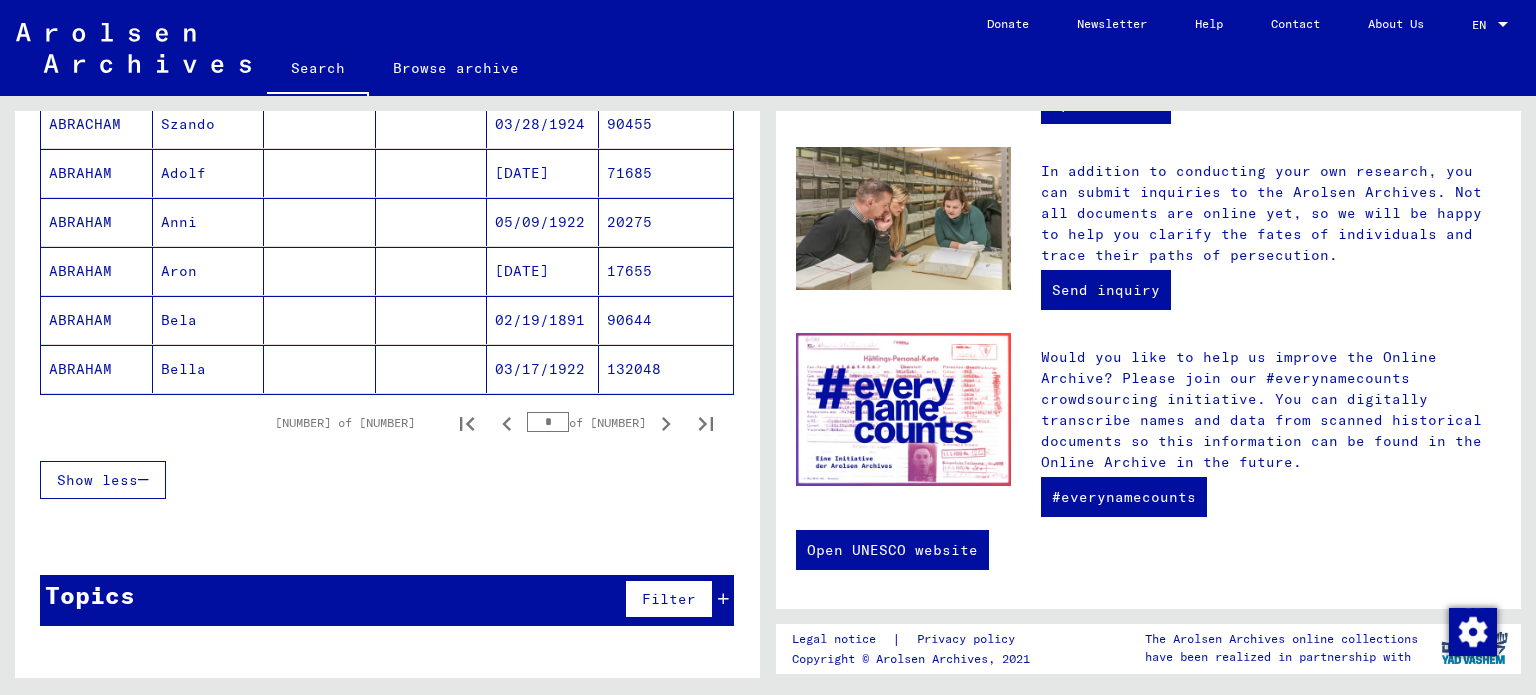 click 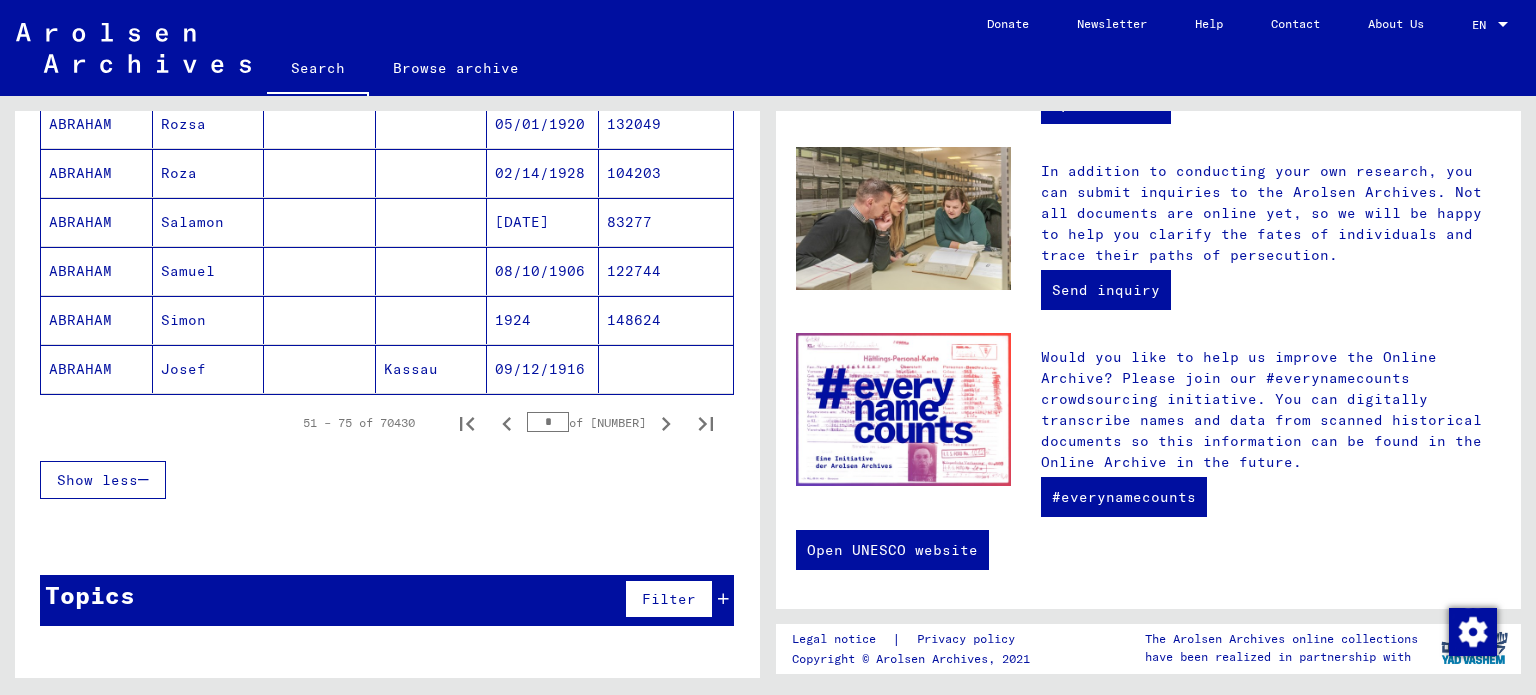 click 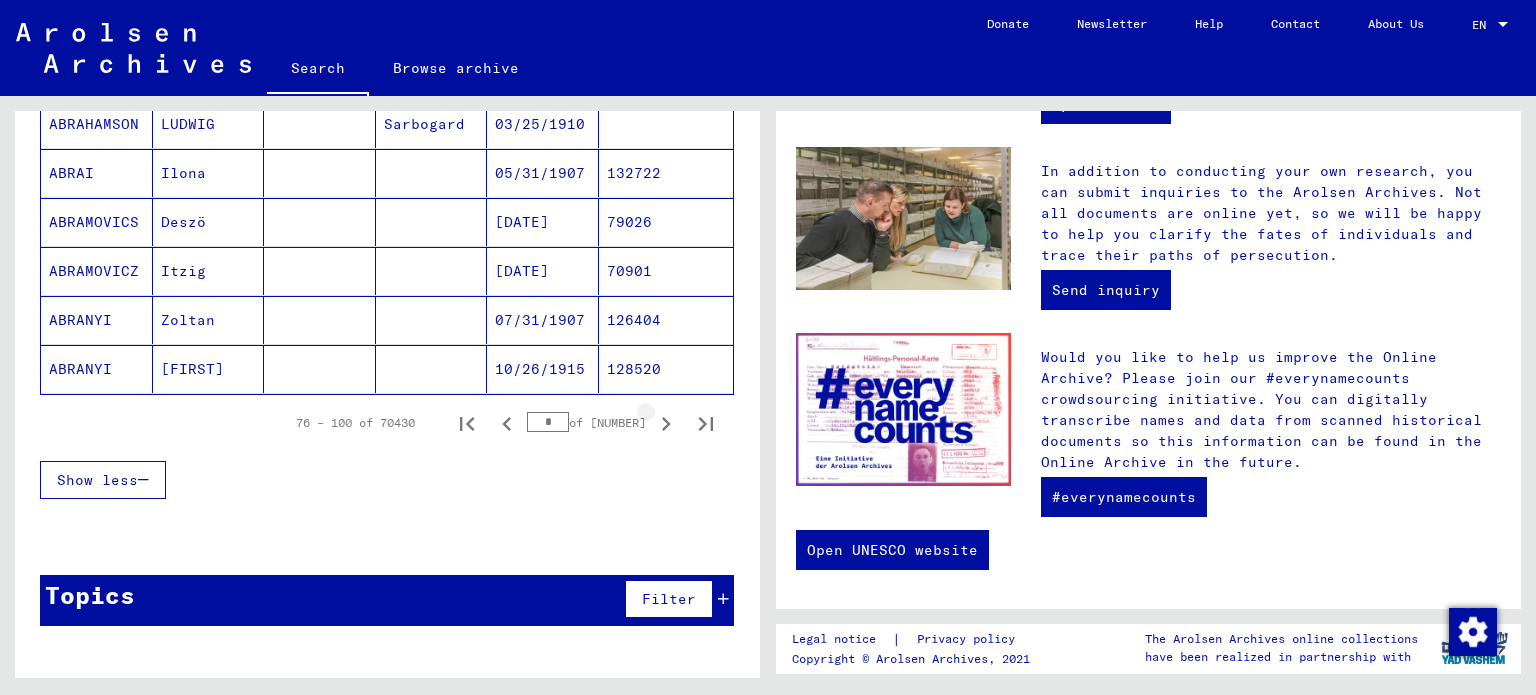 click 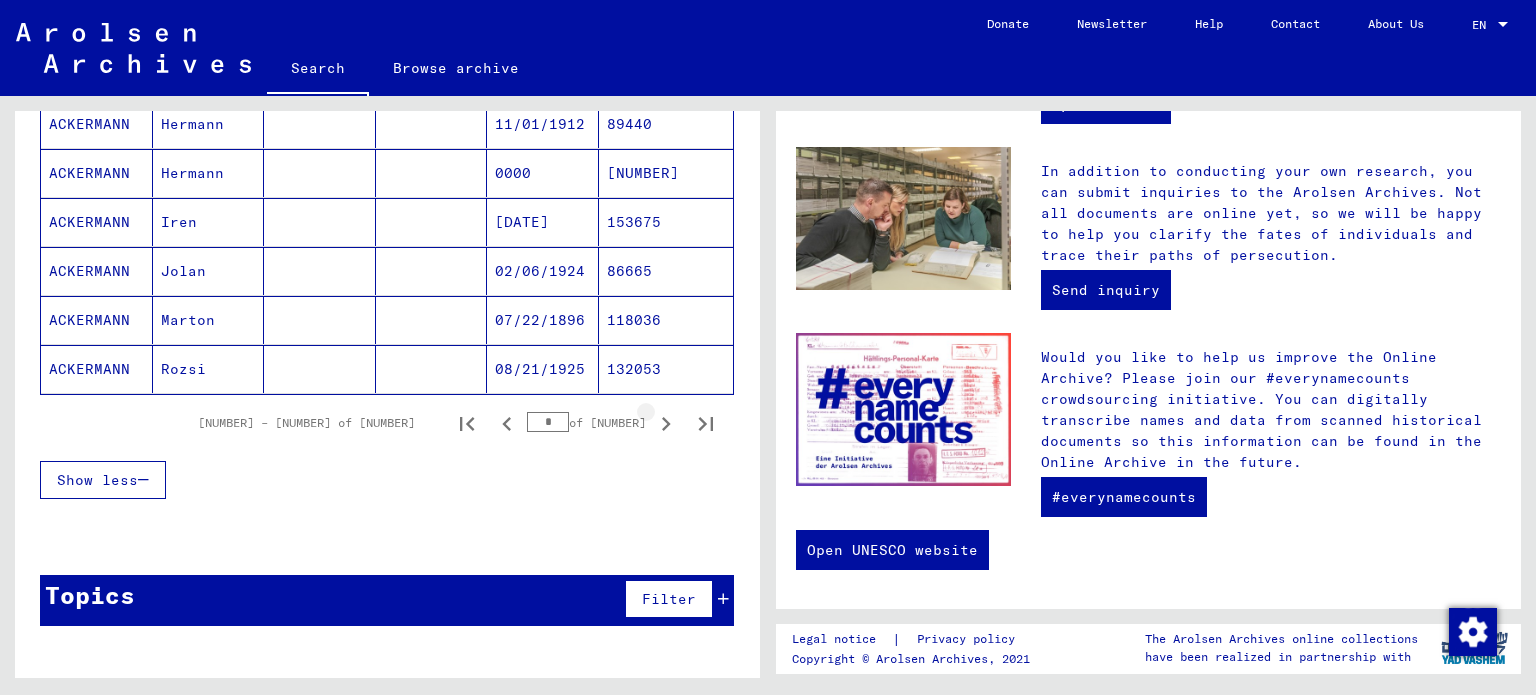 click 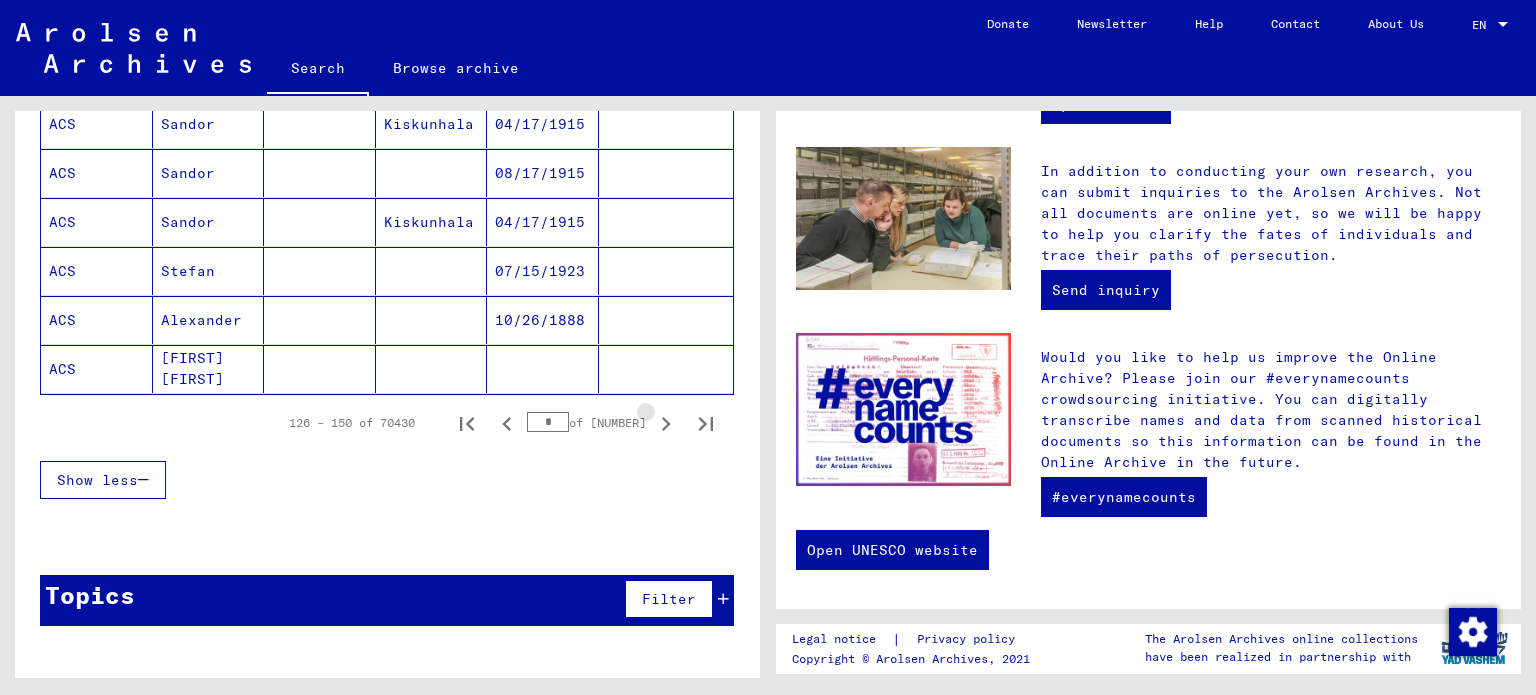 click 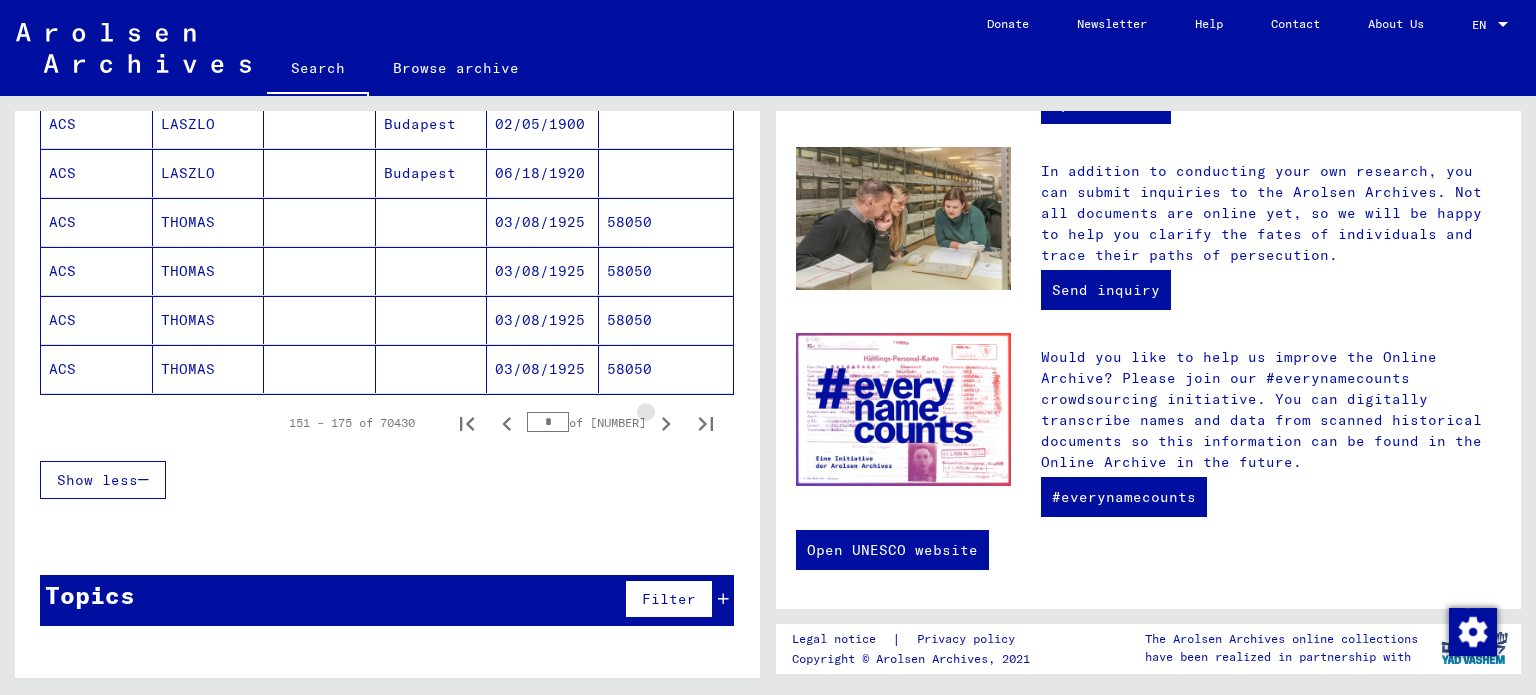 click 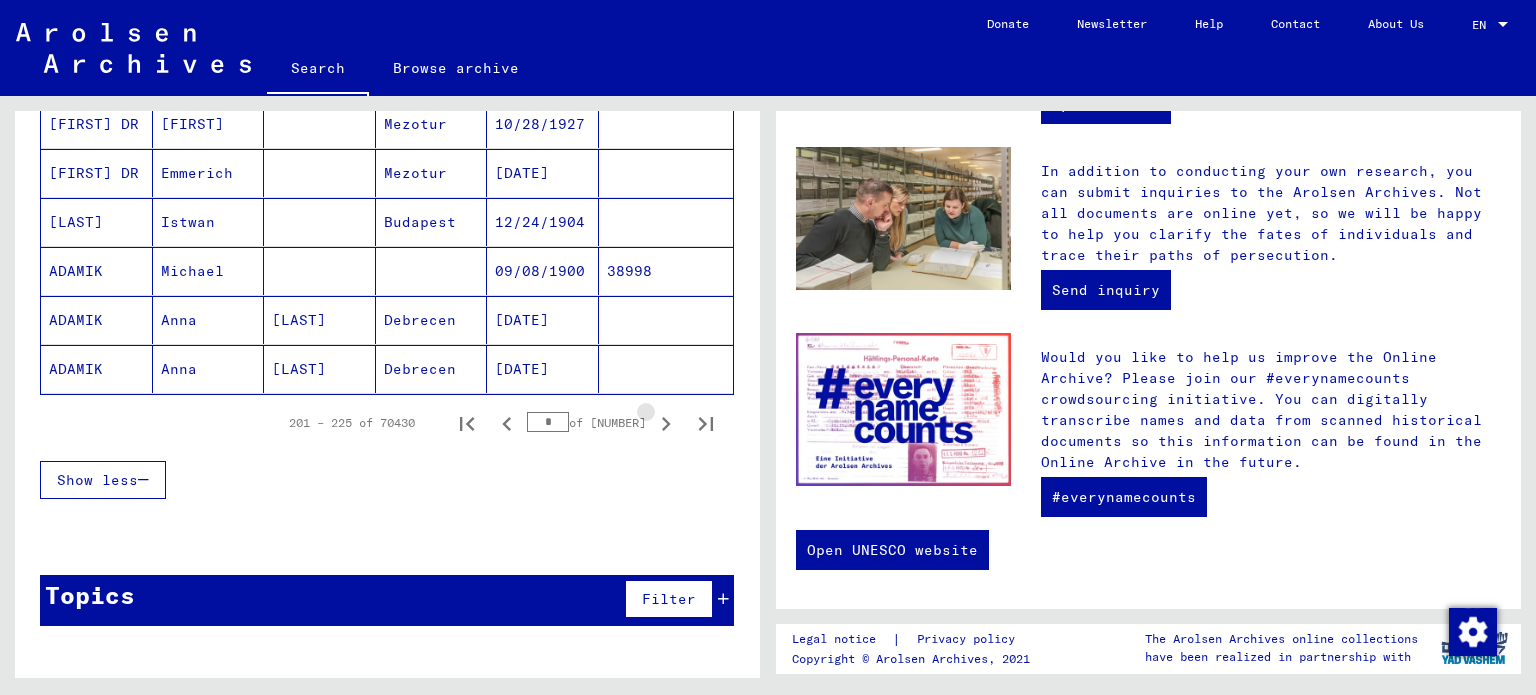 click 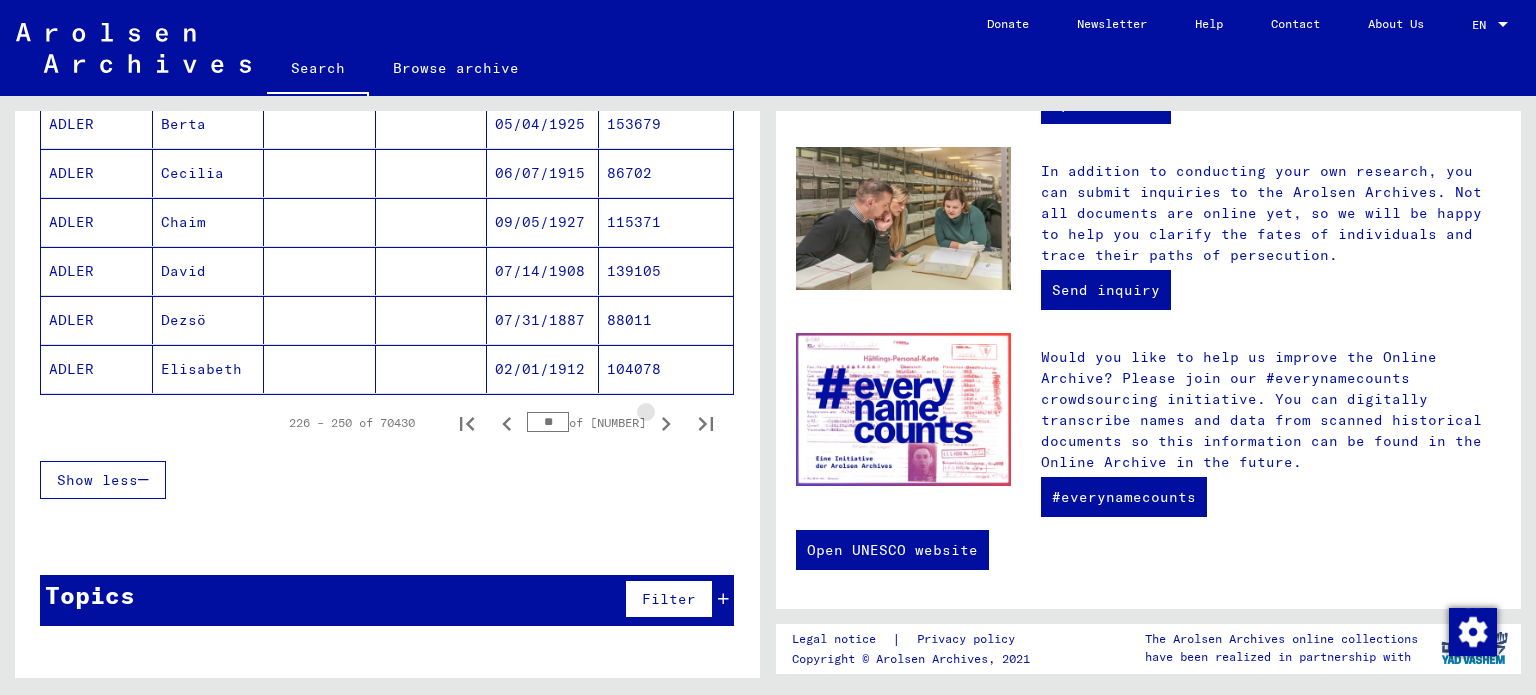 click 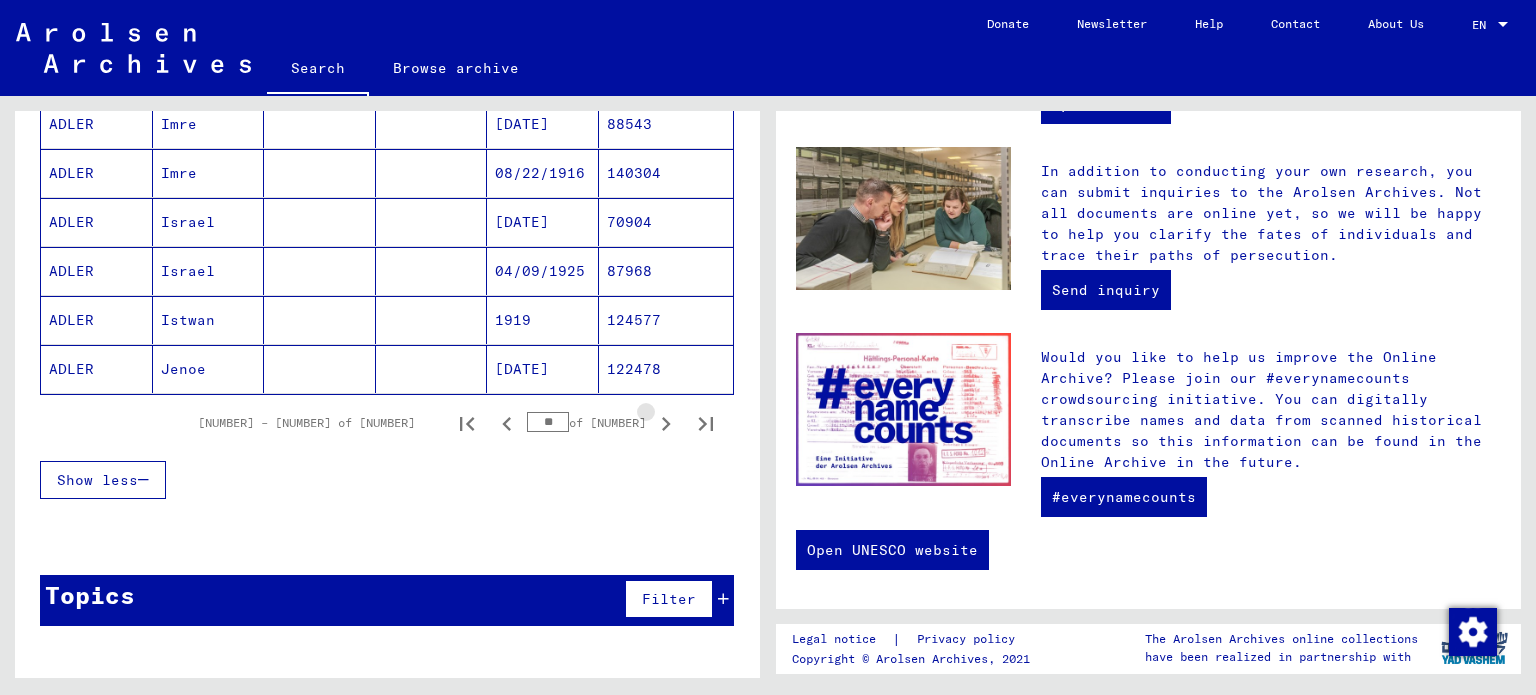 click 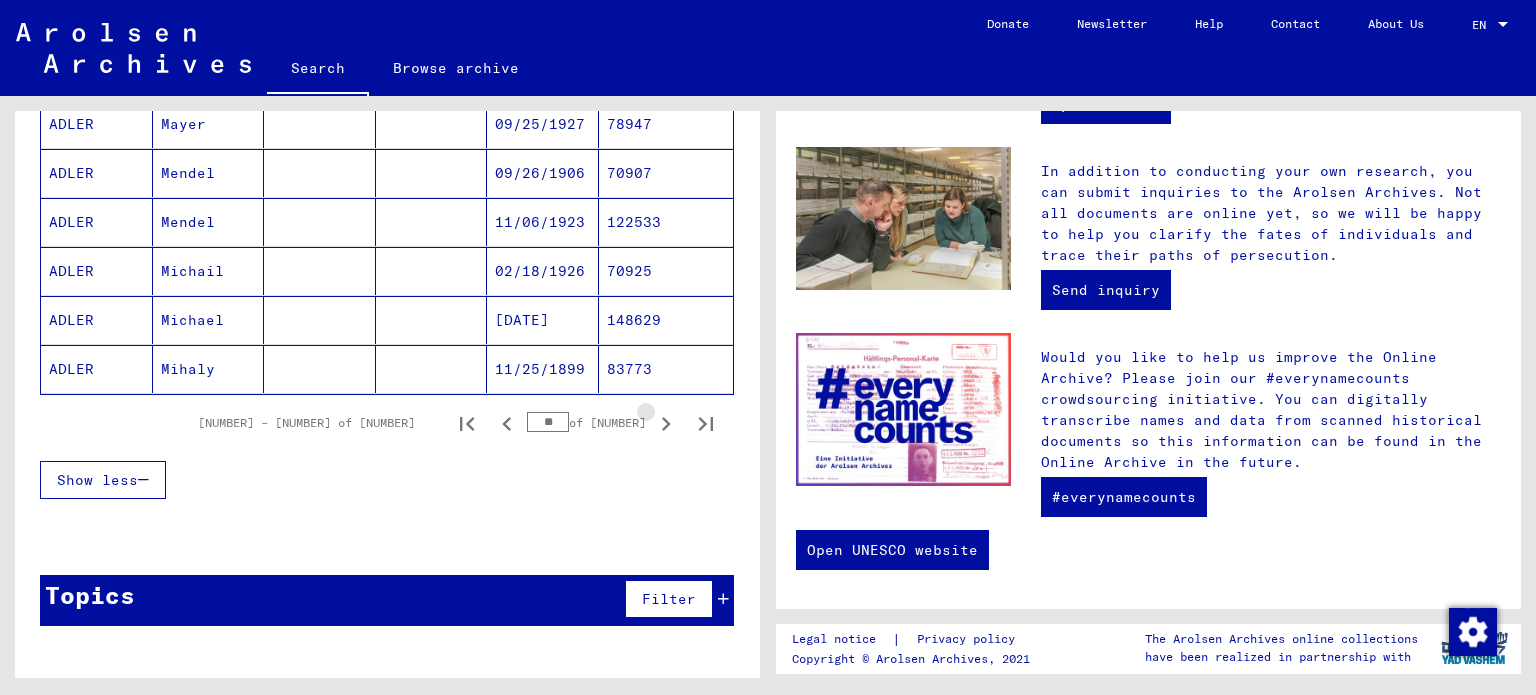 click 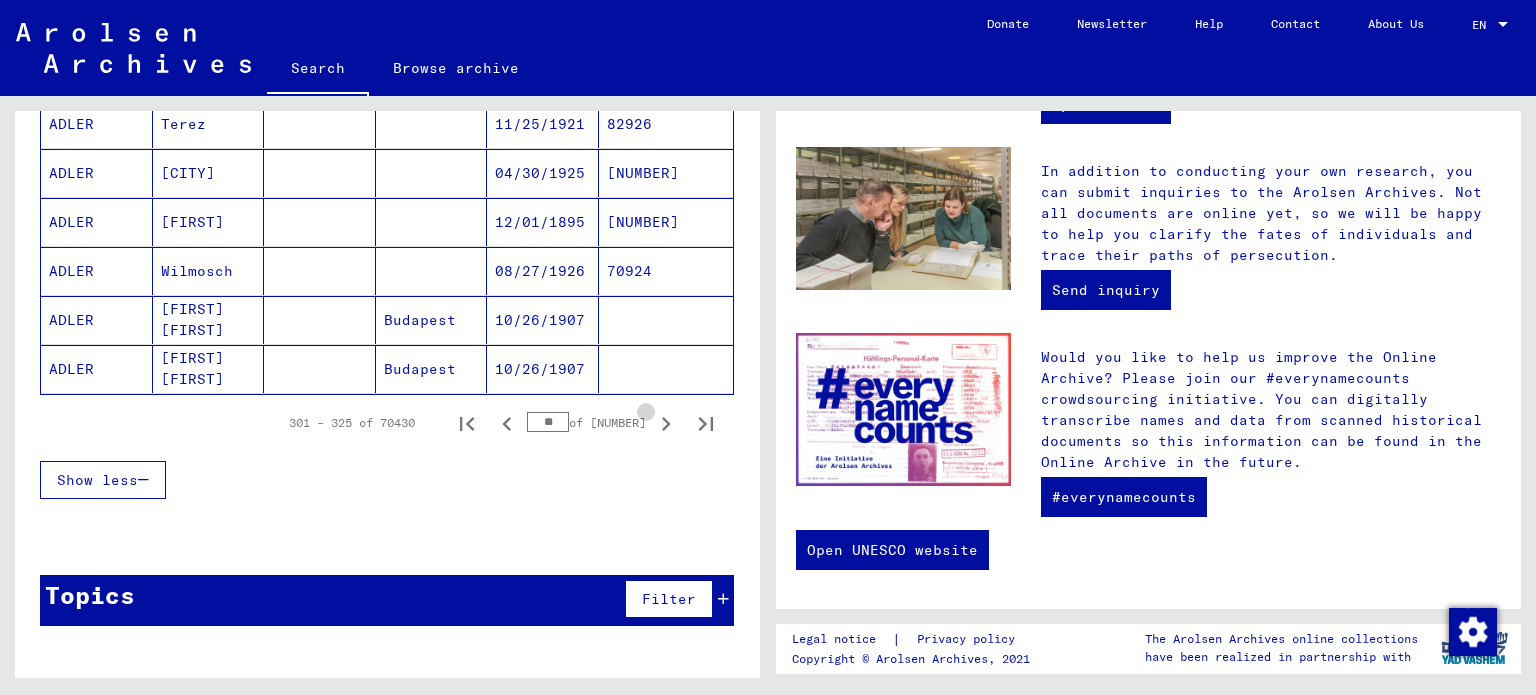 click 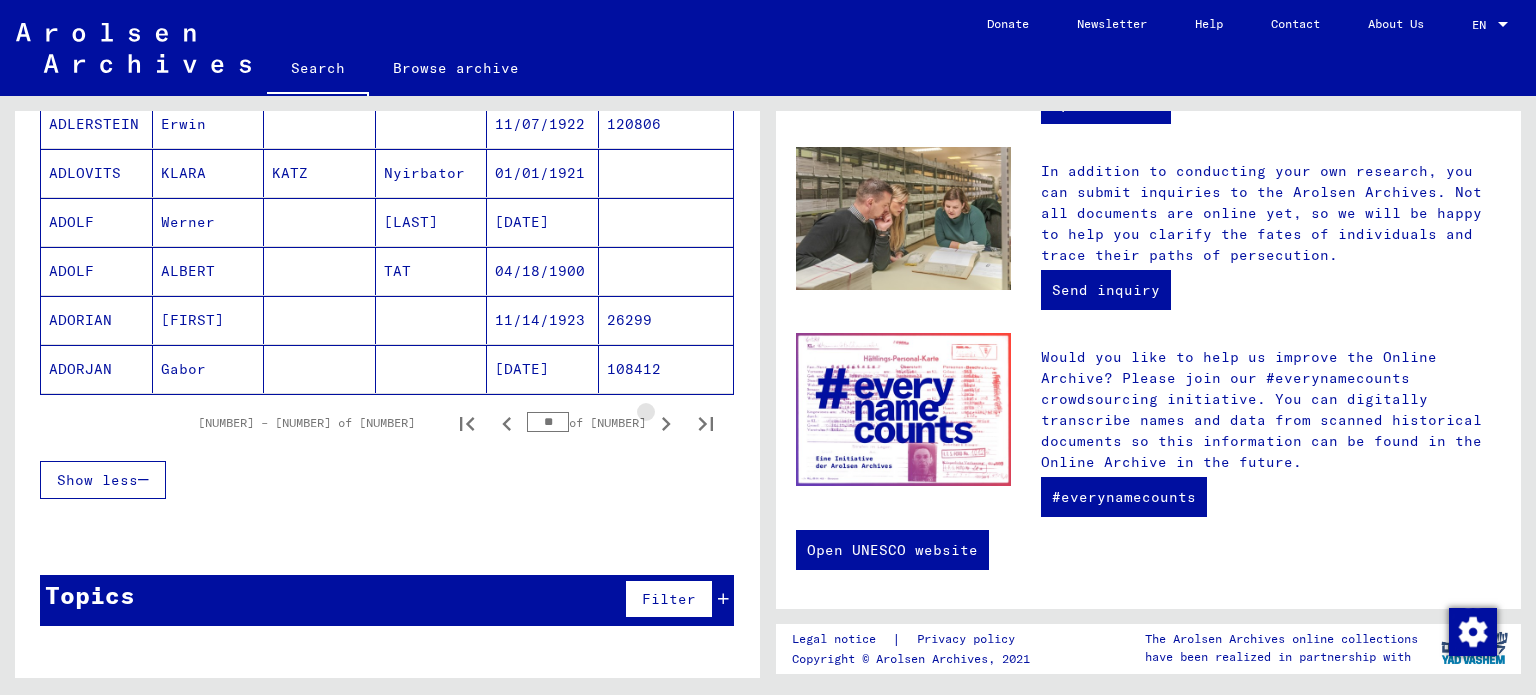 click 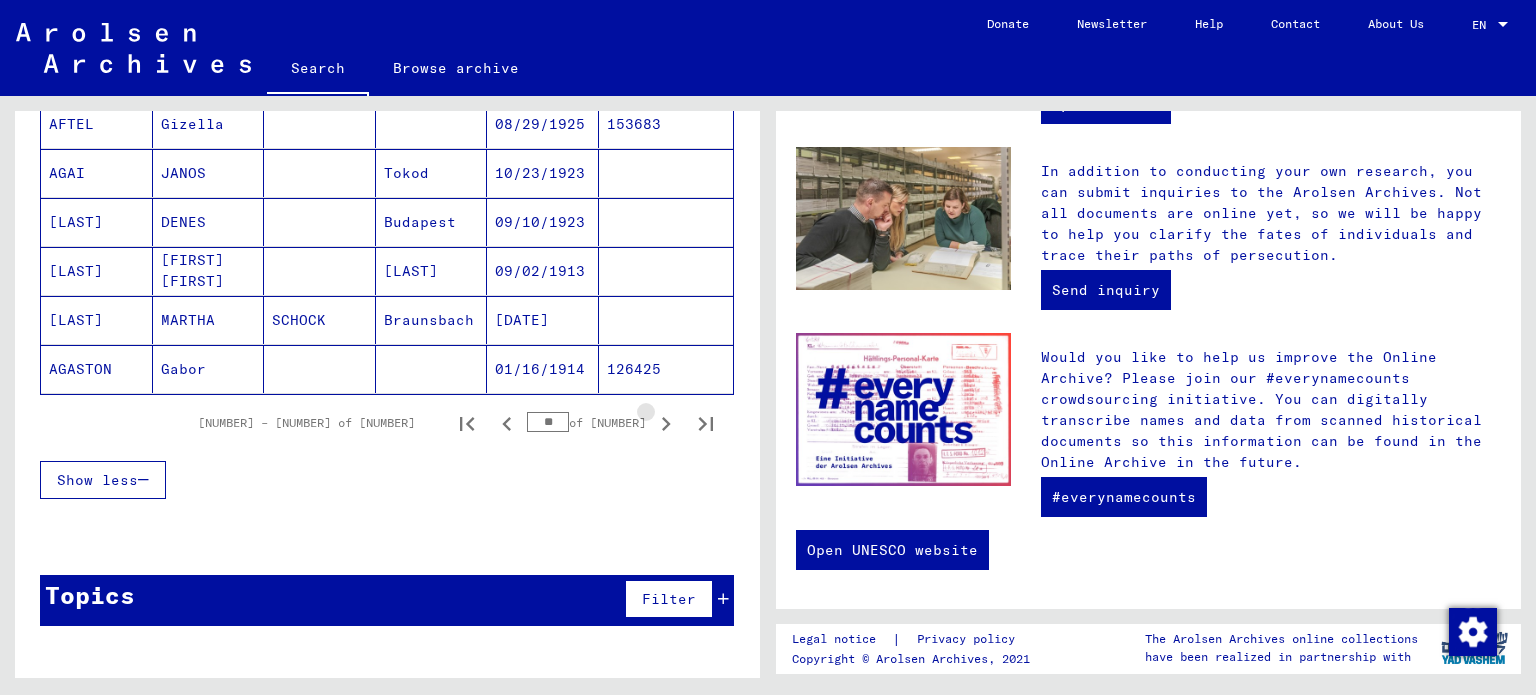 click 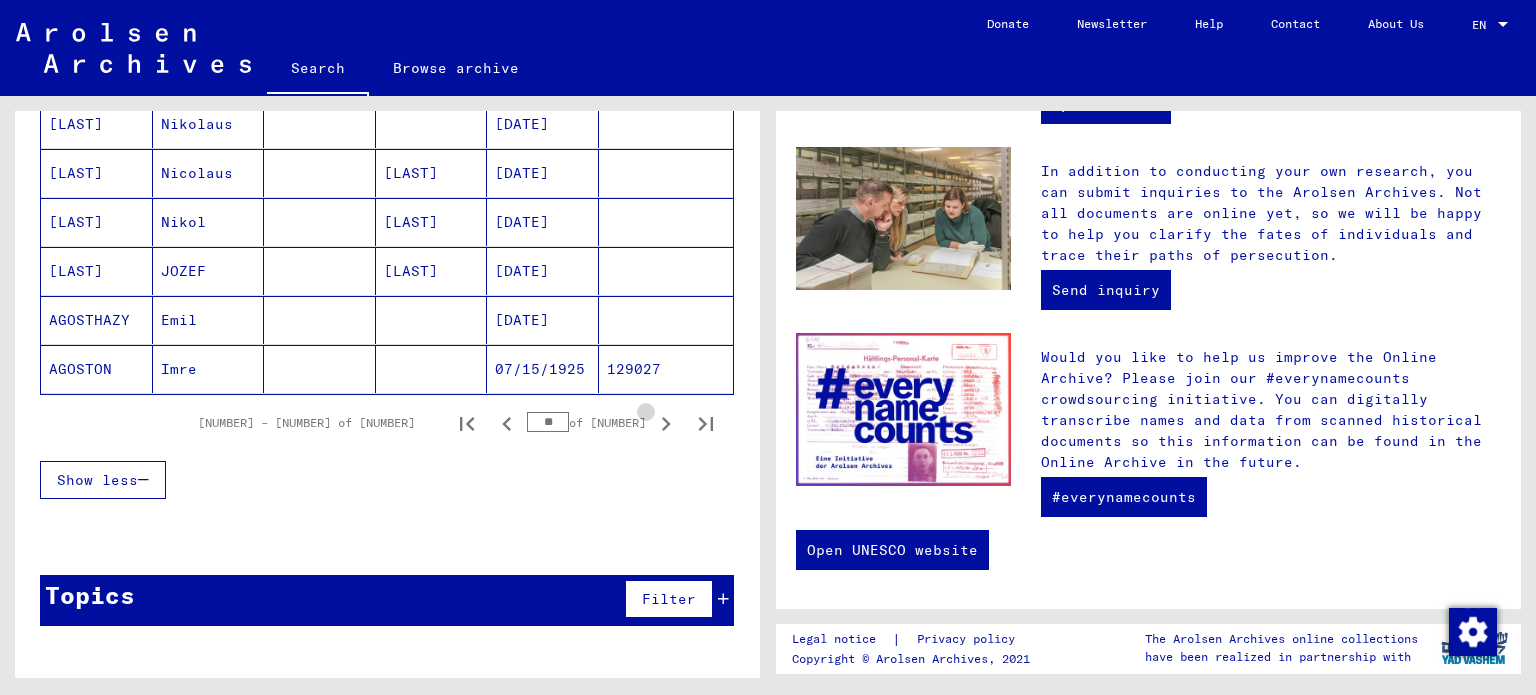 click 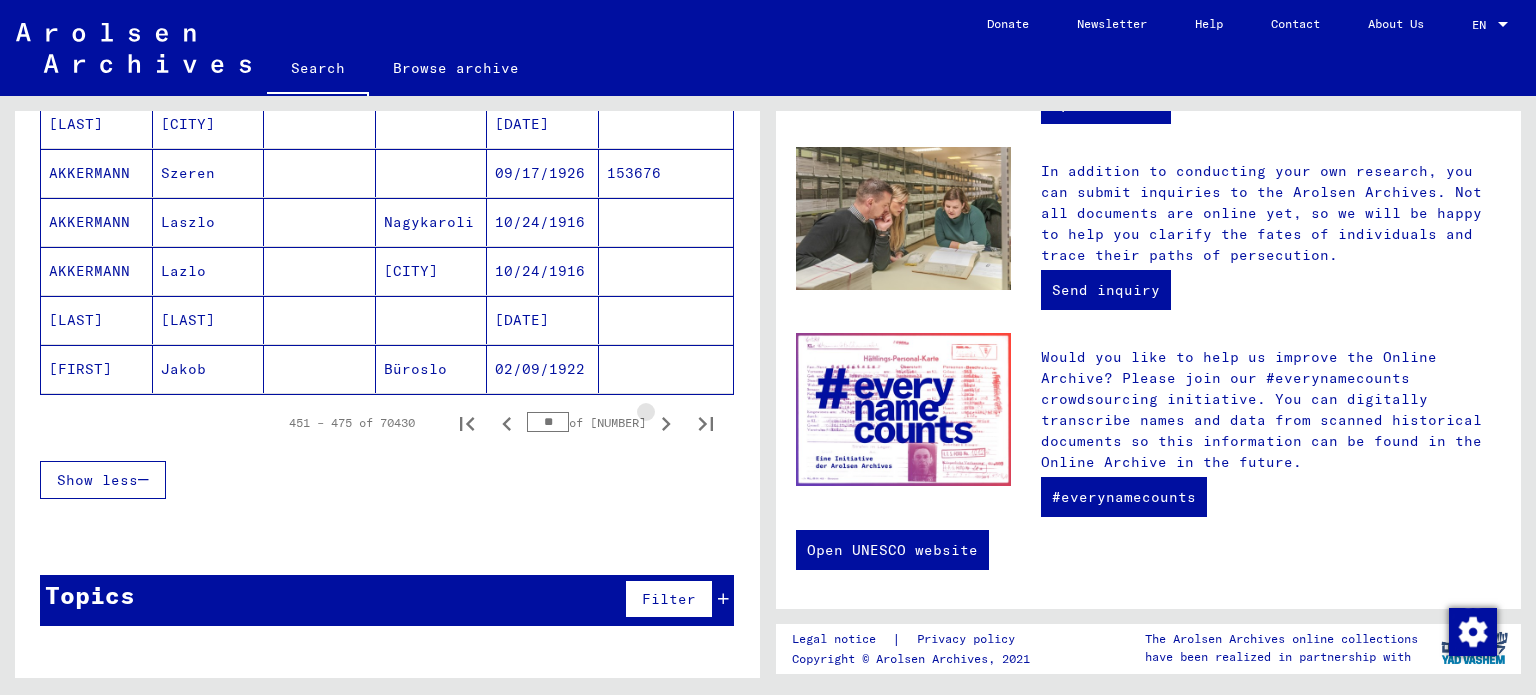 click 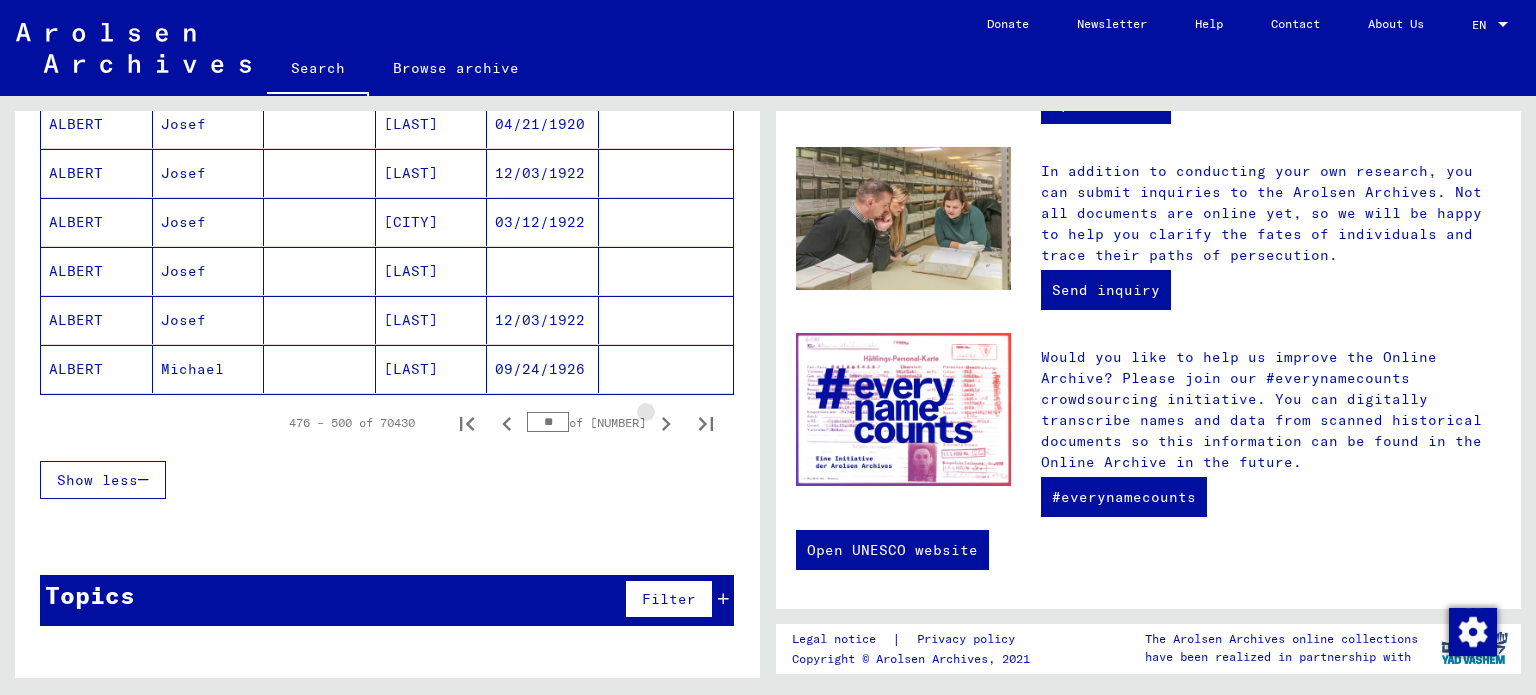 click 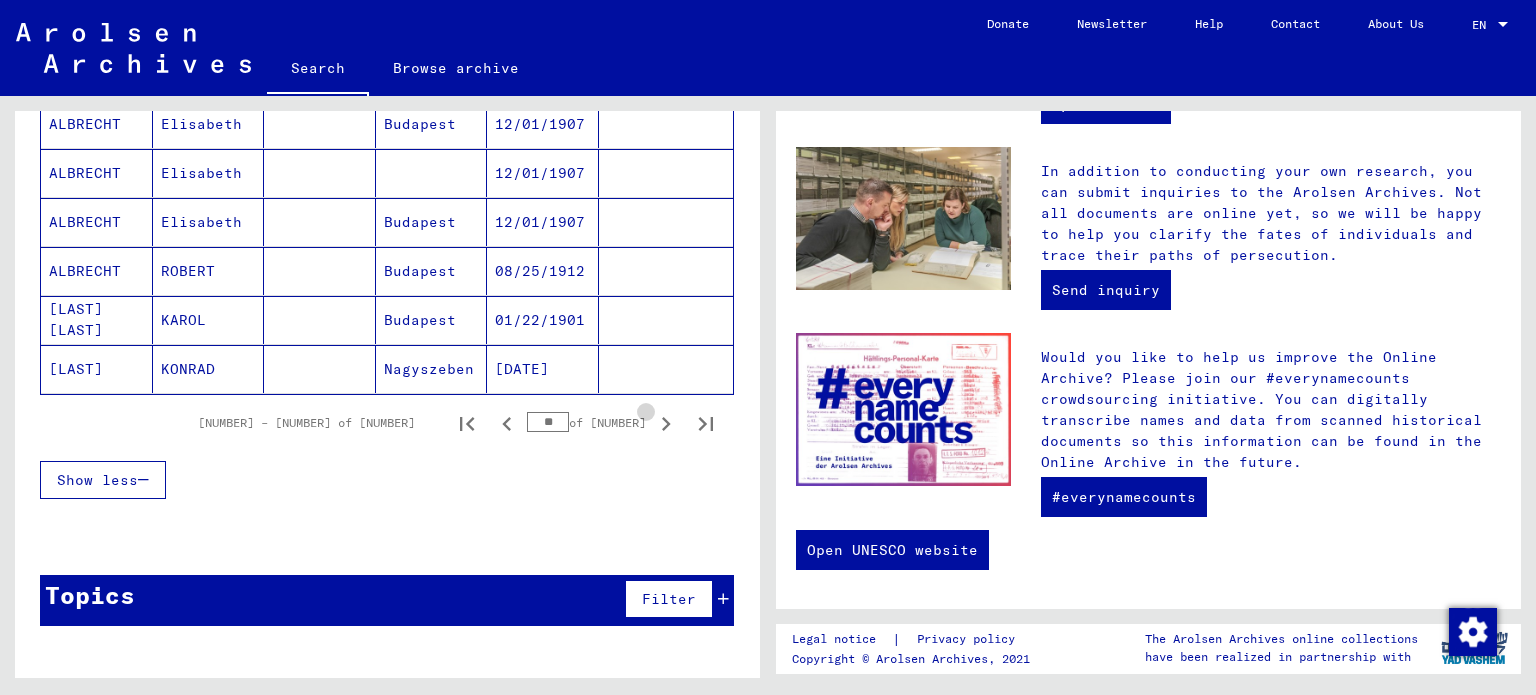 click 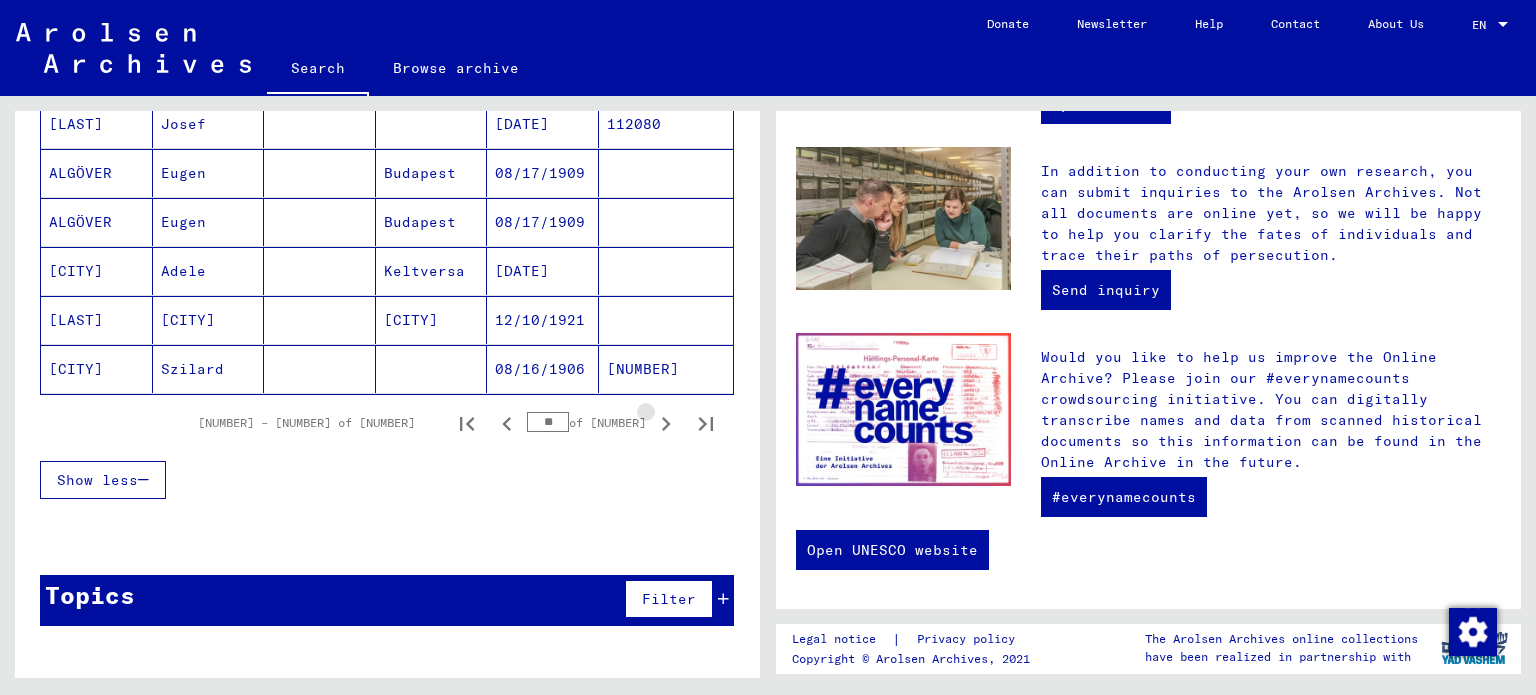 click 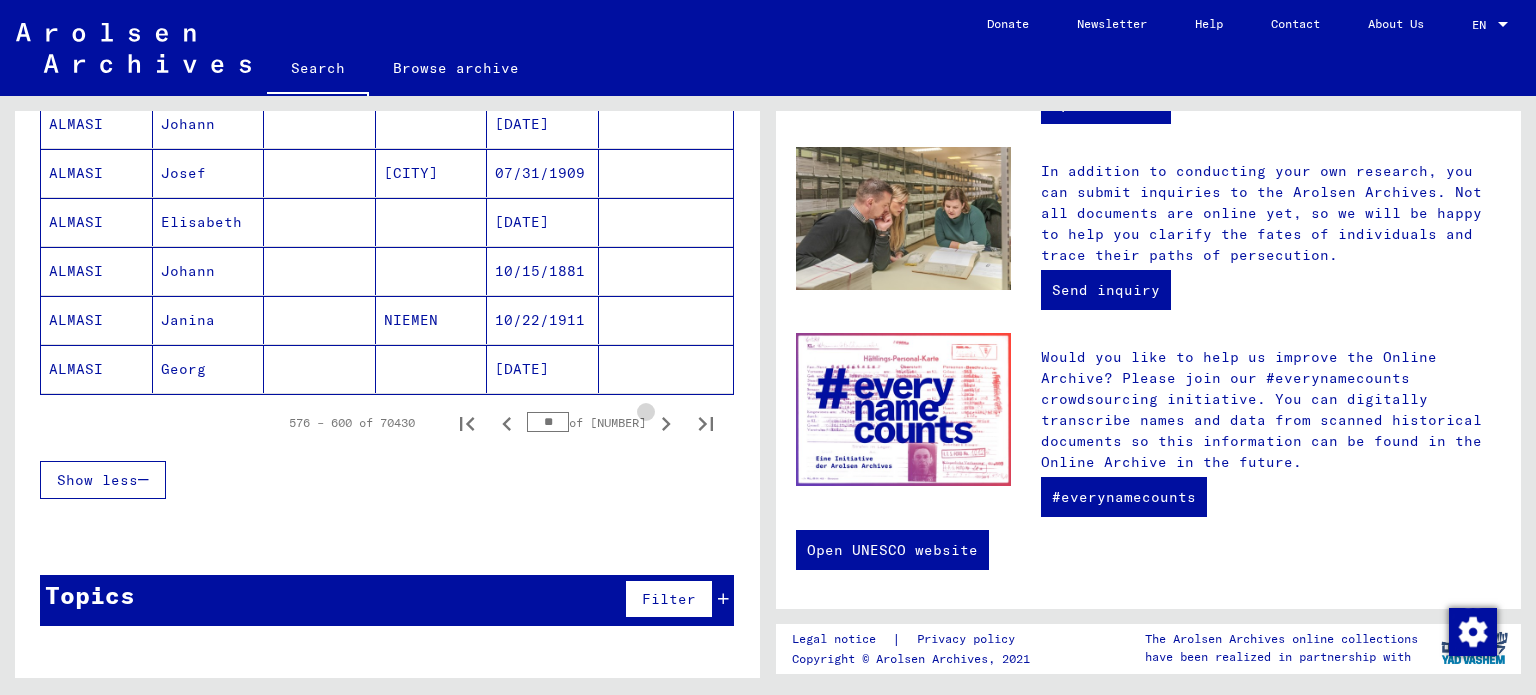 click 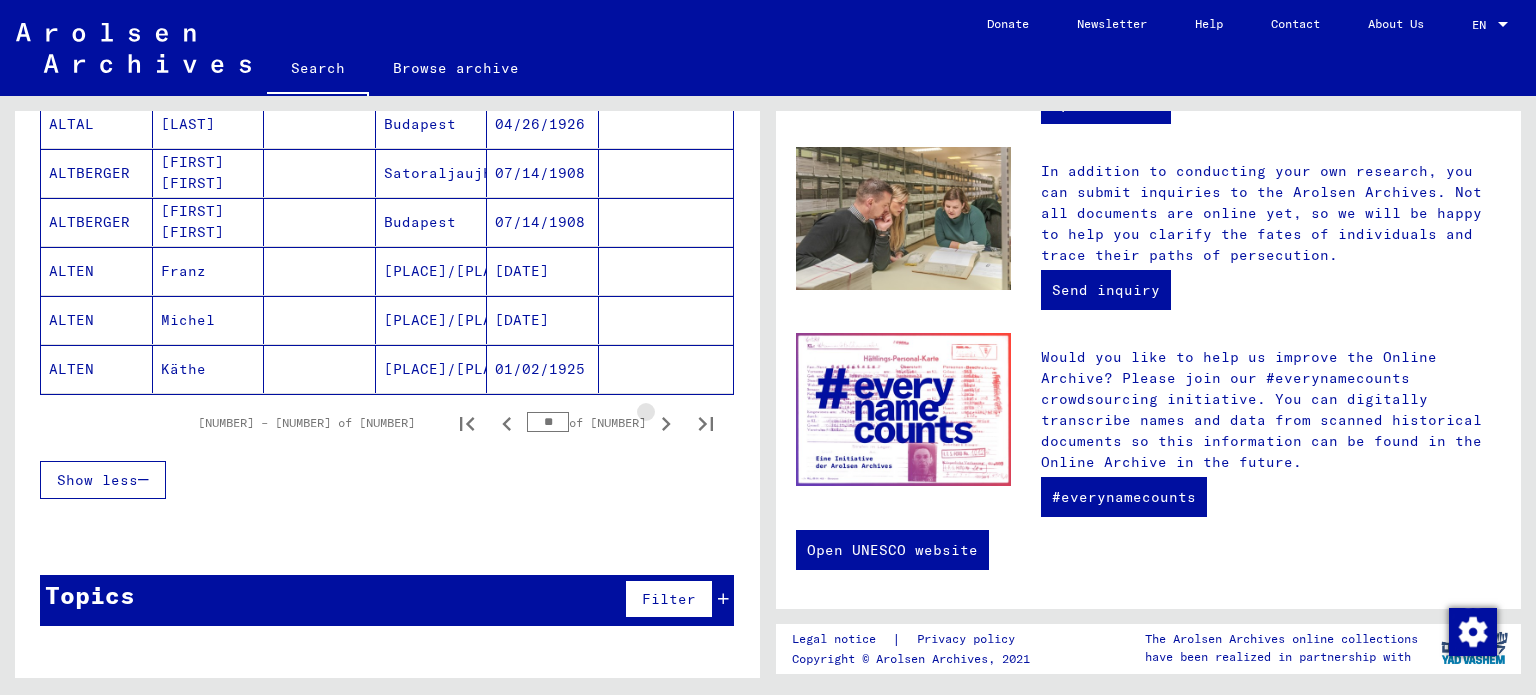 click 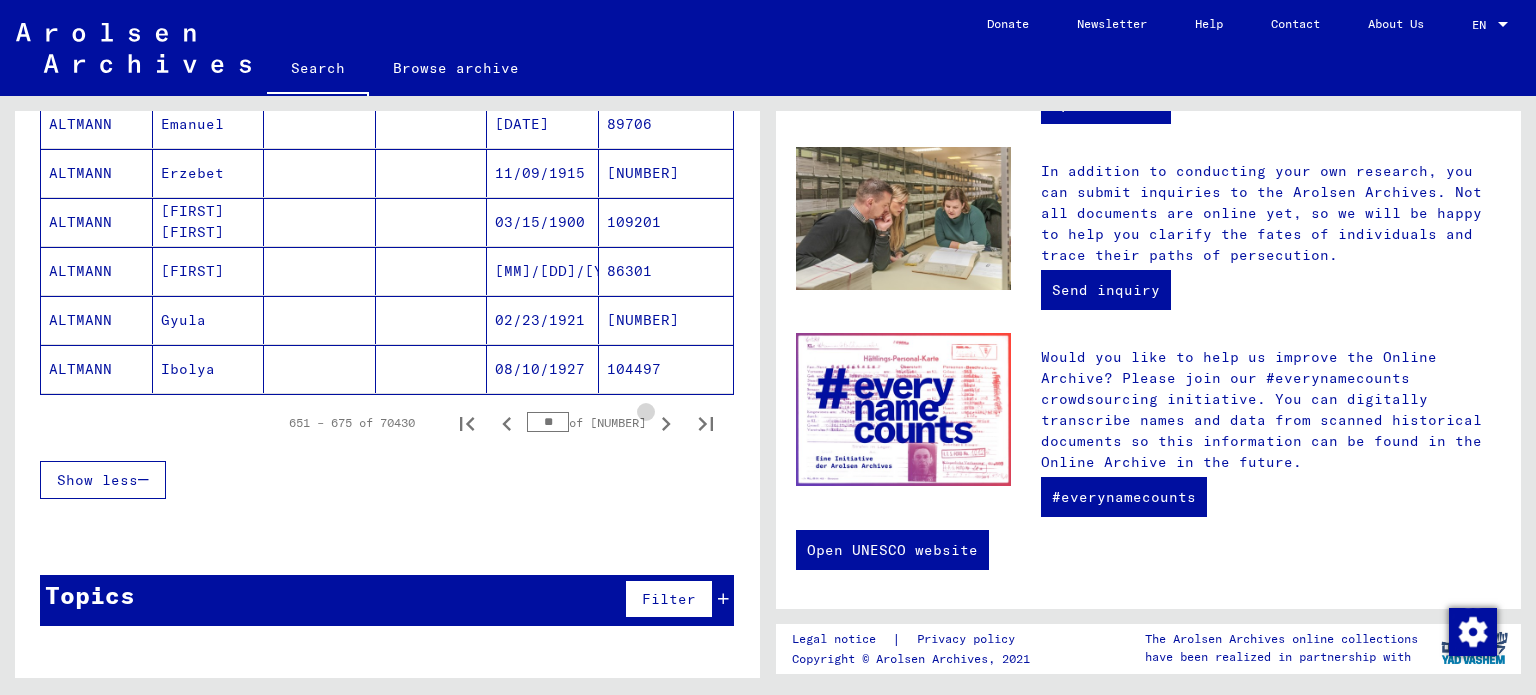 click 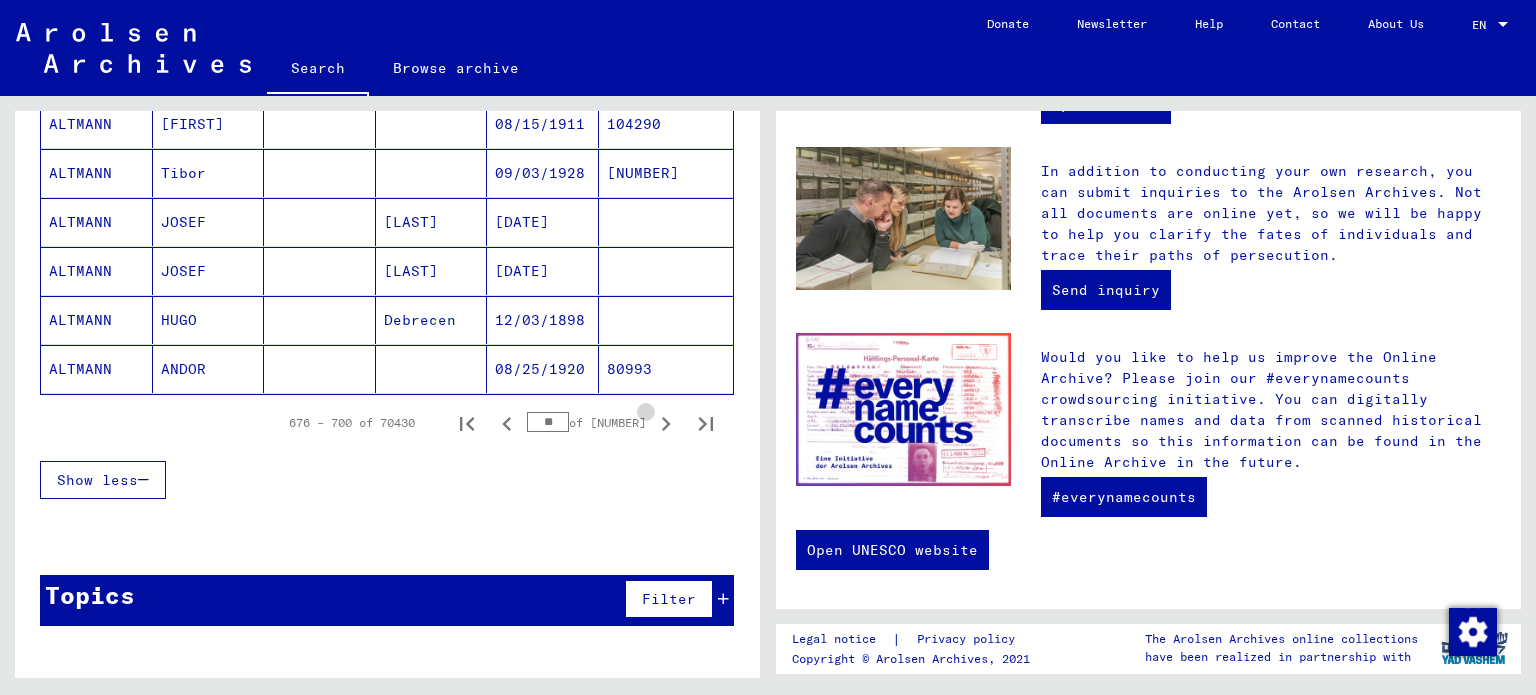 click 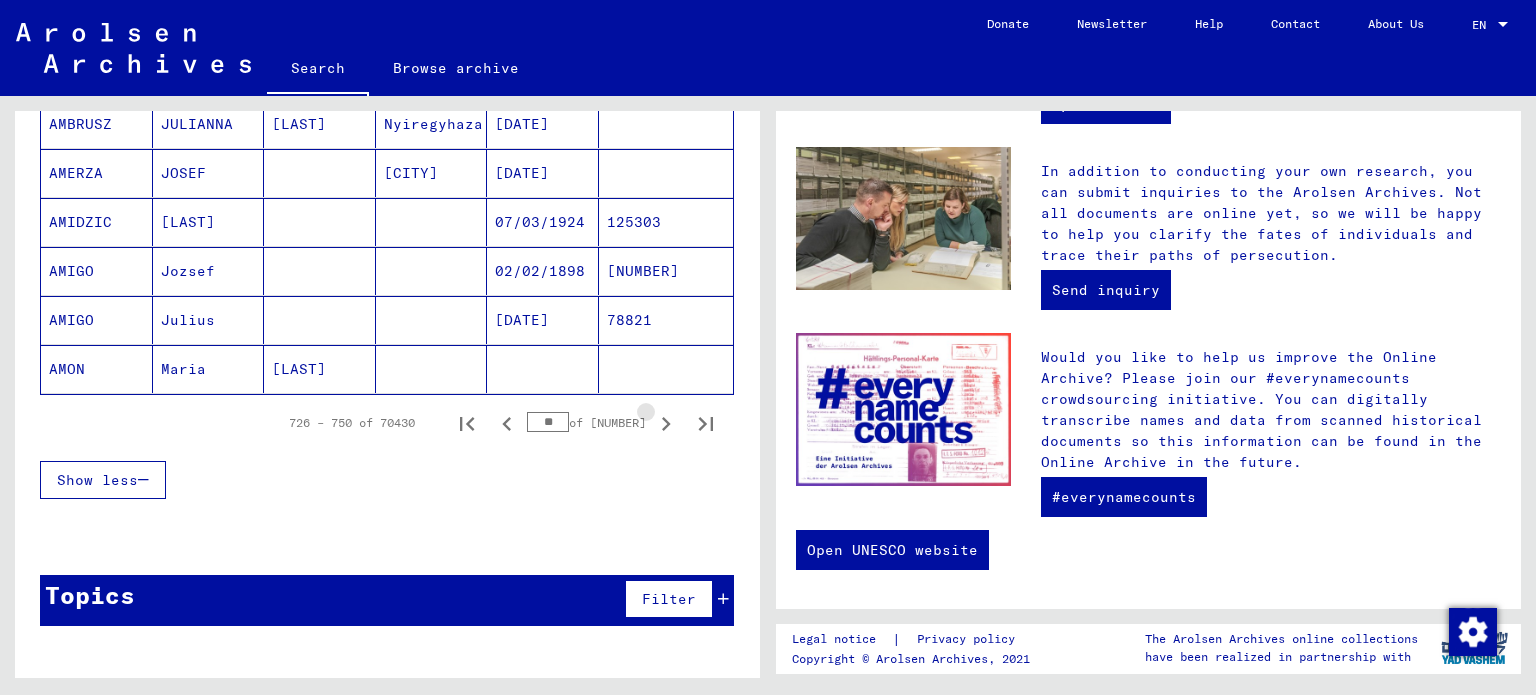 click 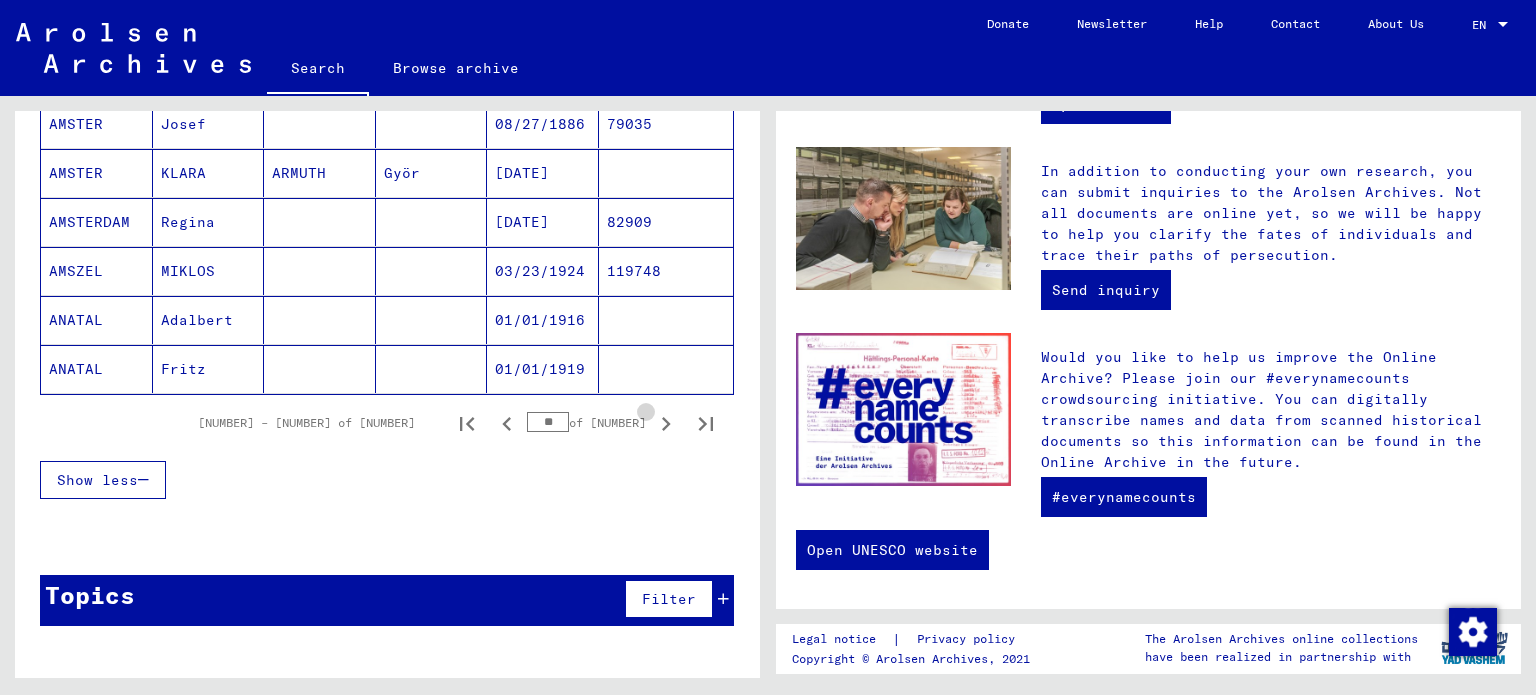 click 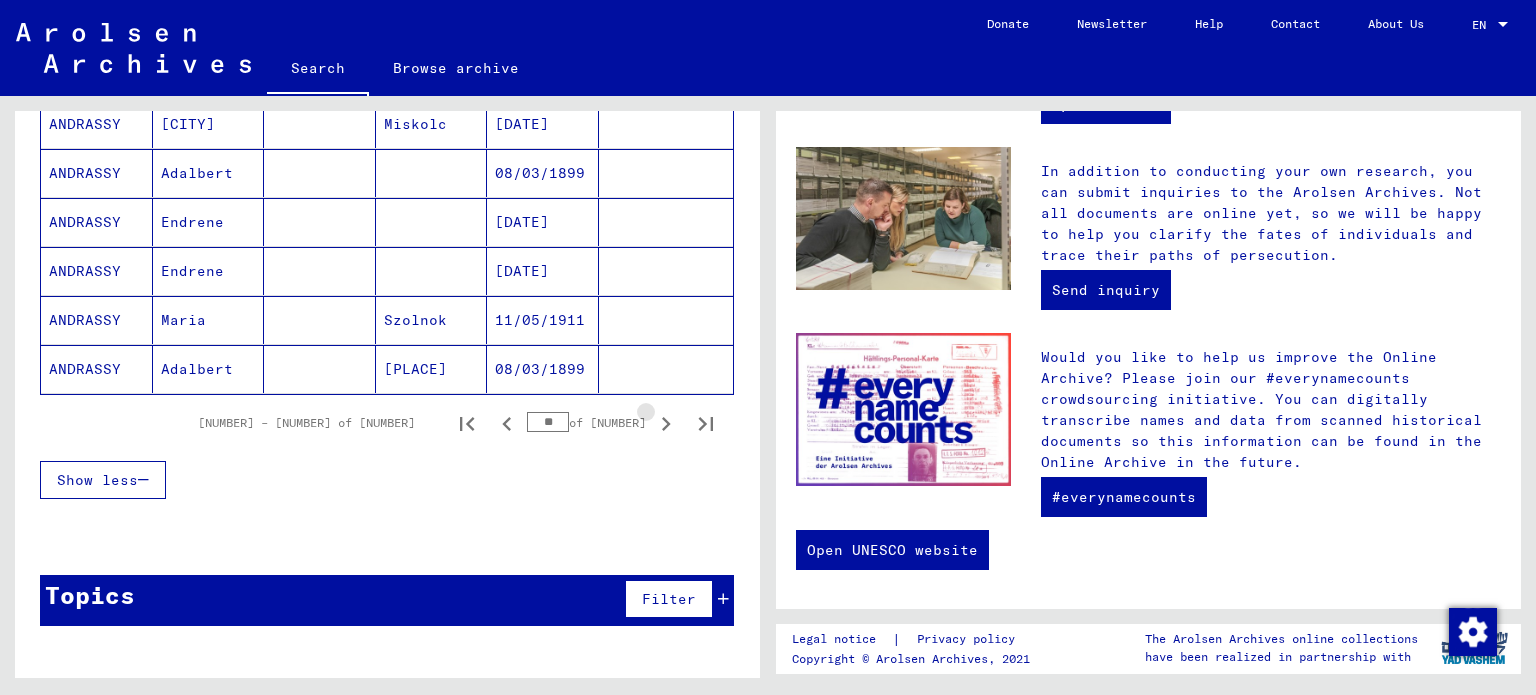 click 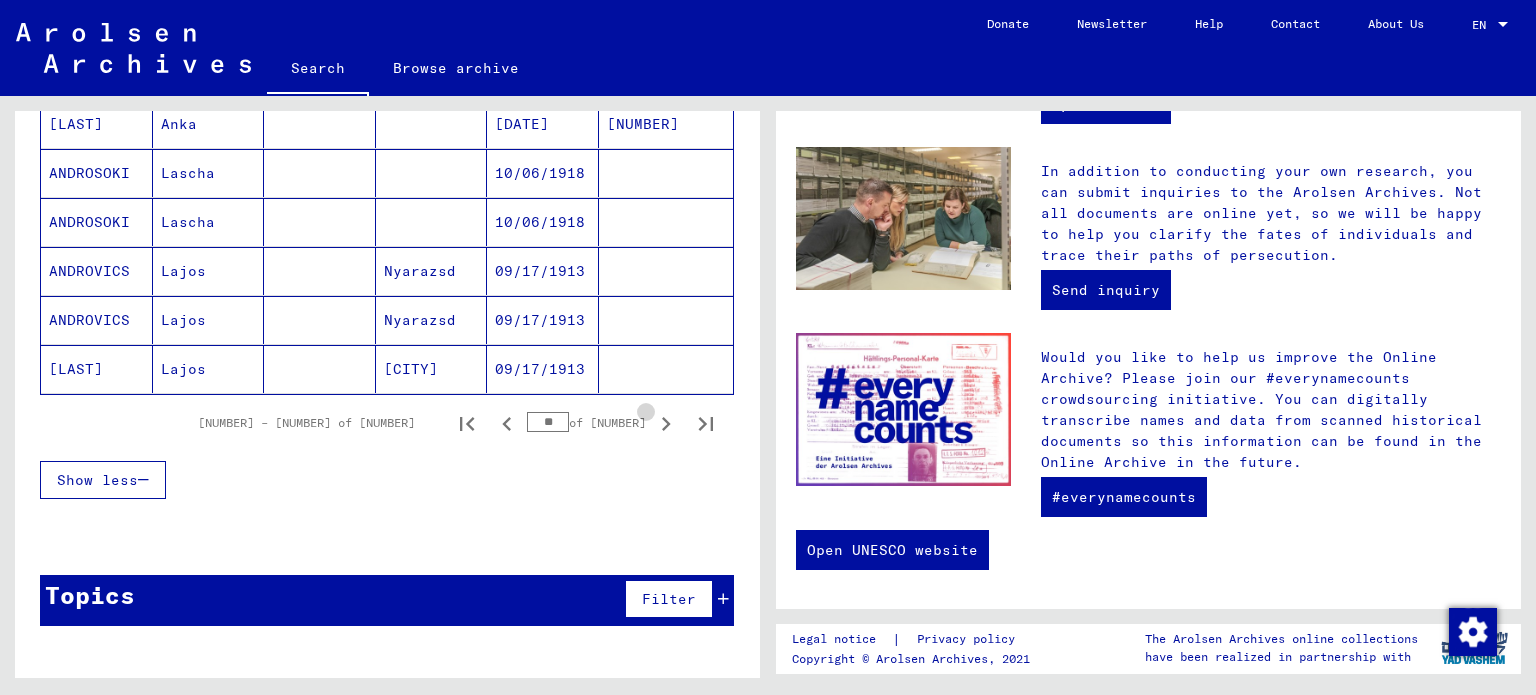 click 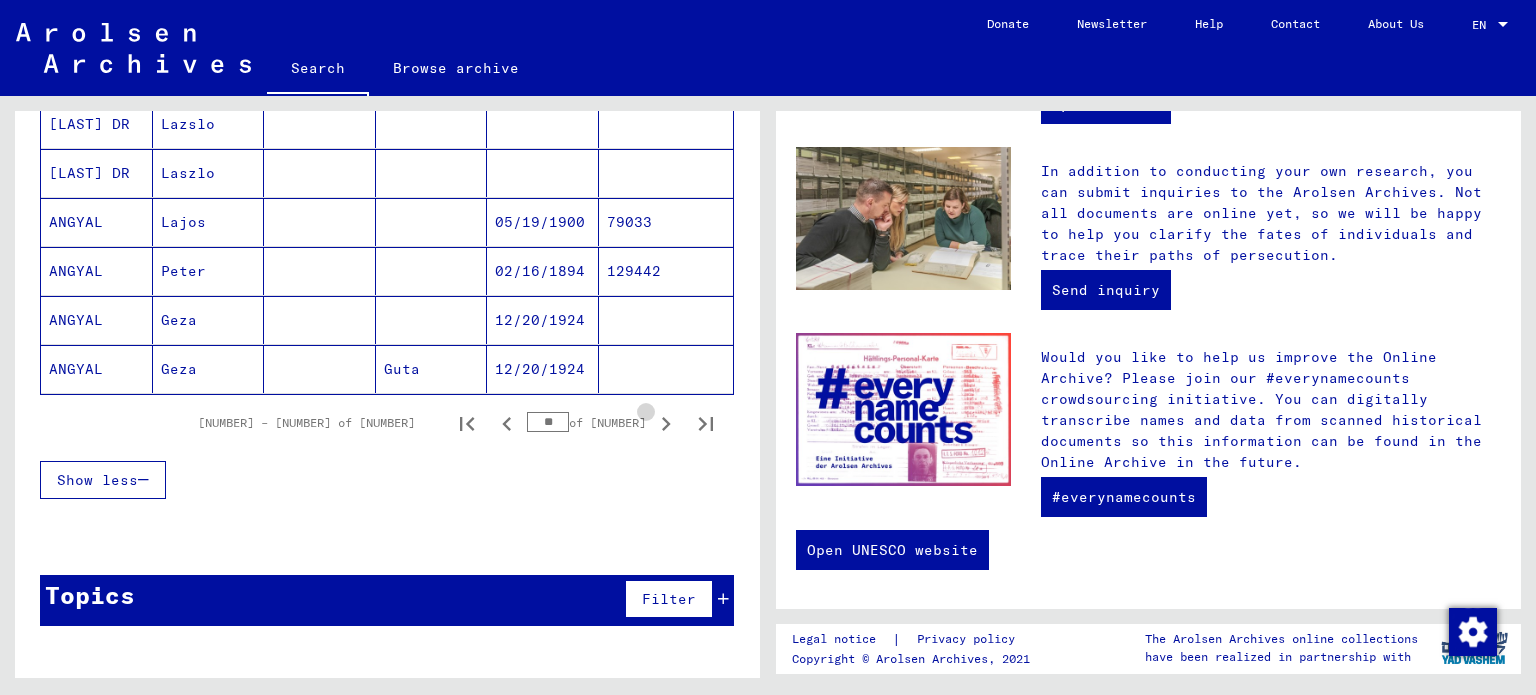 click 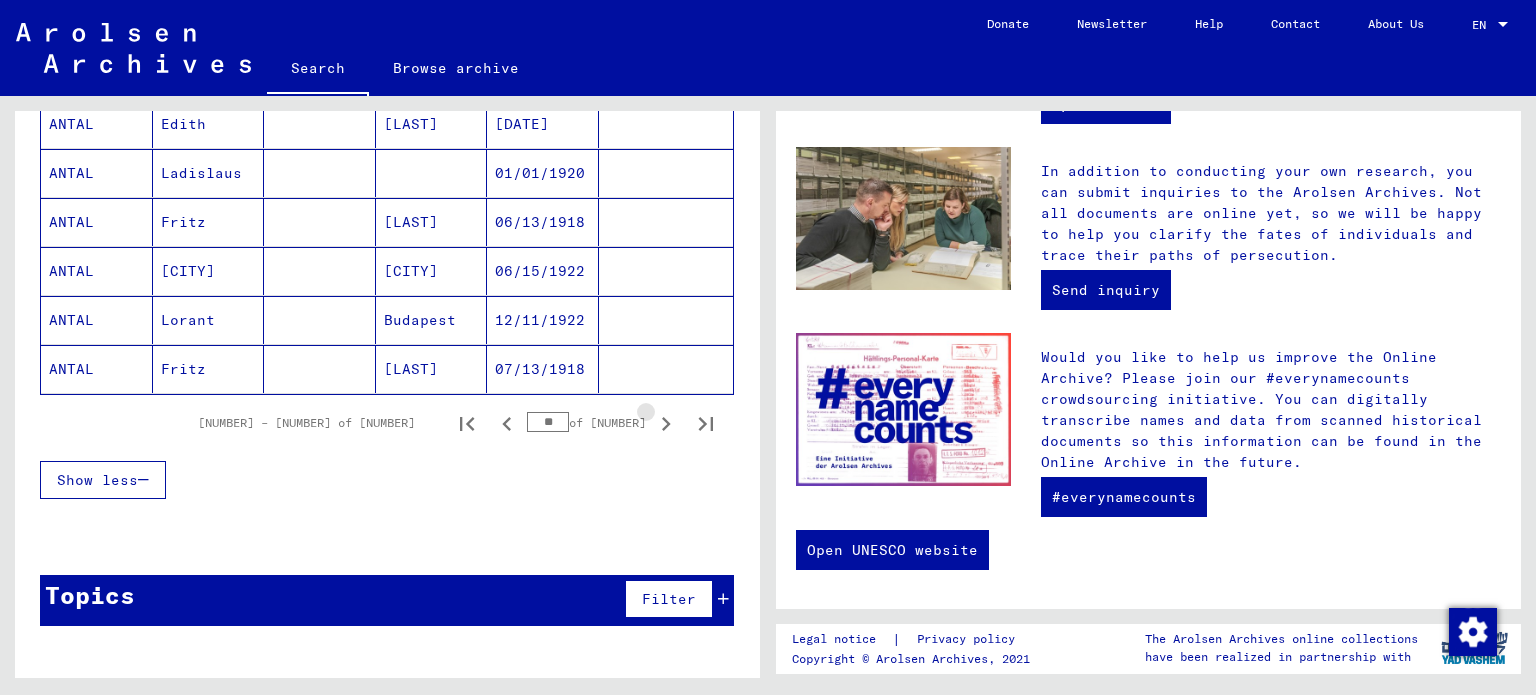 click 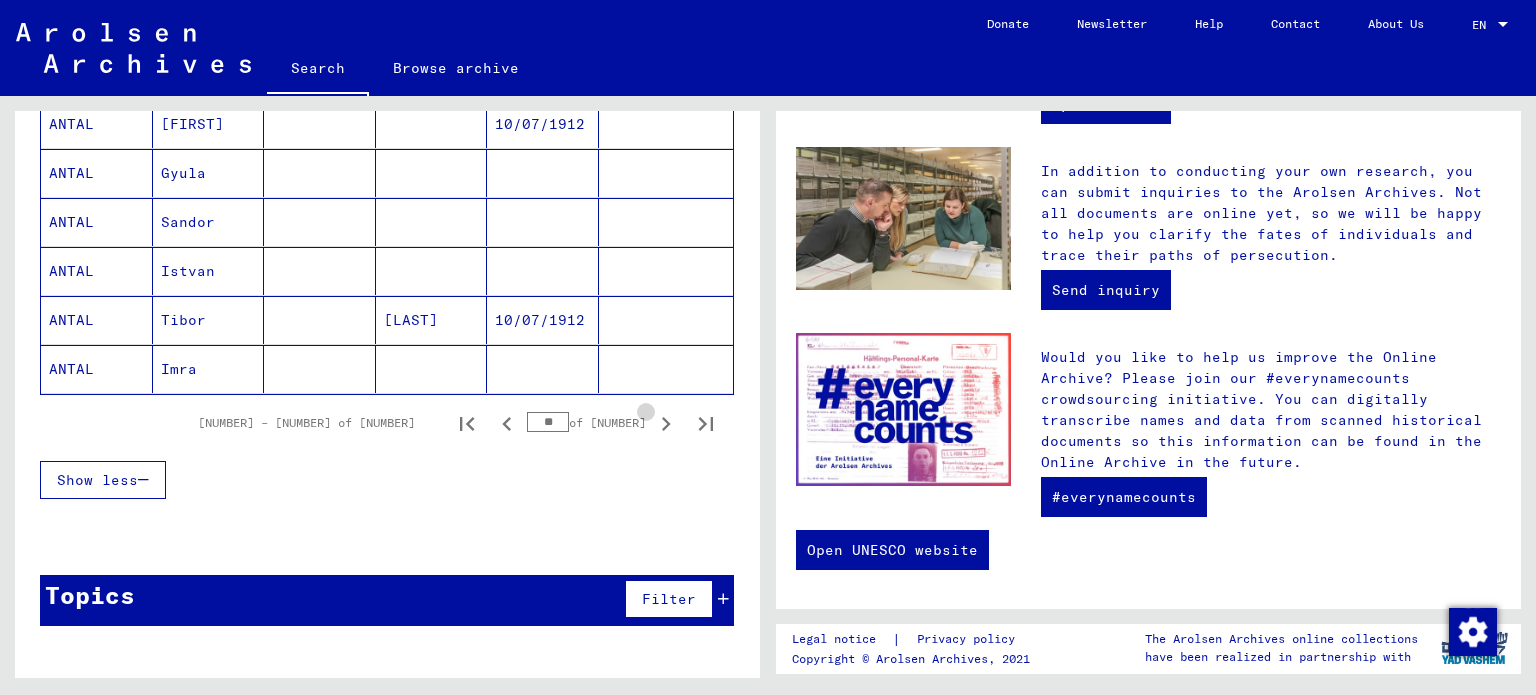 click 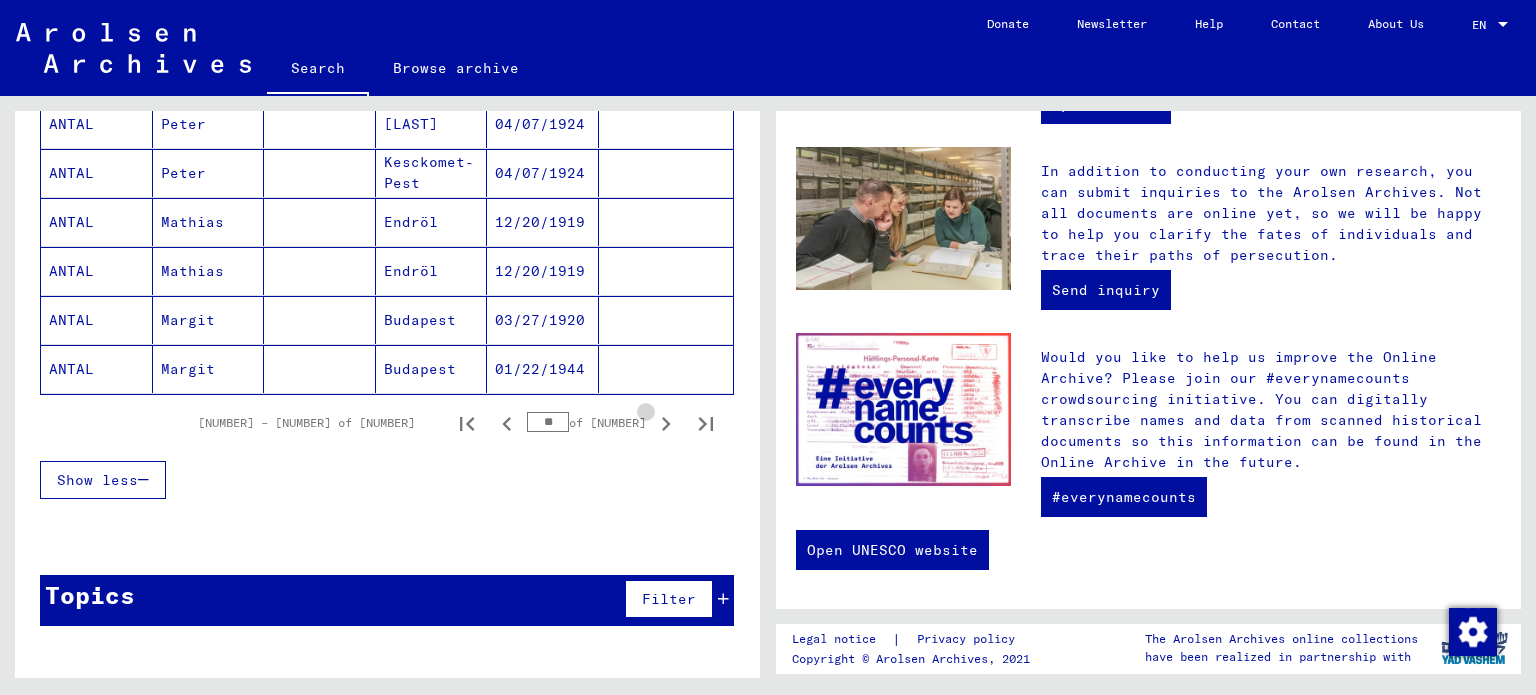 click 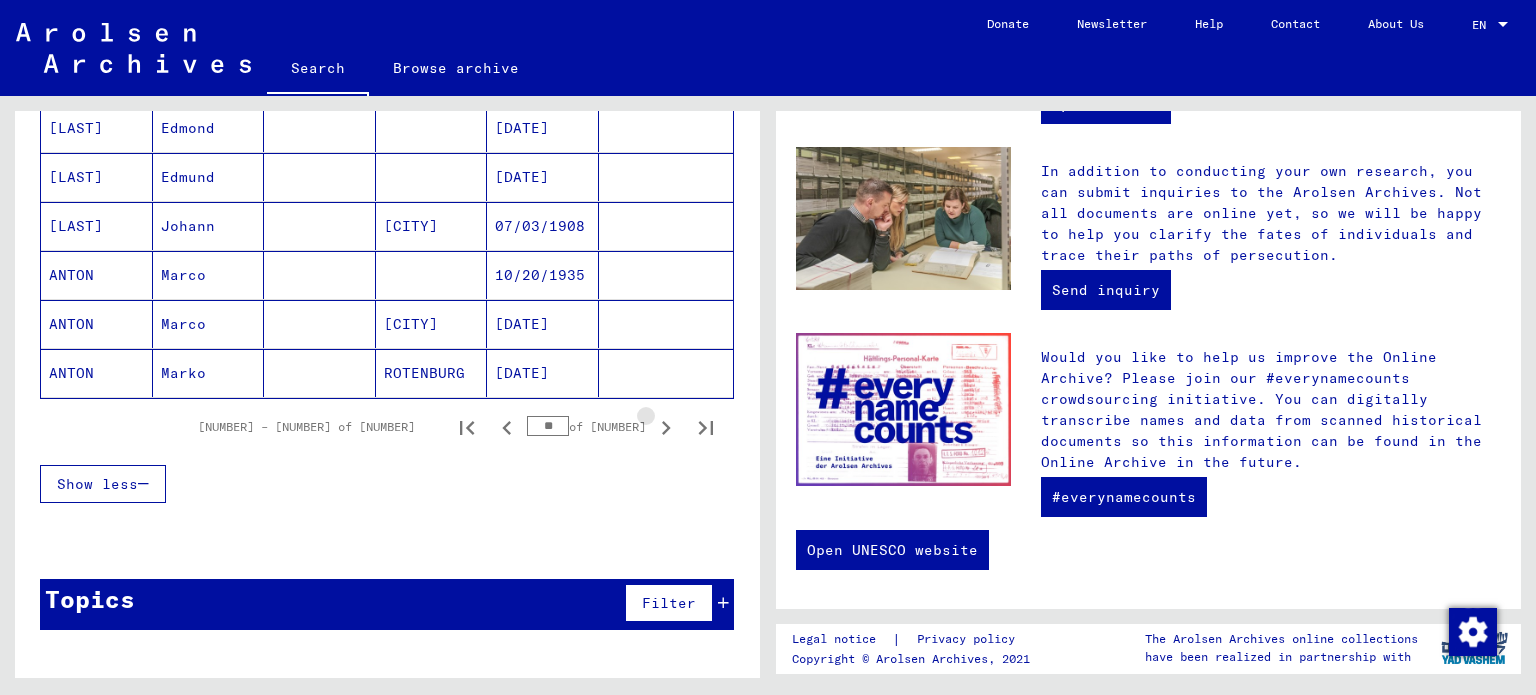 scroll, scrollTop: 1332, scrollLeft: 0, axis: vertical 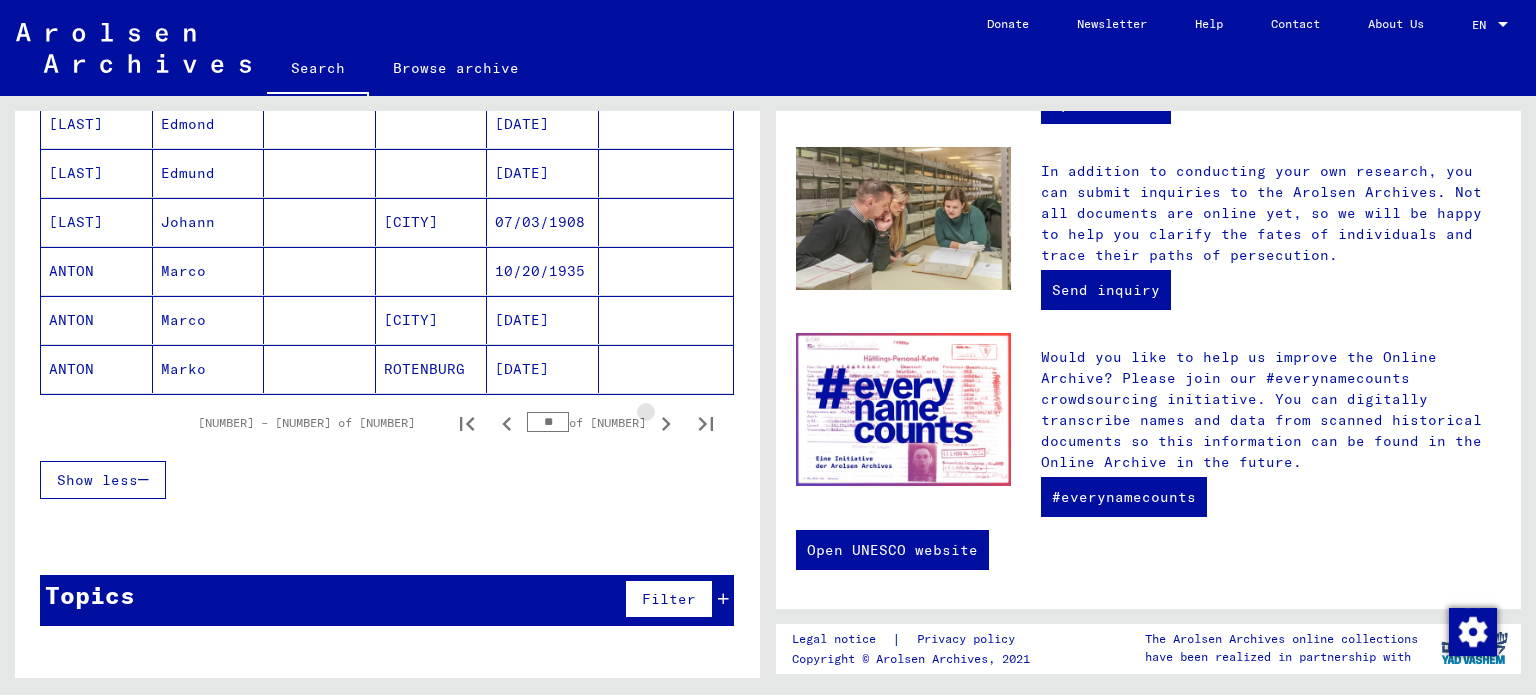 click 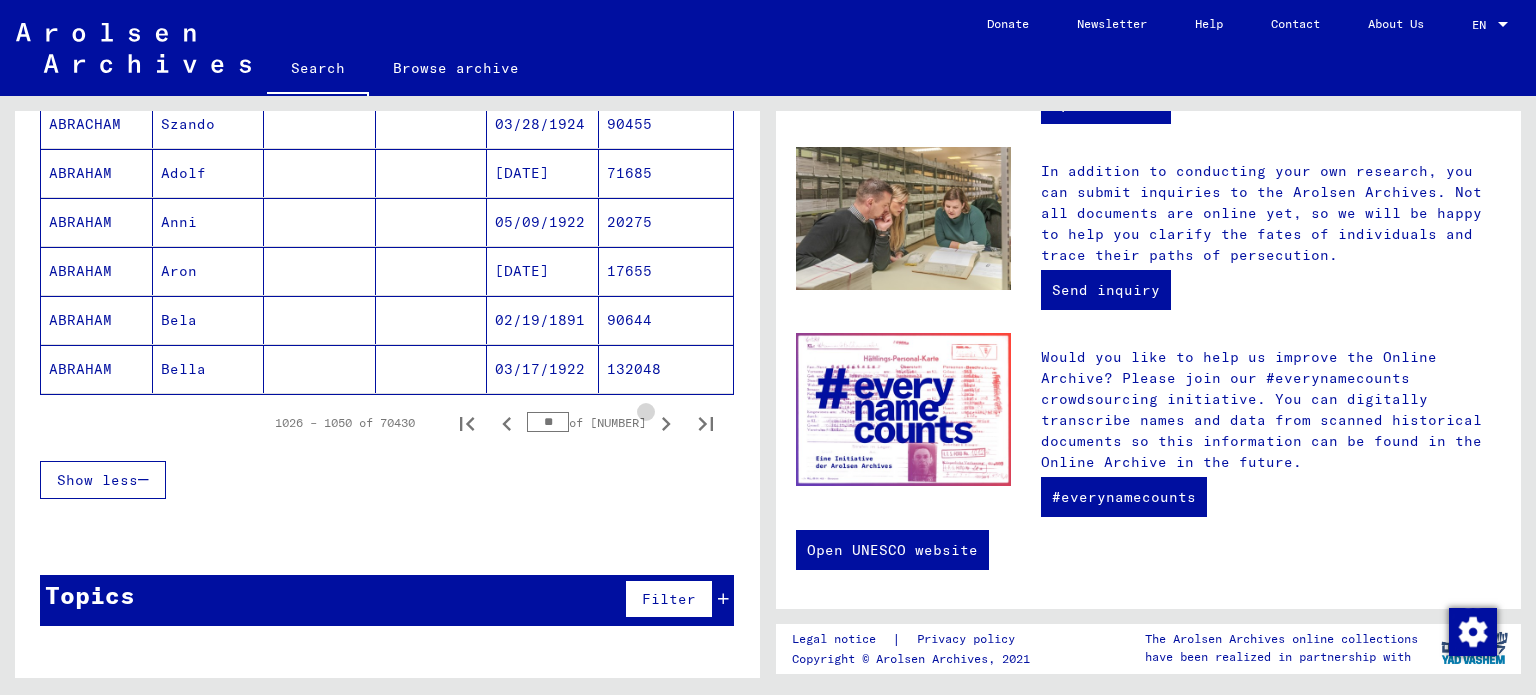 click 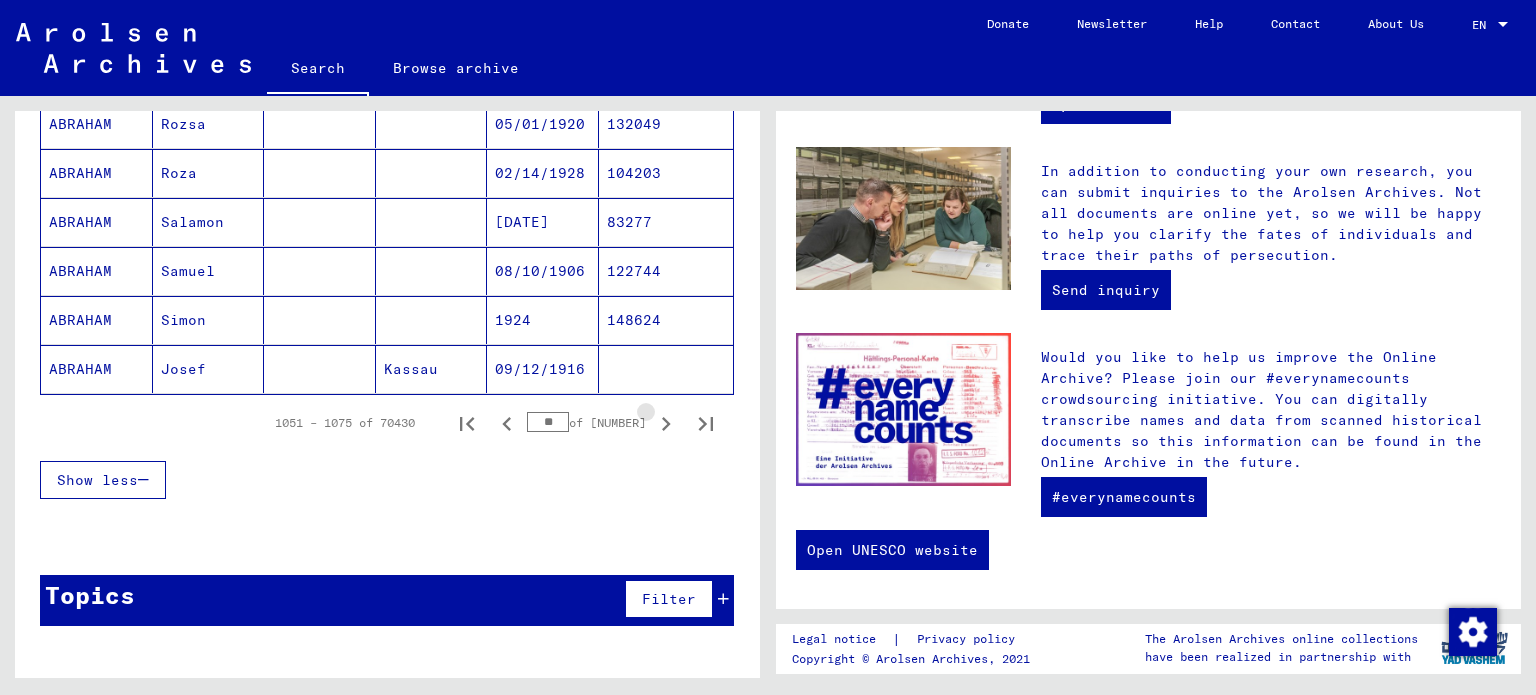 click 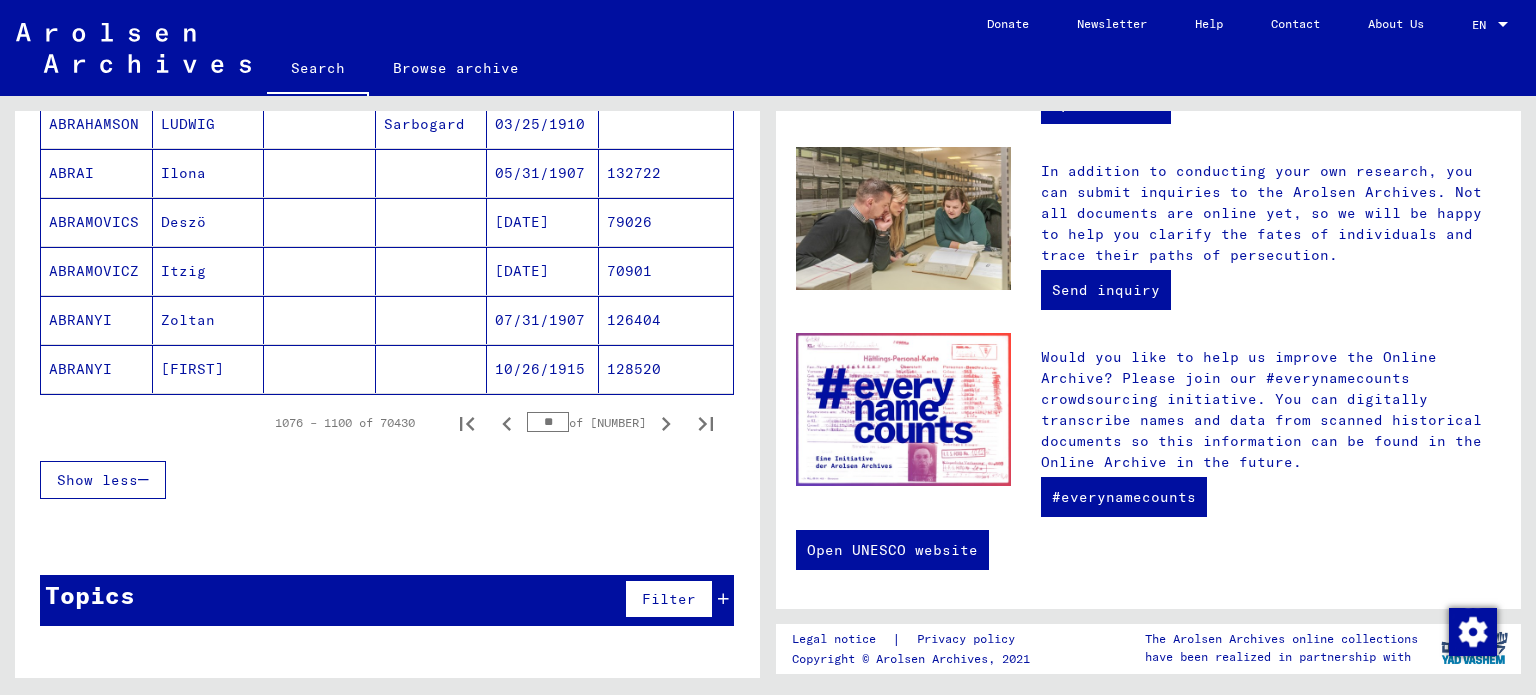 click 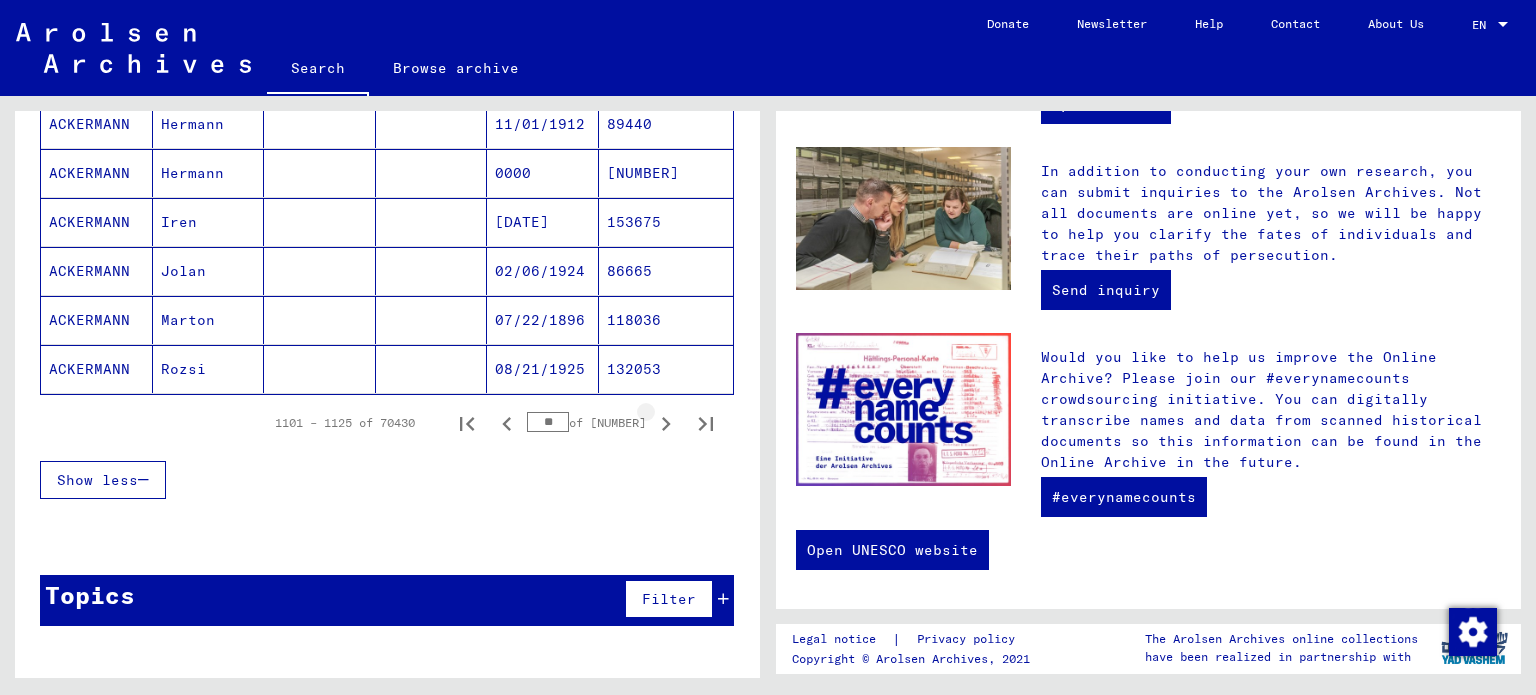click 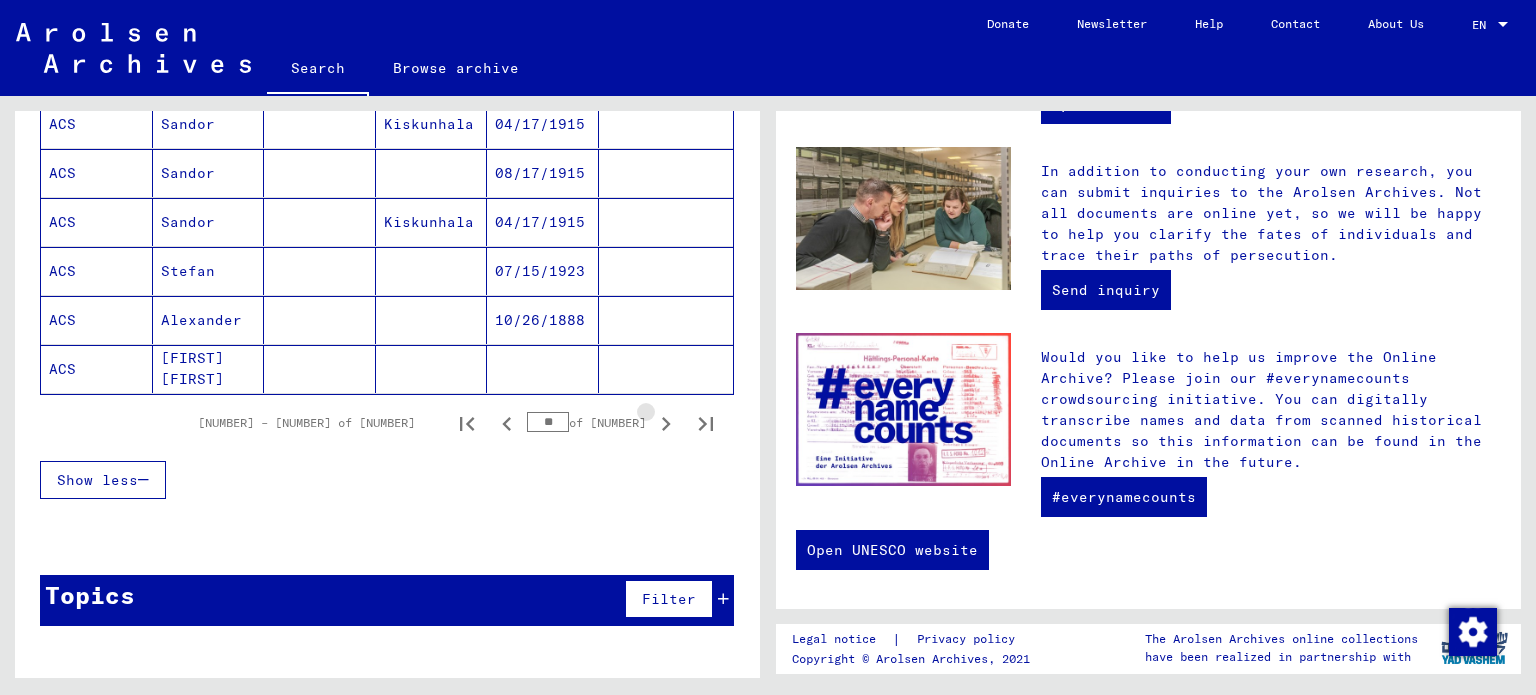 click 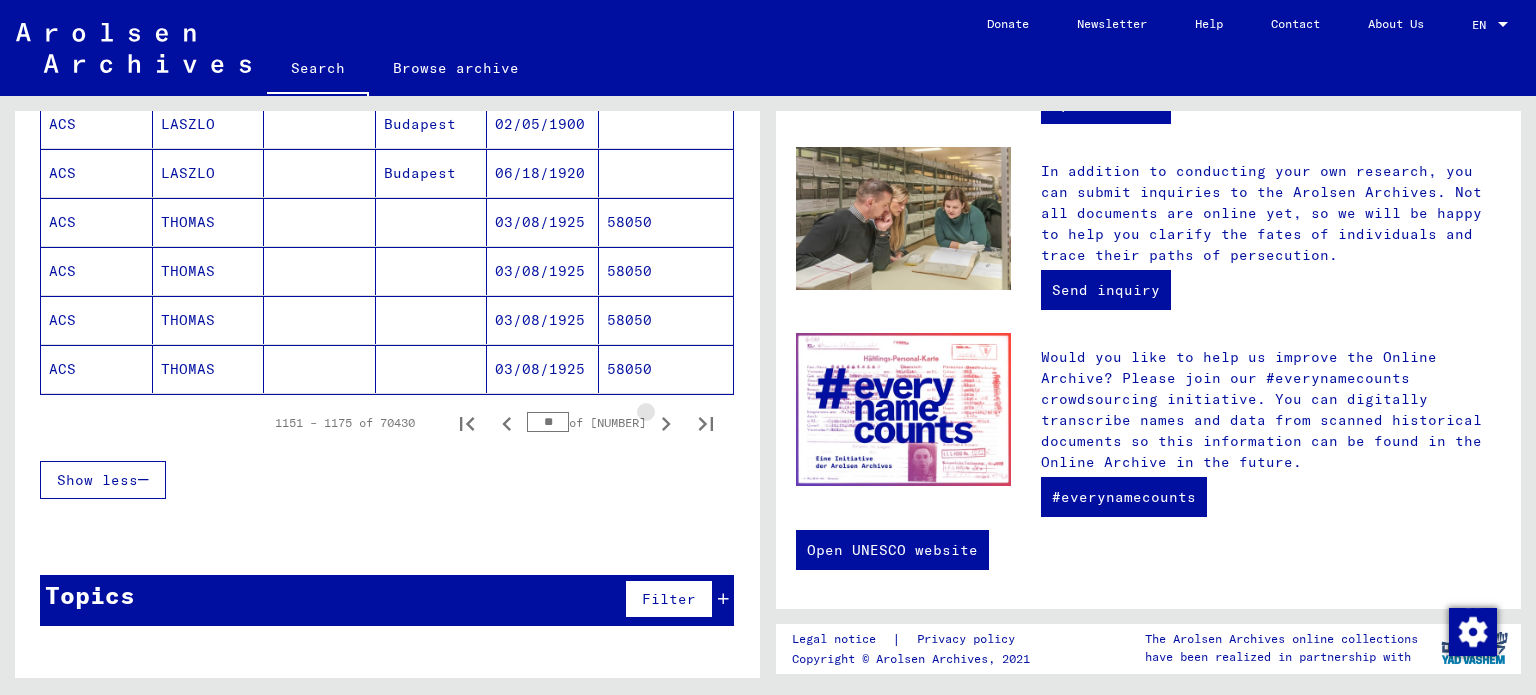 click 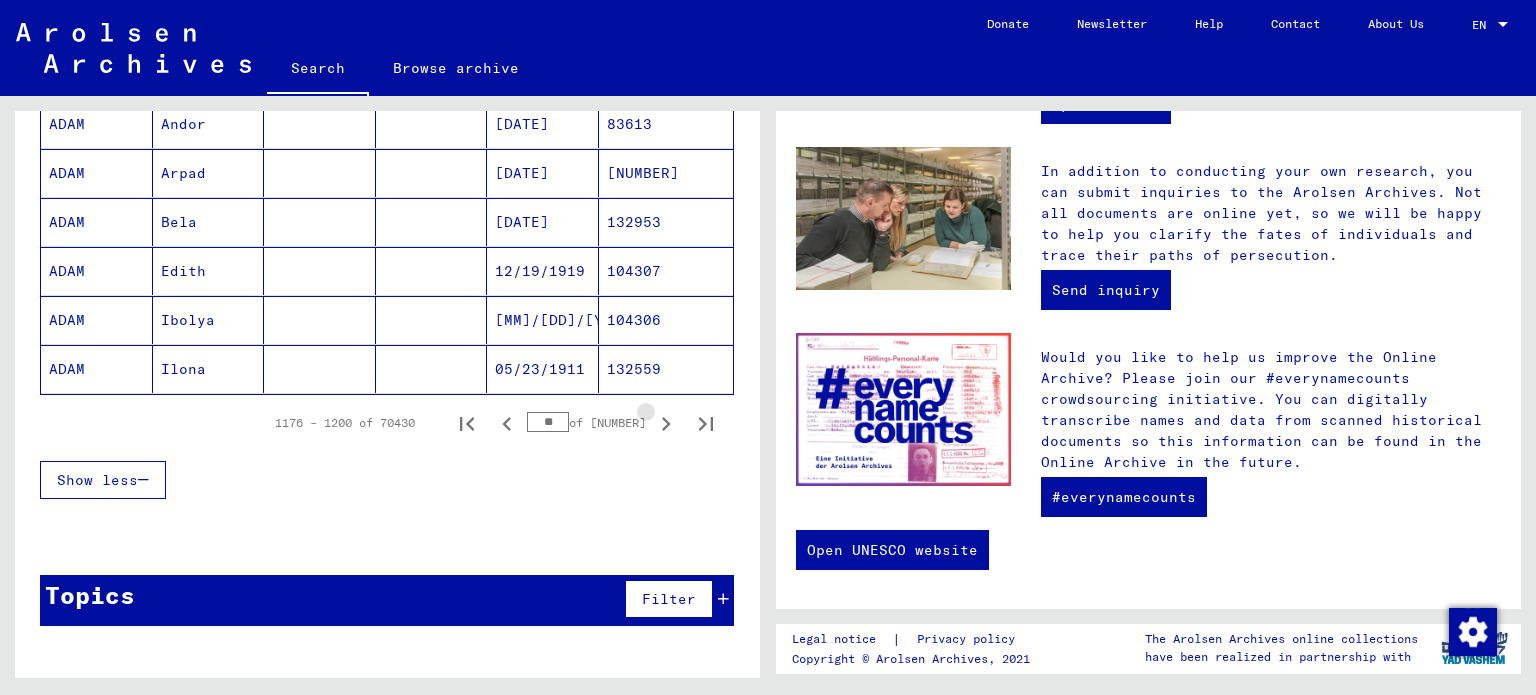 click 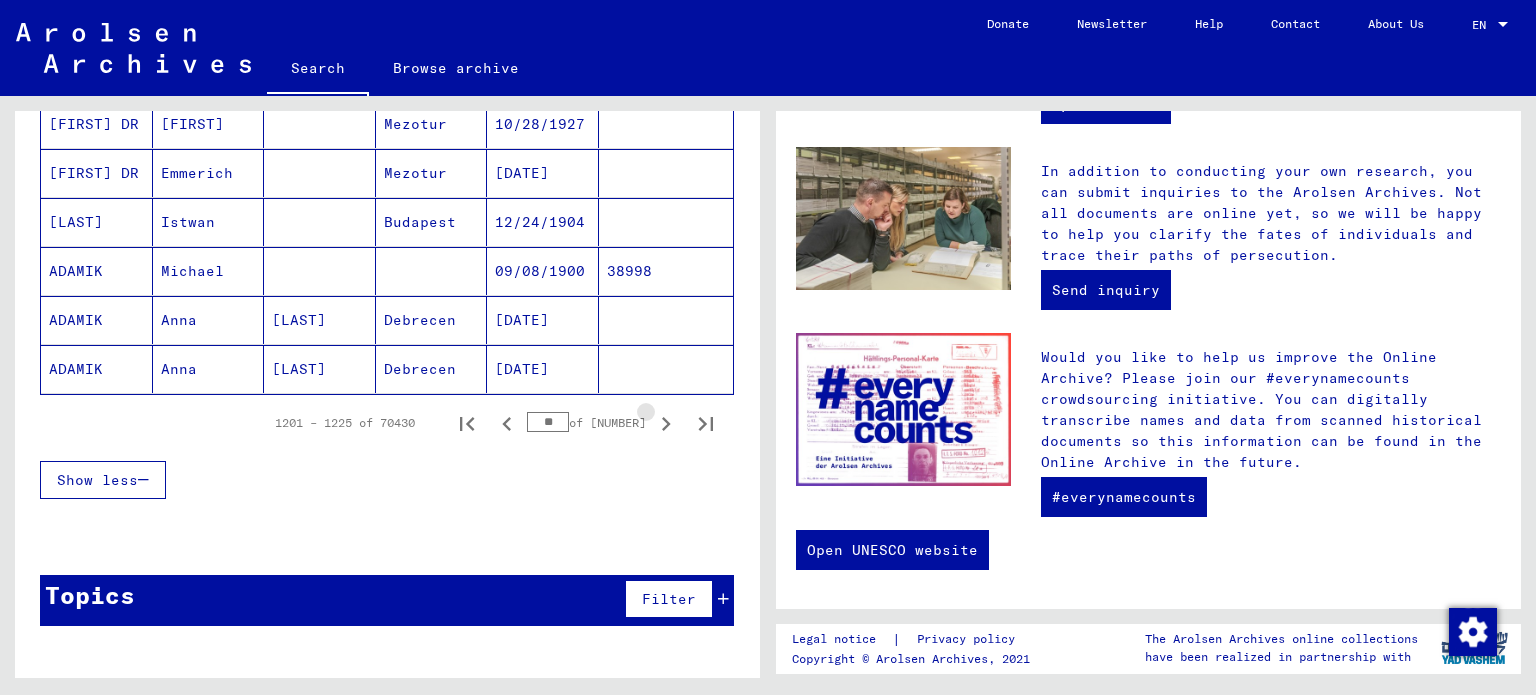click 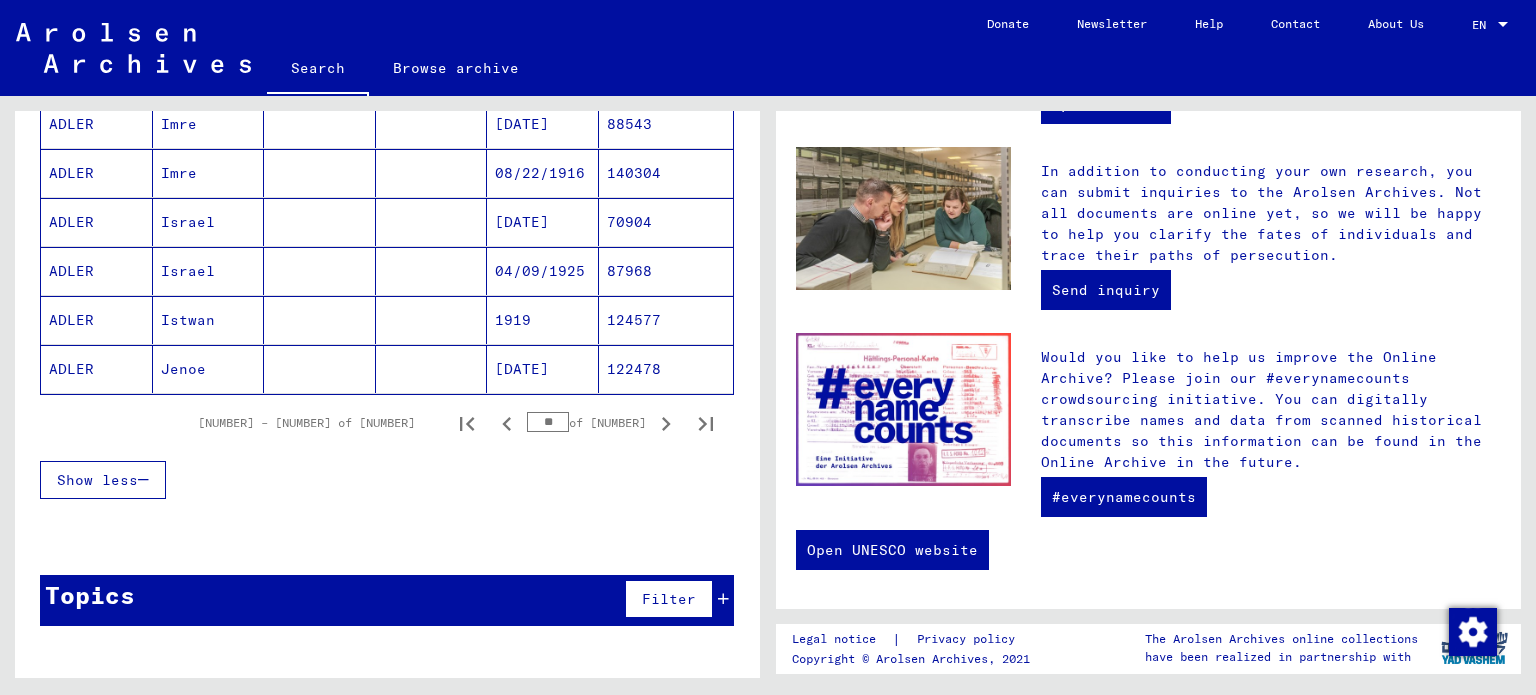 drag, startPoint x: 553, startPoint y: 419, endPoint x: 526, endPoint y: 424, distance: 27.45906 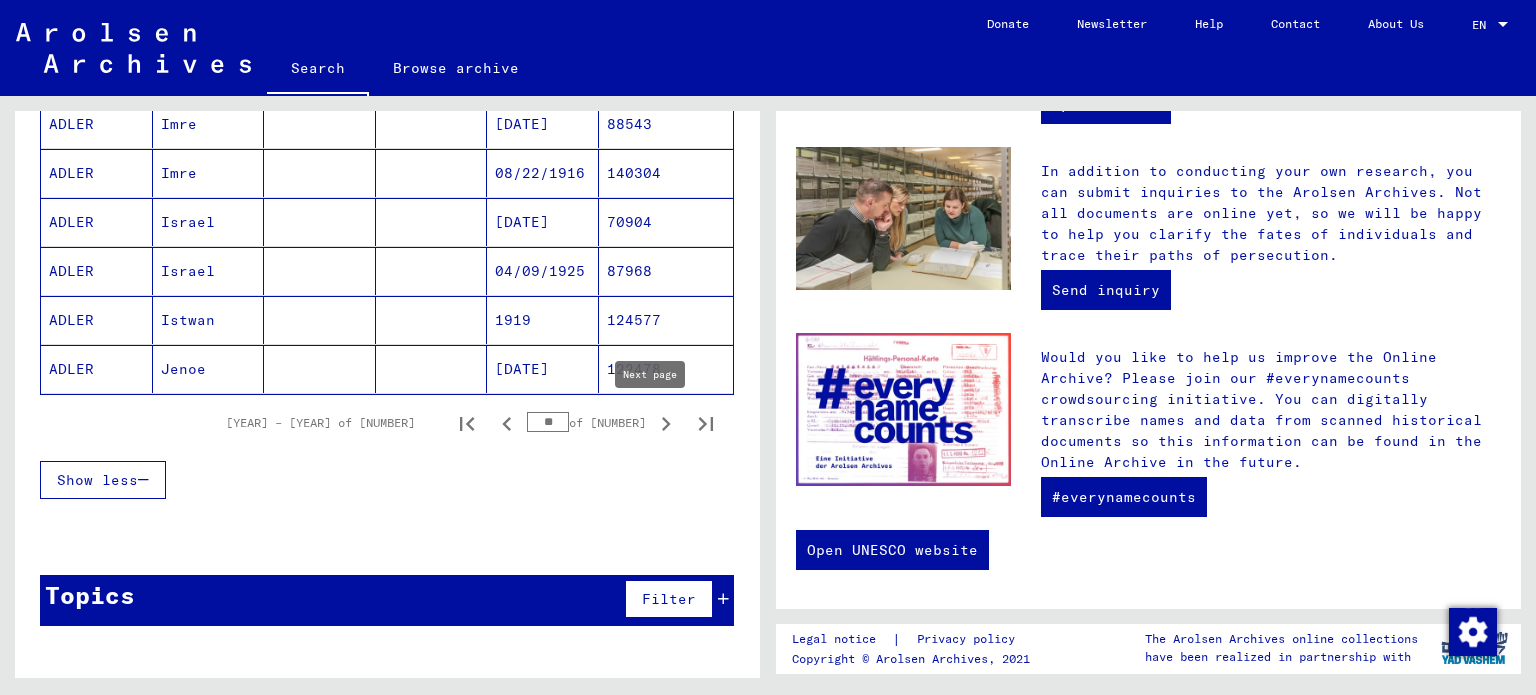 click 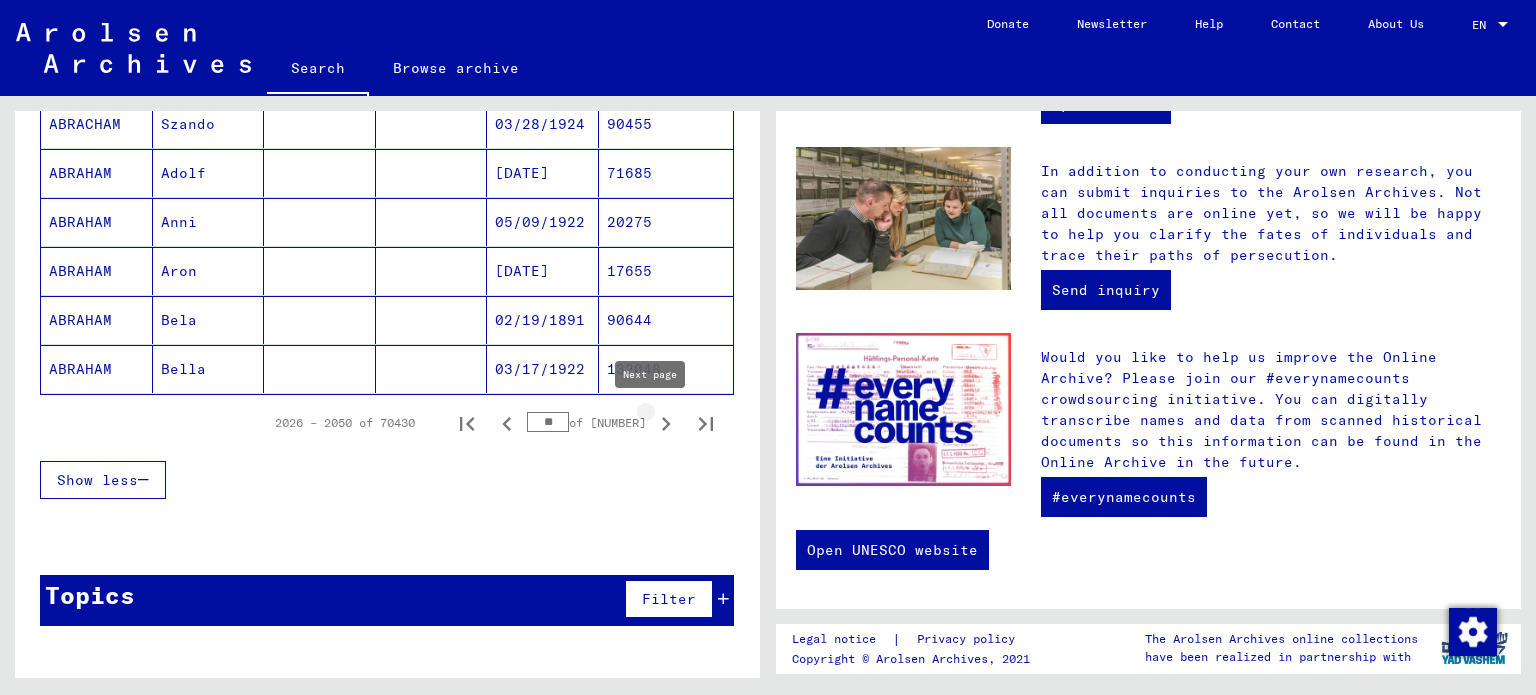click 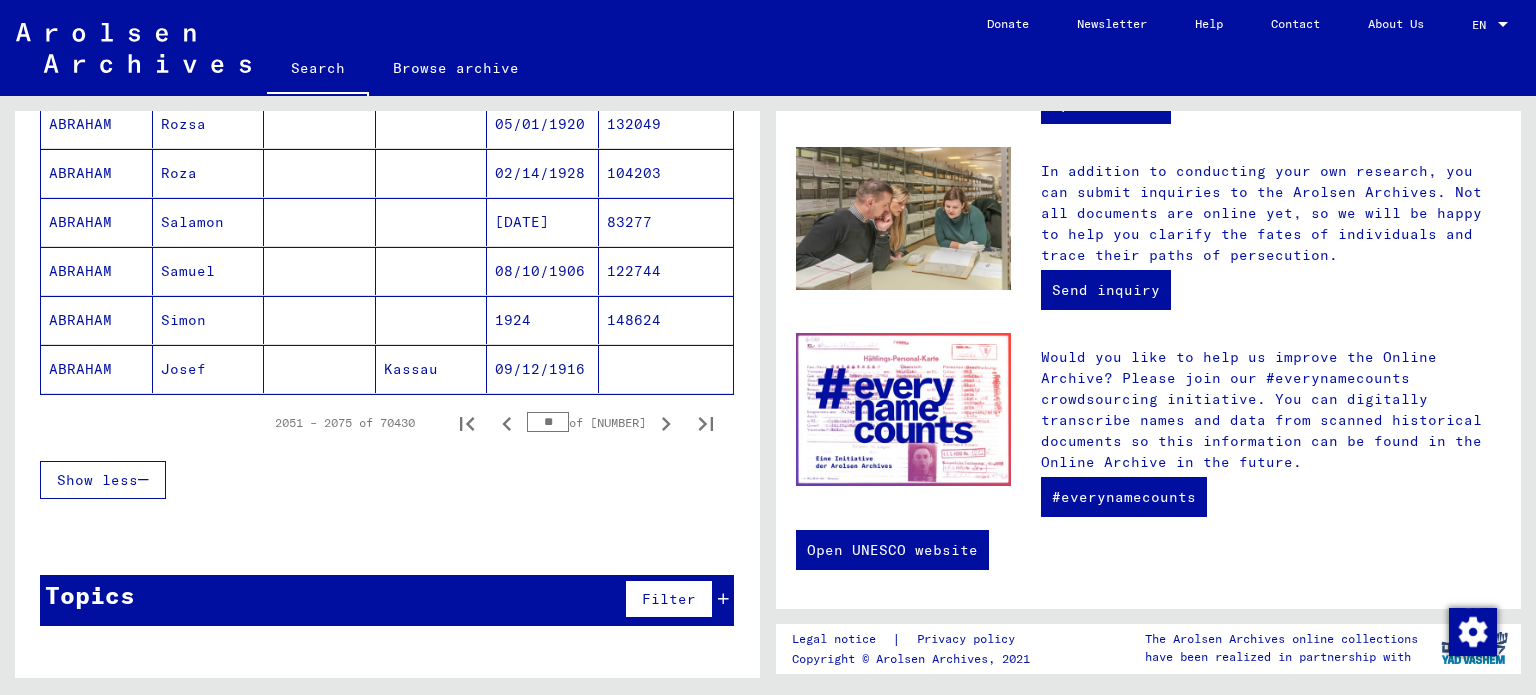 click on "**" at bounding box center [548, 422] 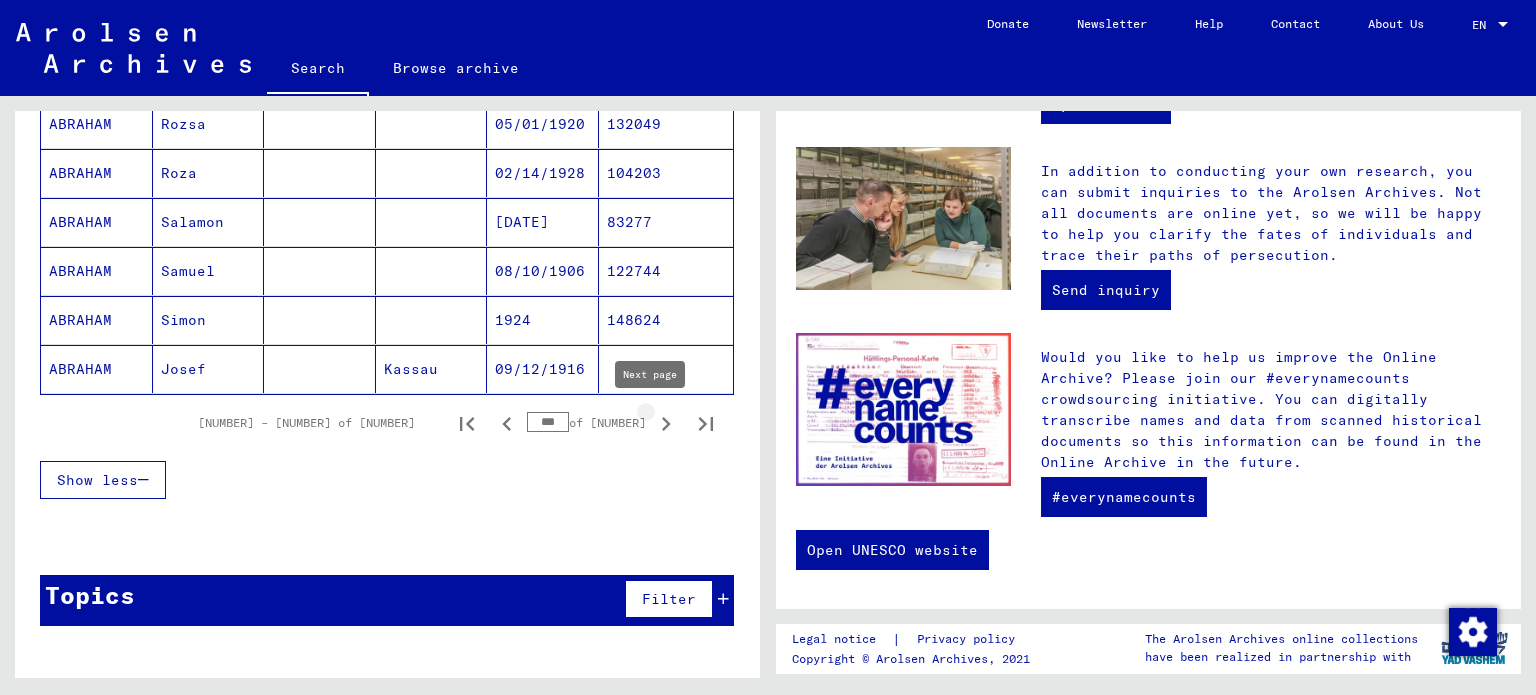 click 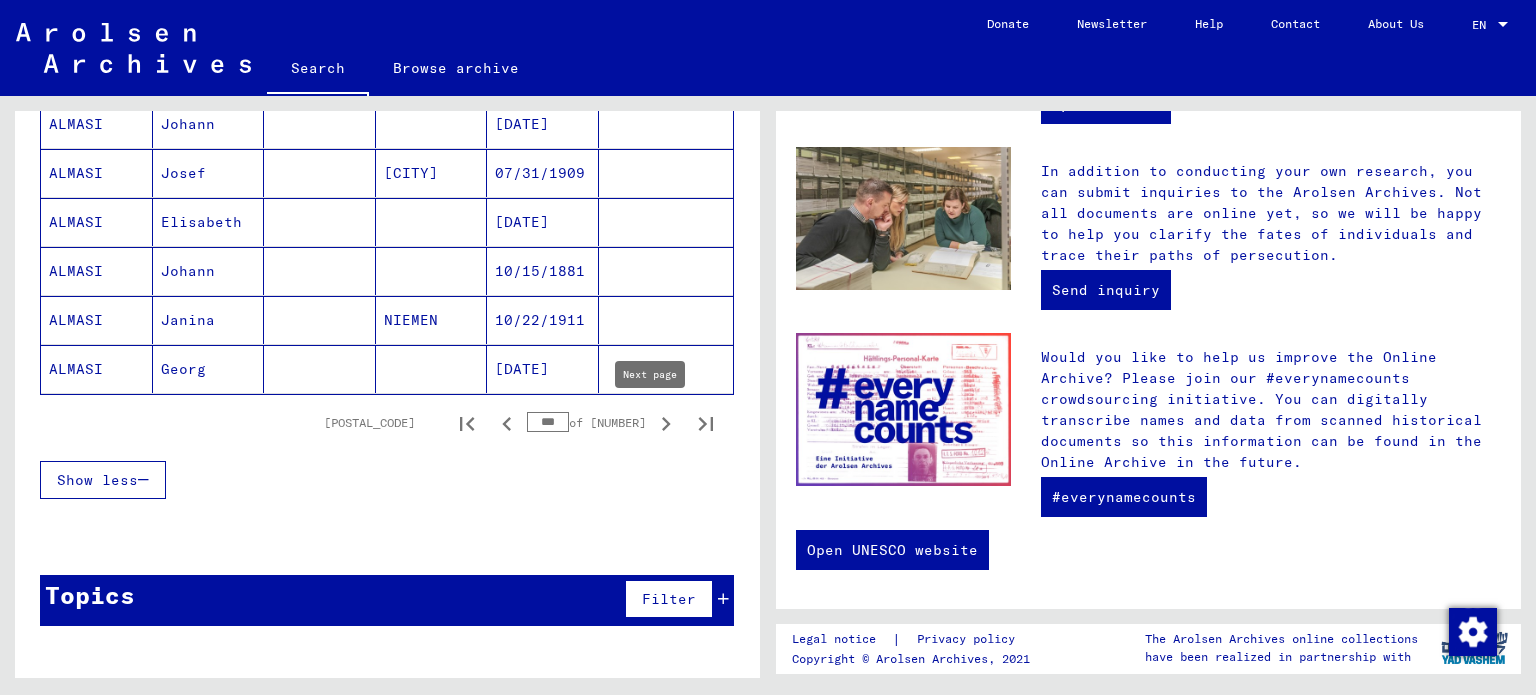 click 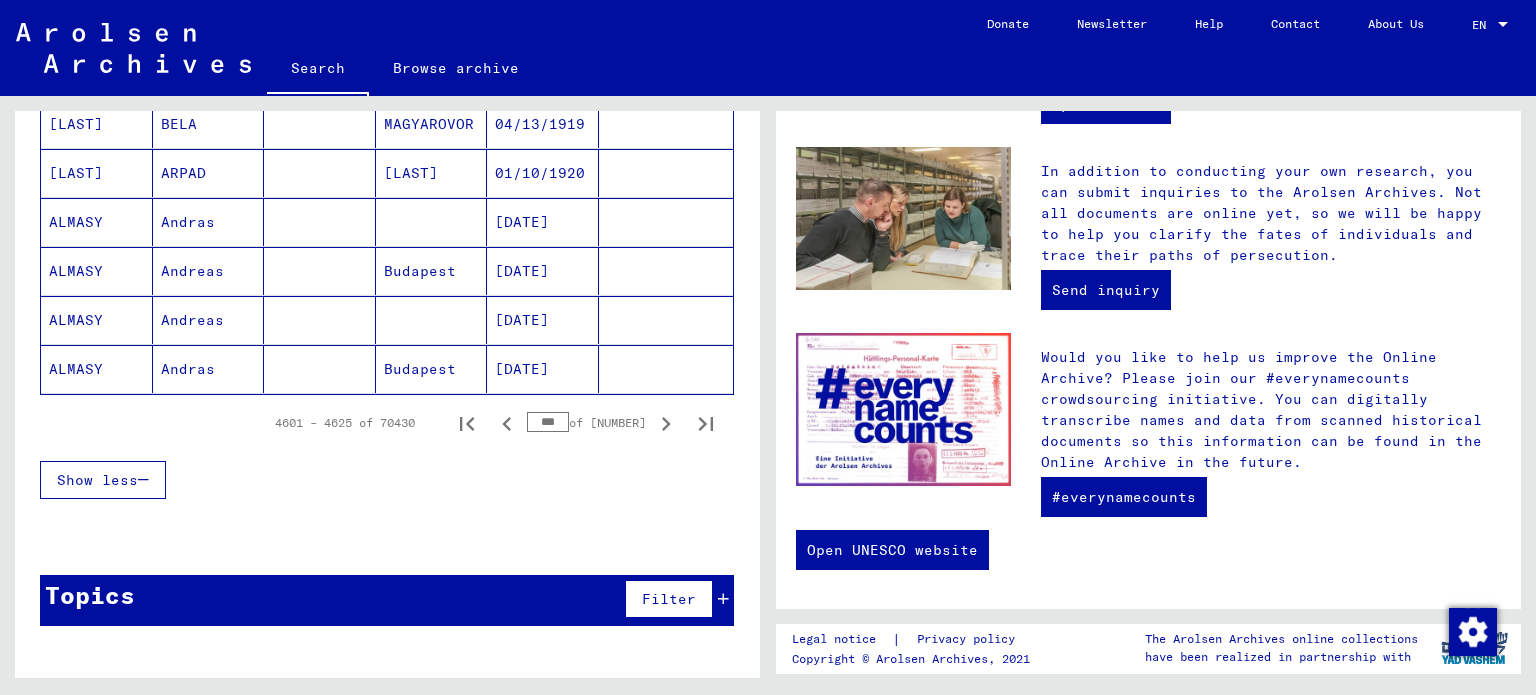 drag, startPoint x: 548, startPoint y: 418, endPoint x: 532, endPoint y: 420, distance: 16.124516 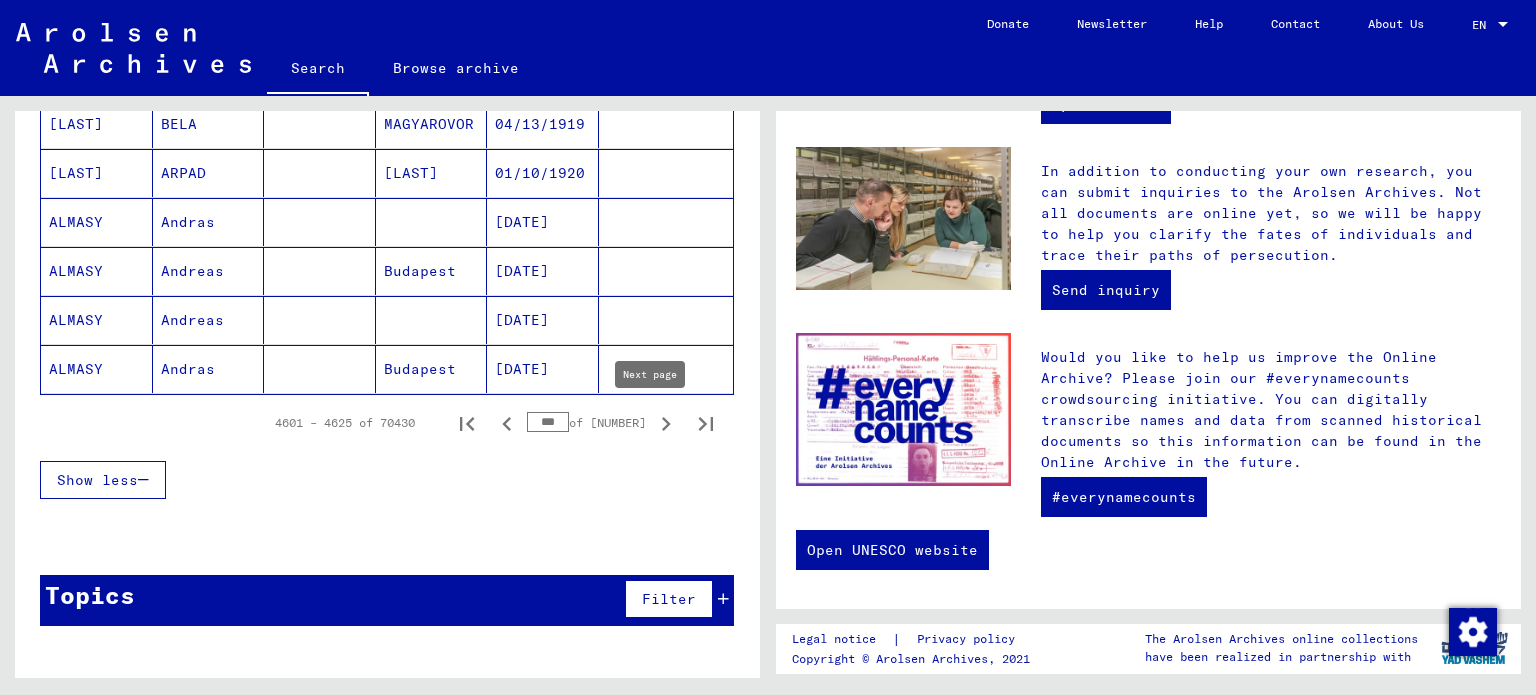 click 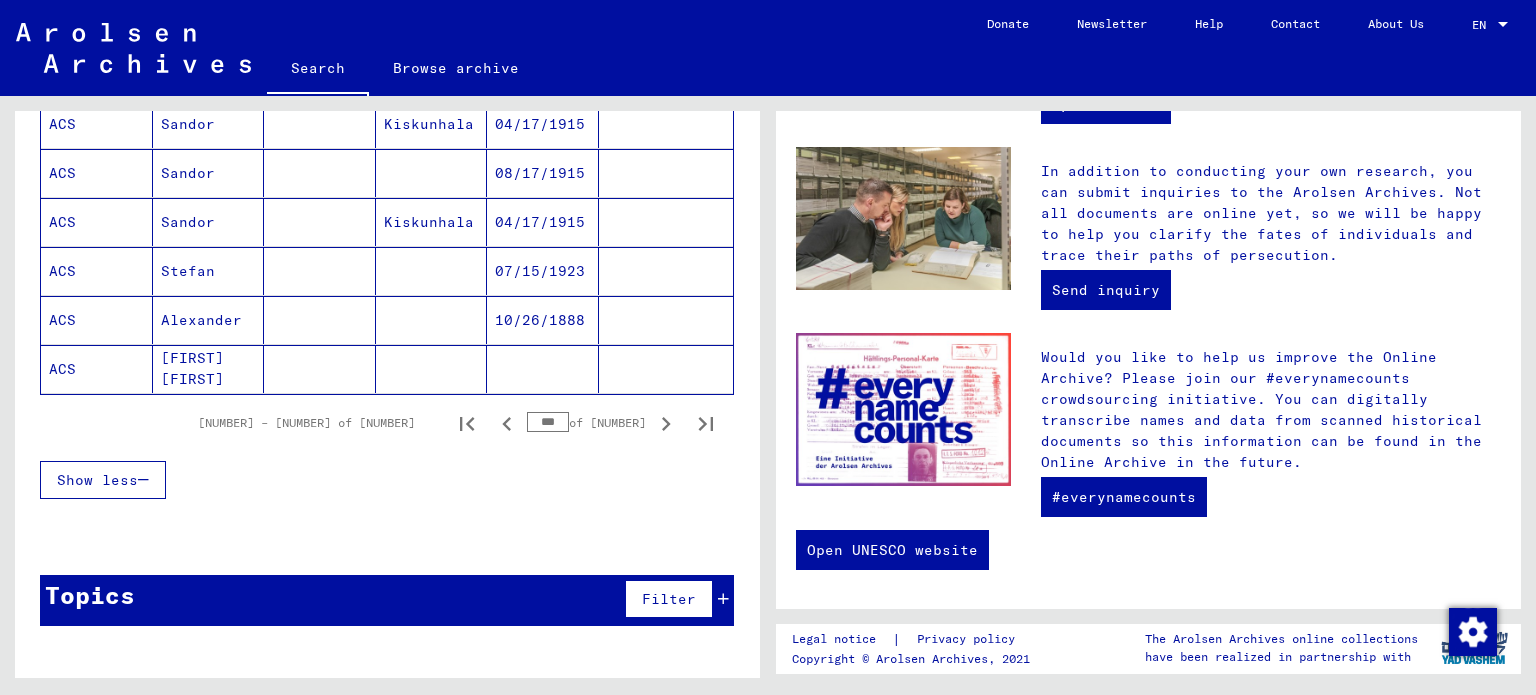 click on "***" at bounding box center (548, 422) 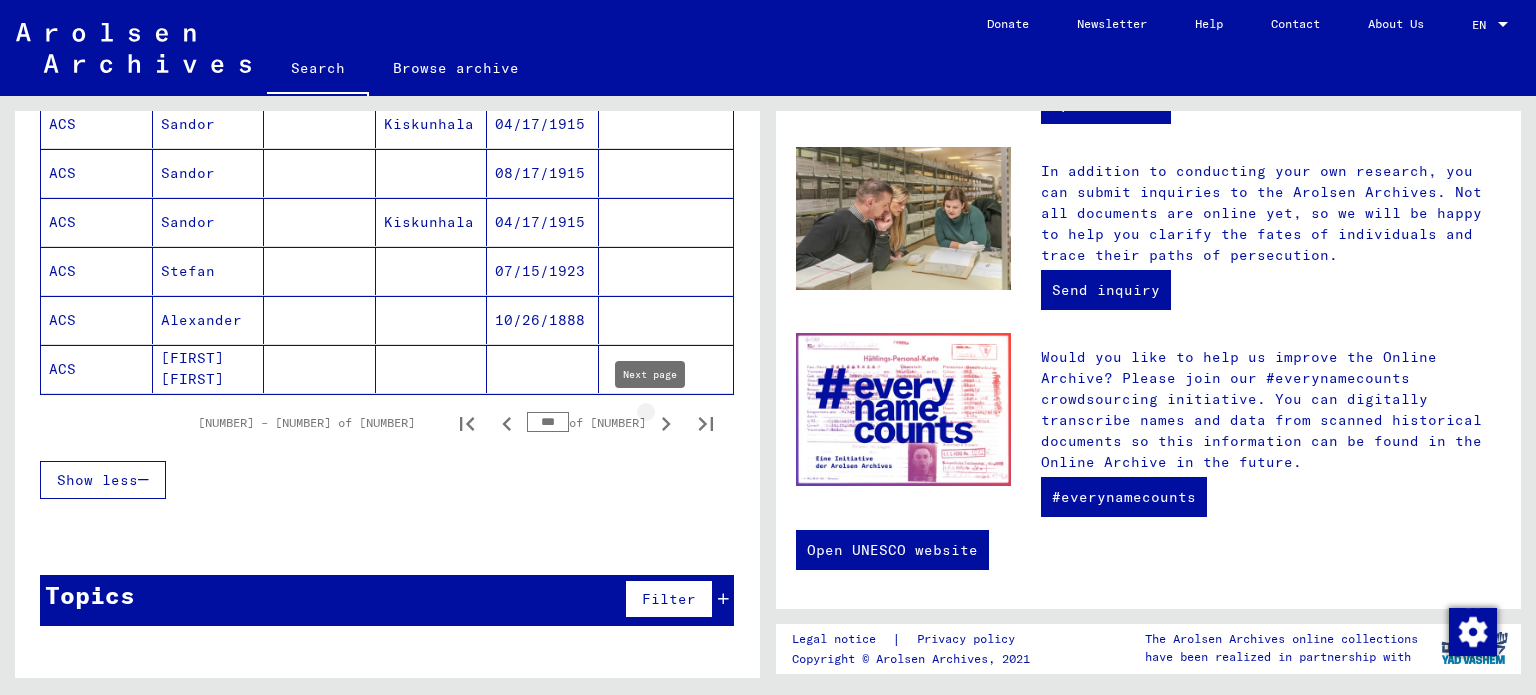 click 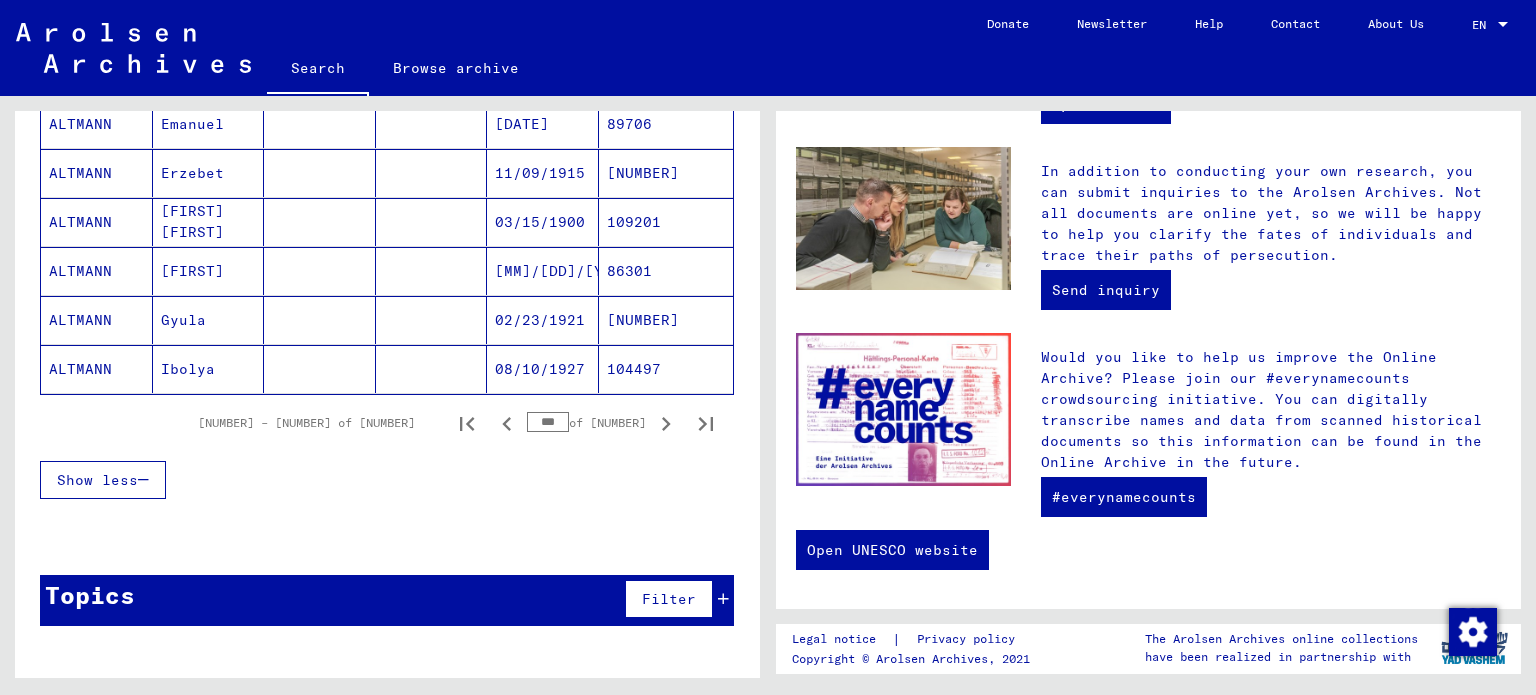 drag, startPoint x: 548, startPoint y: 419, endPoint x: 538, endPoint y: 421, distance: 10.198039 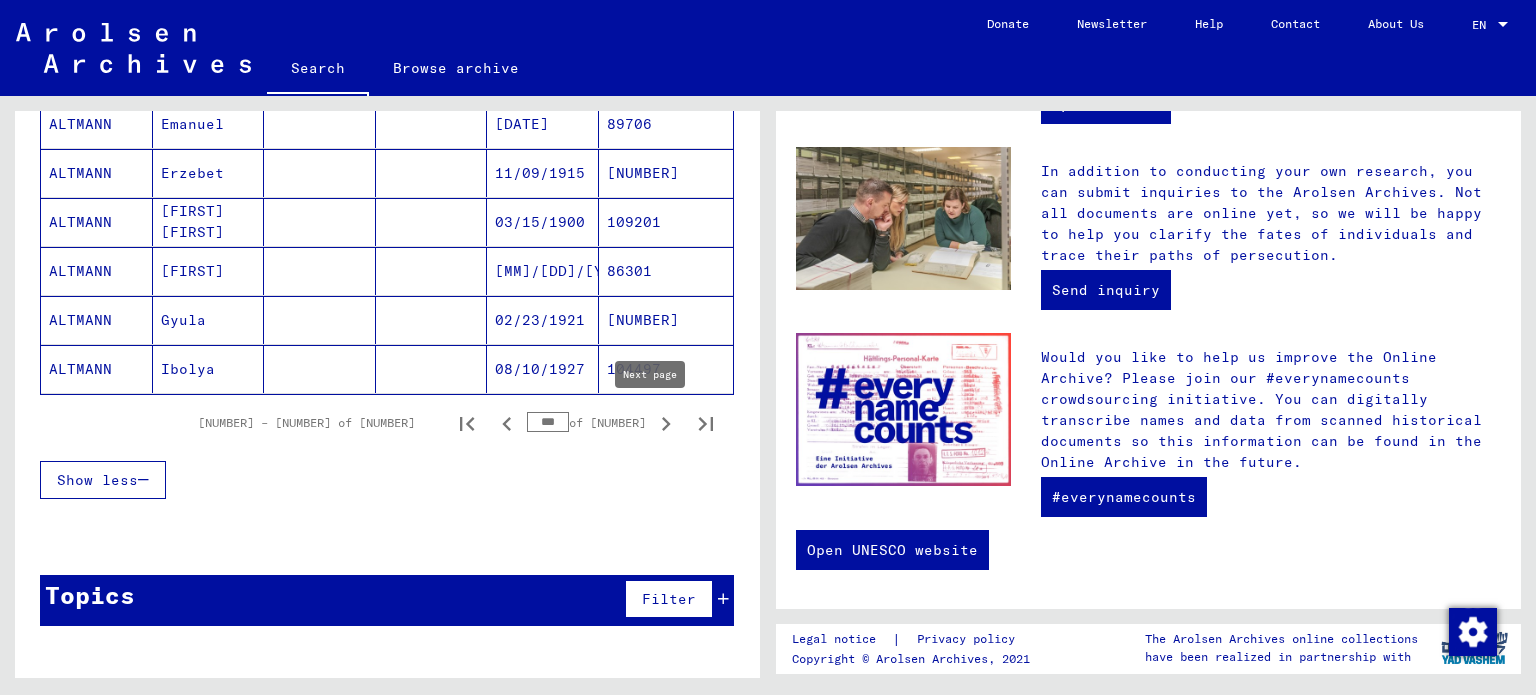 click 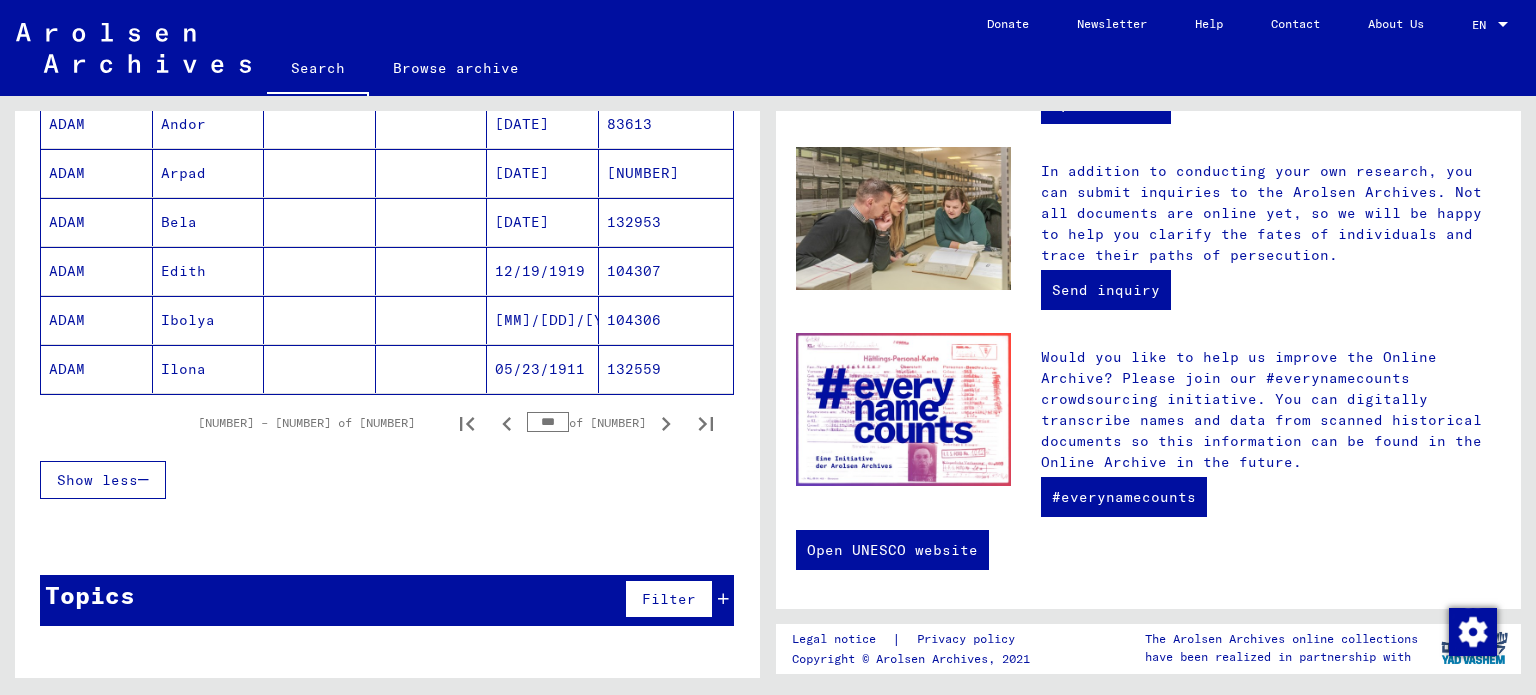 click on "***" at bounding box center (548, 422) 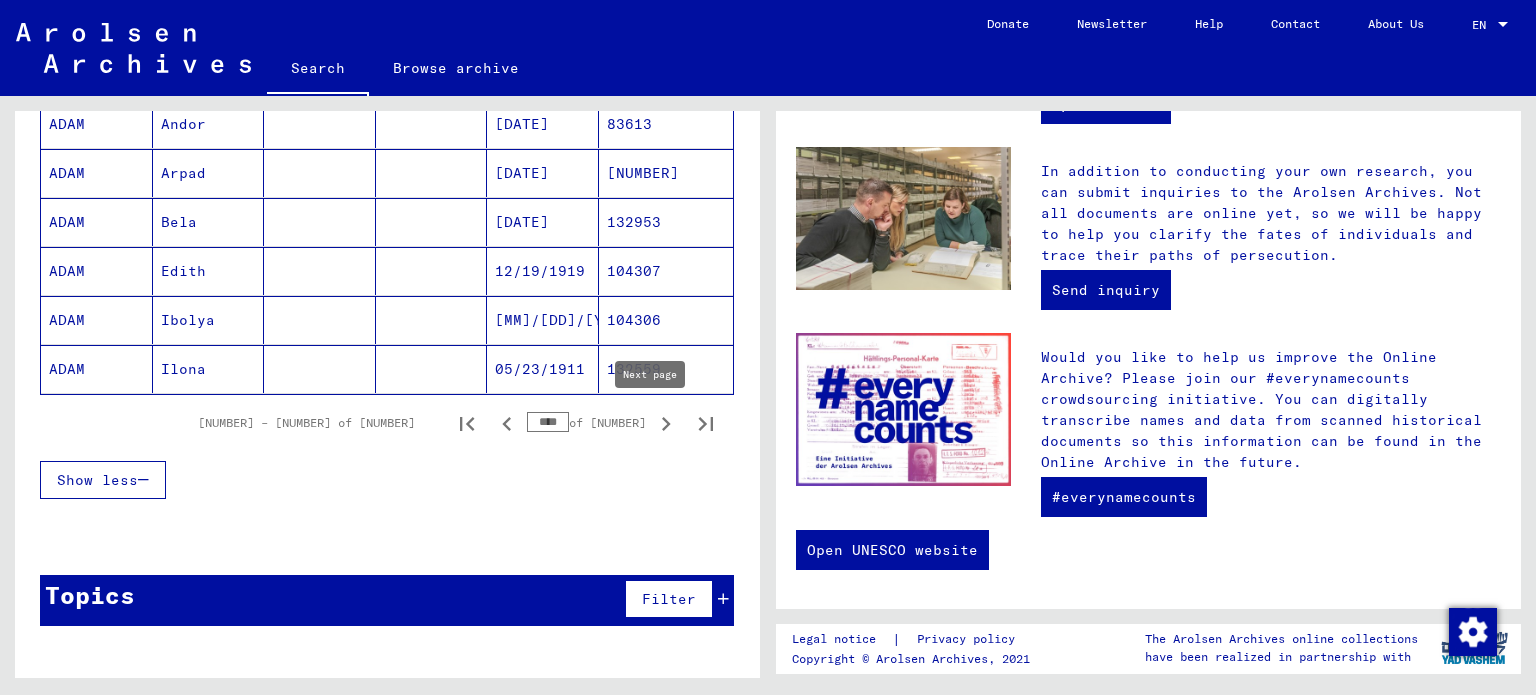click 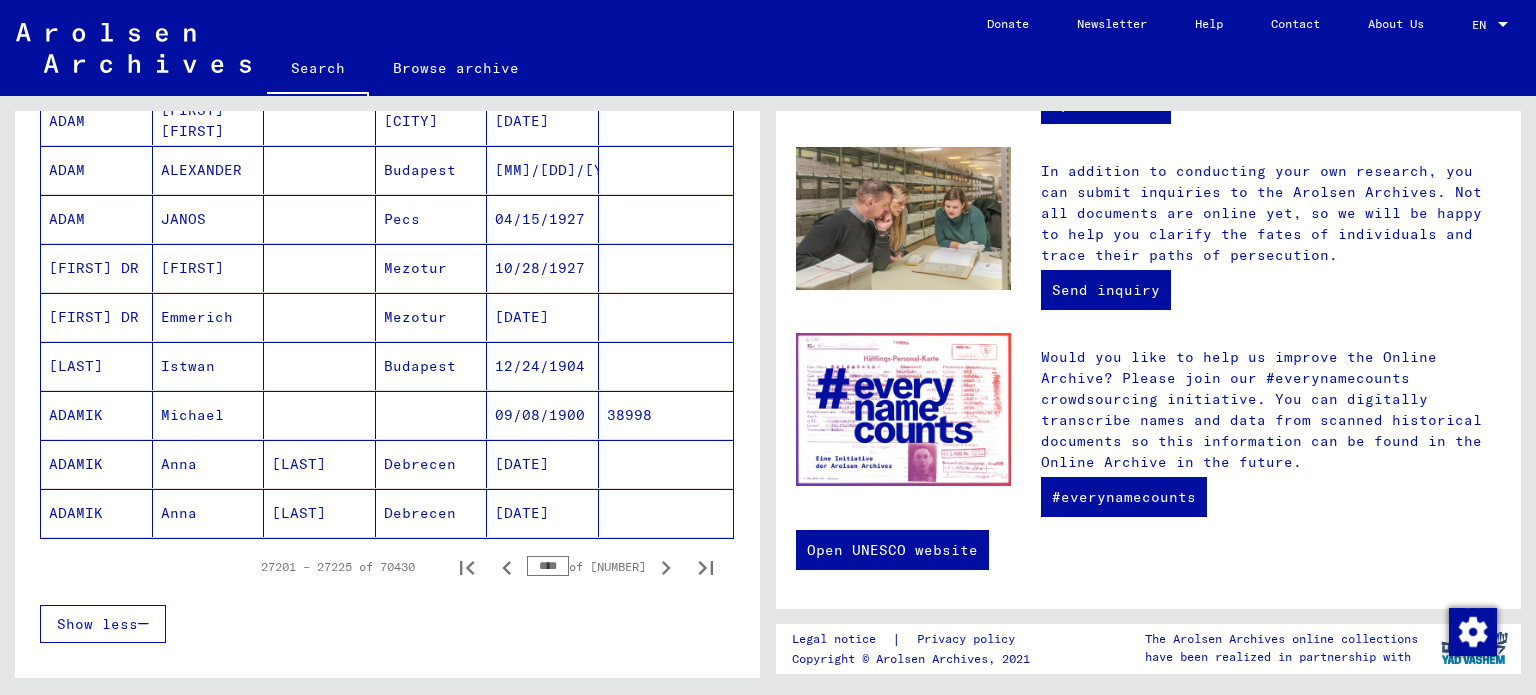 scroll, scrollTop: 1332, scrollLeft: 0, axis: vertical 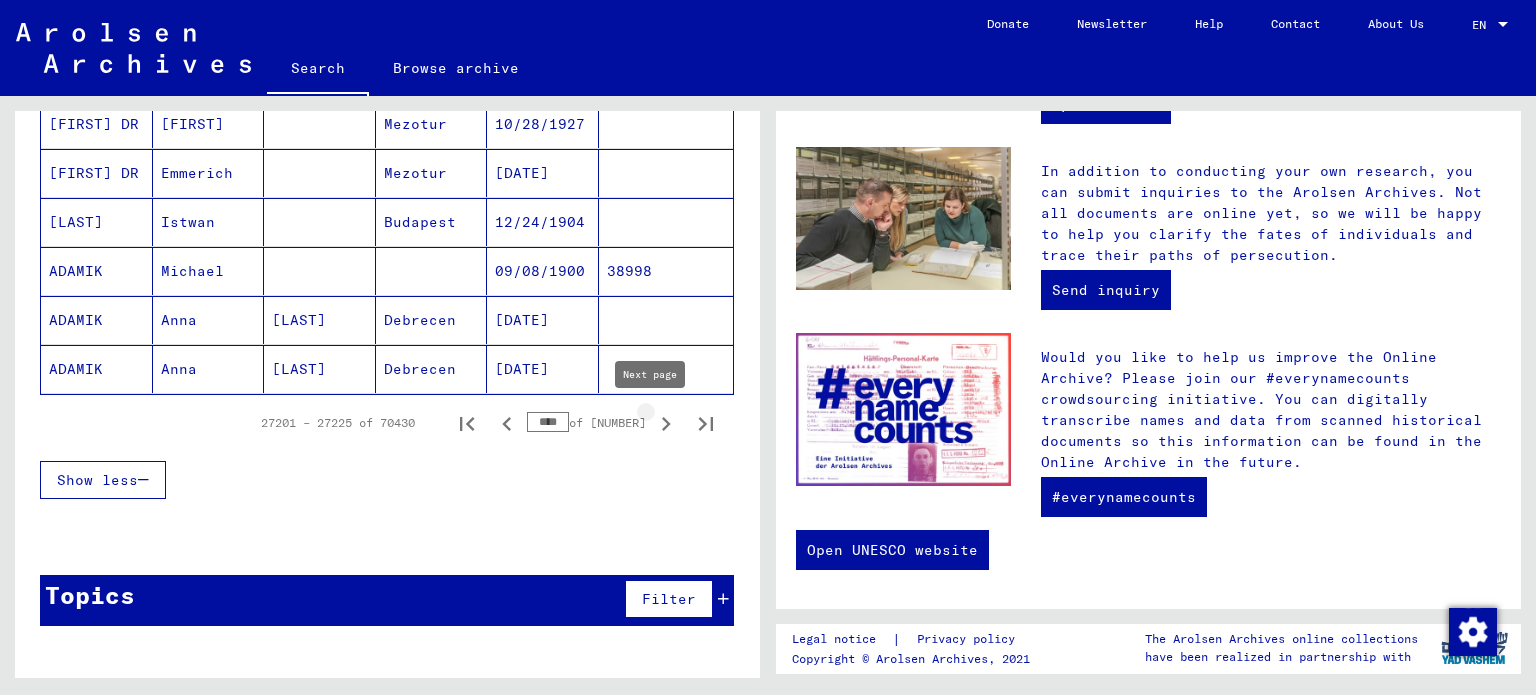 click 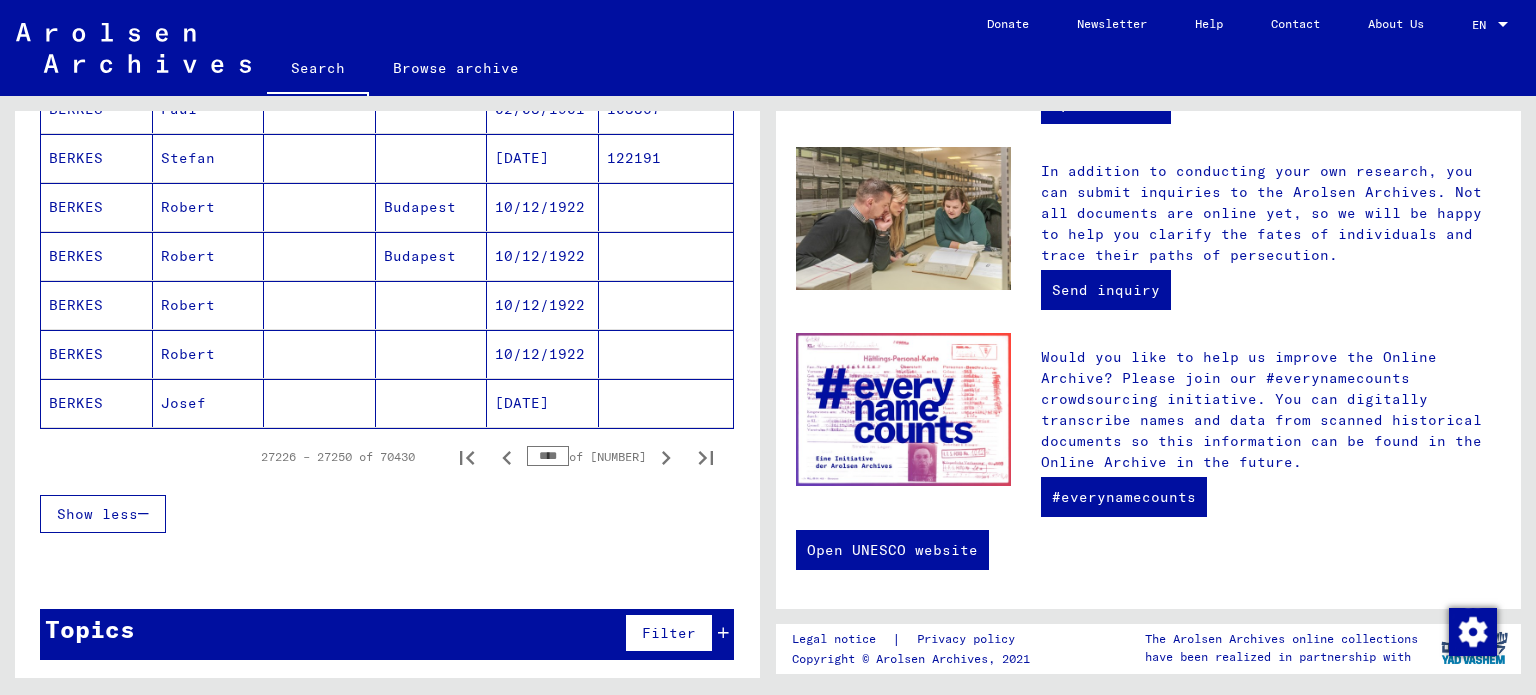 scroll, scrollTop: 1328, scrollLeft: 0, axis: vertical 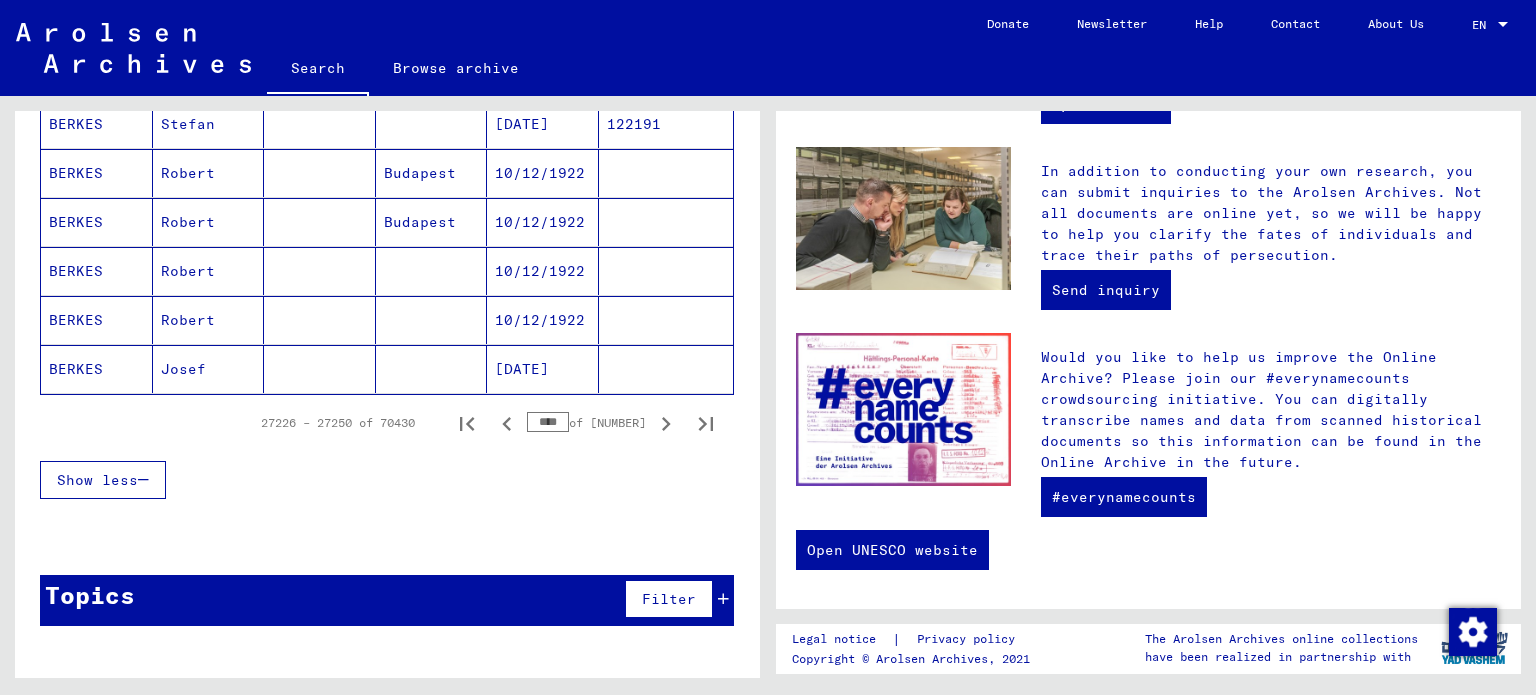 drag, startPoint x: 548, startPoint y: 420, endPoint x: 537, endPoint y: 419, distance: 11.045361 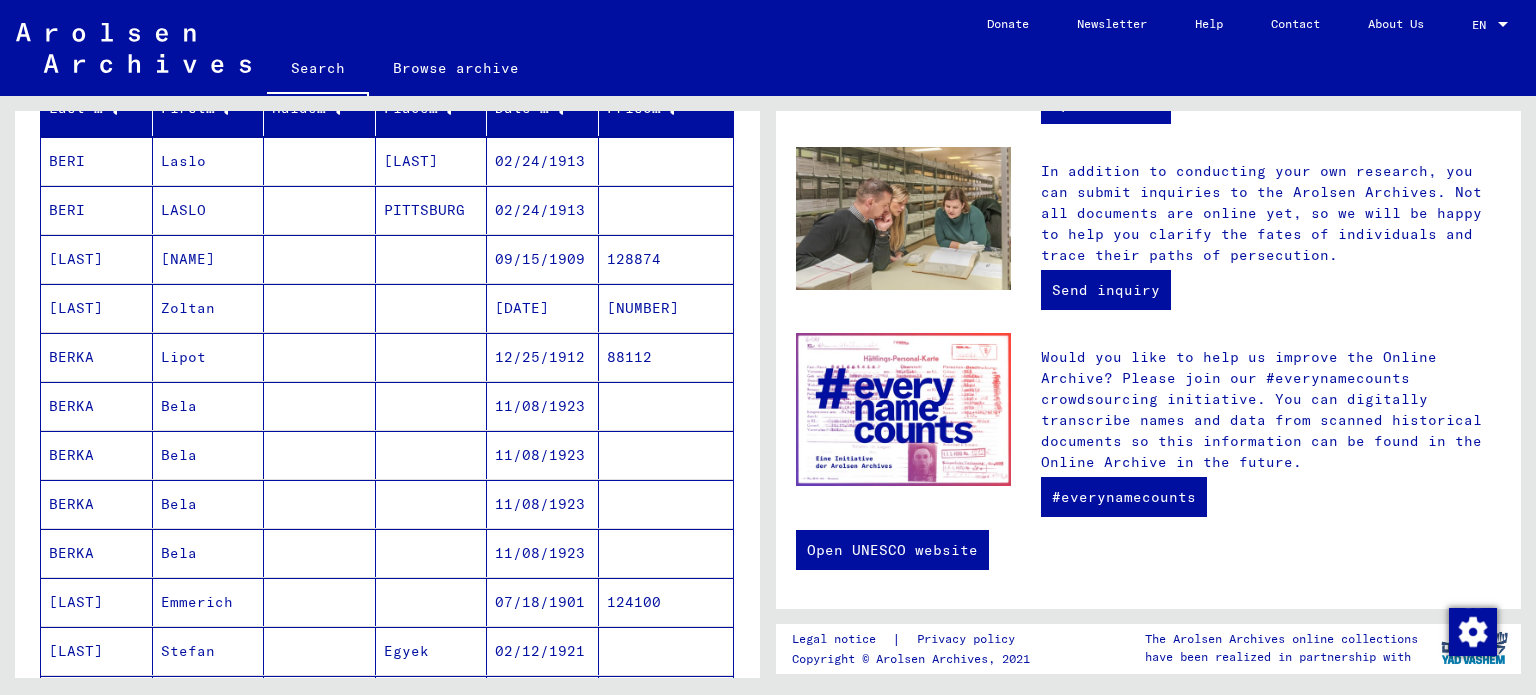scroll, scrollTop: 332, scrollLeft: 0, axis: vertical 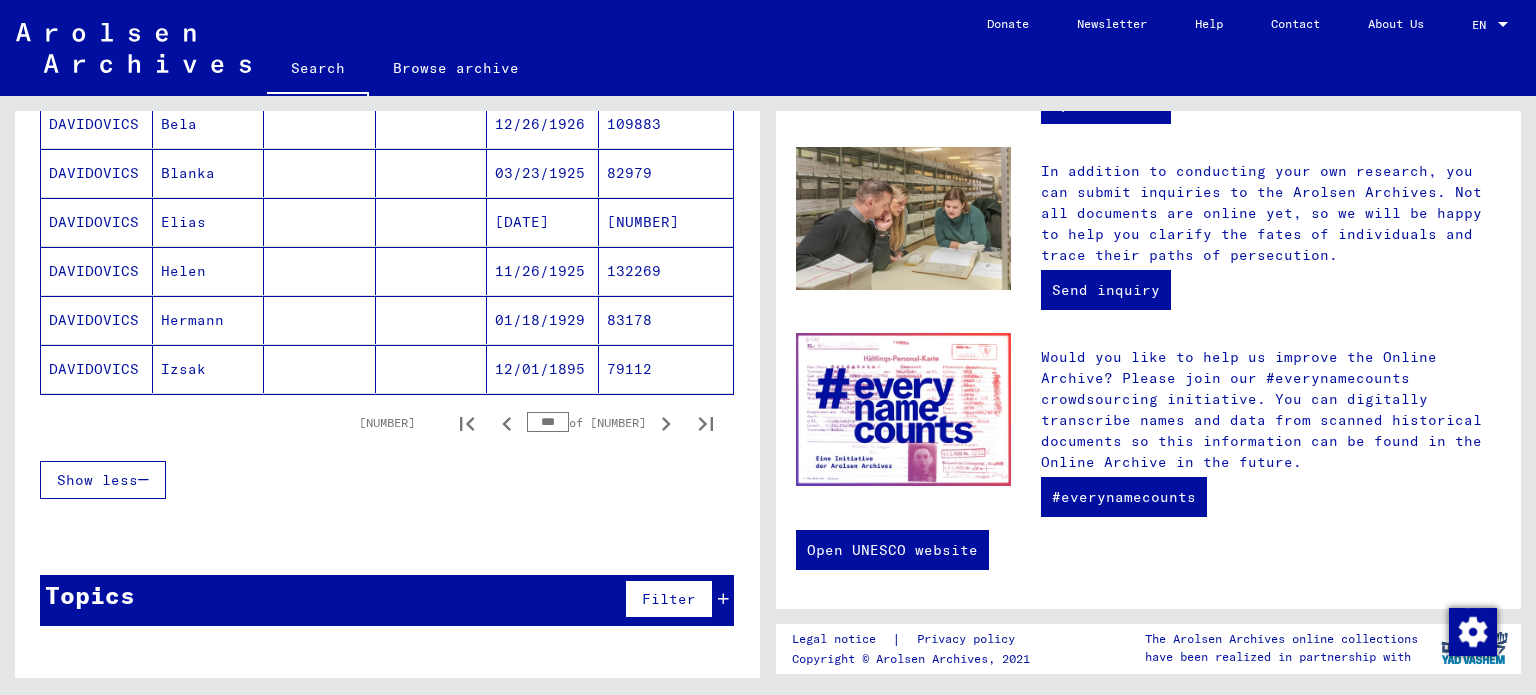 click on "***" at bounding box center (548, 422) 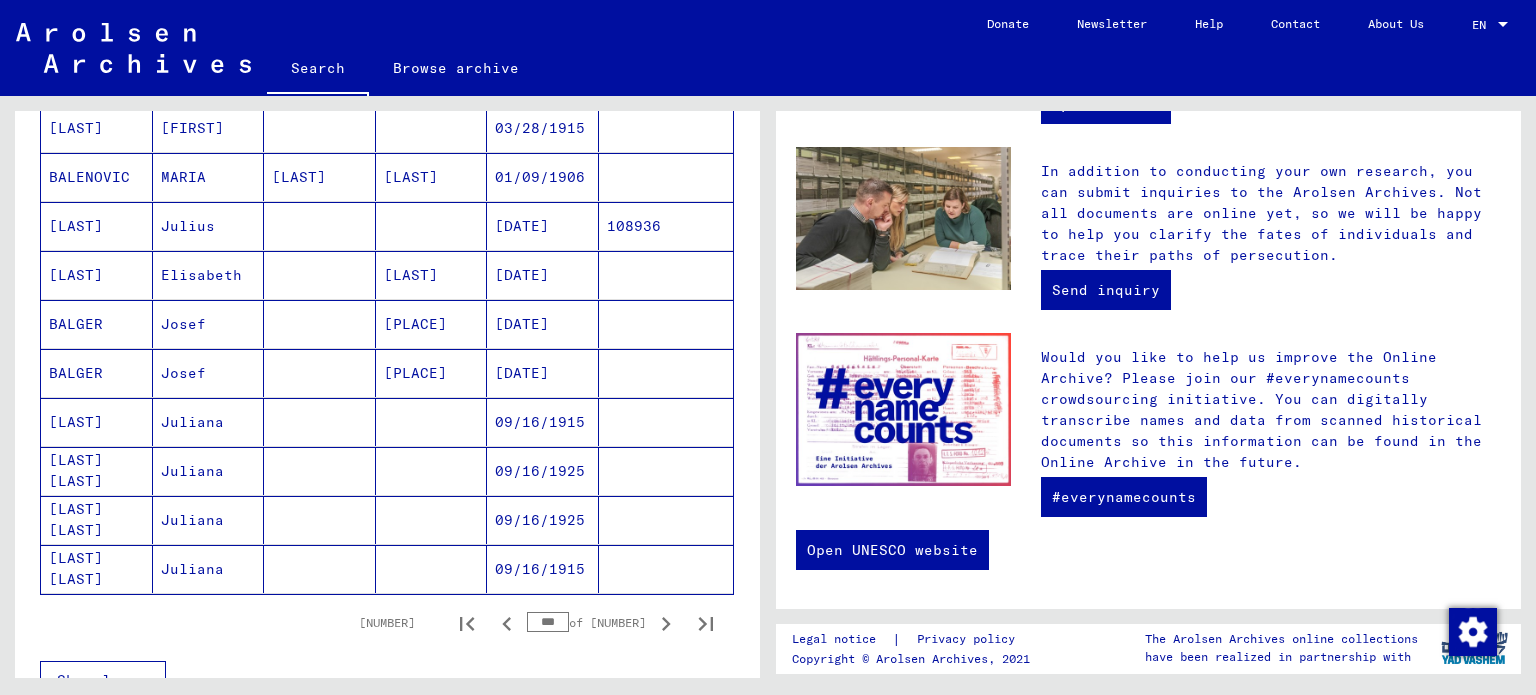 scroll, scrollTop: 1128, scrollLeft: 0, axis: vertical 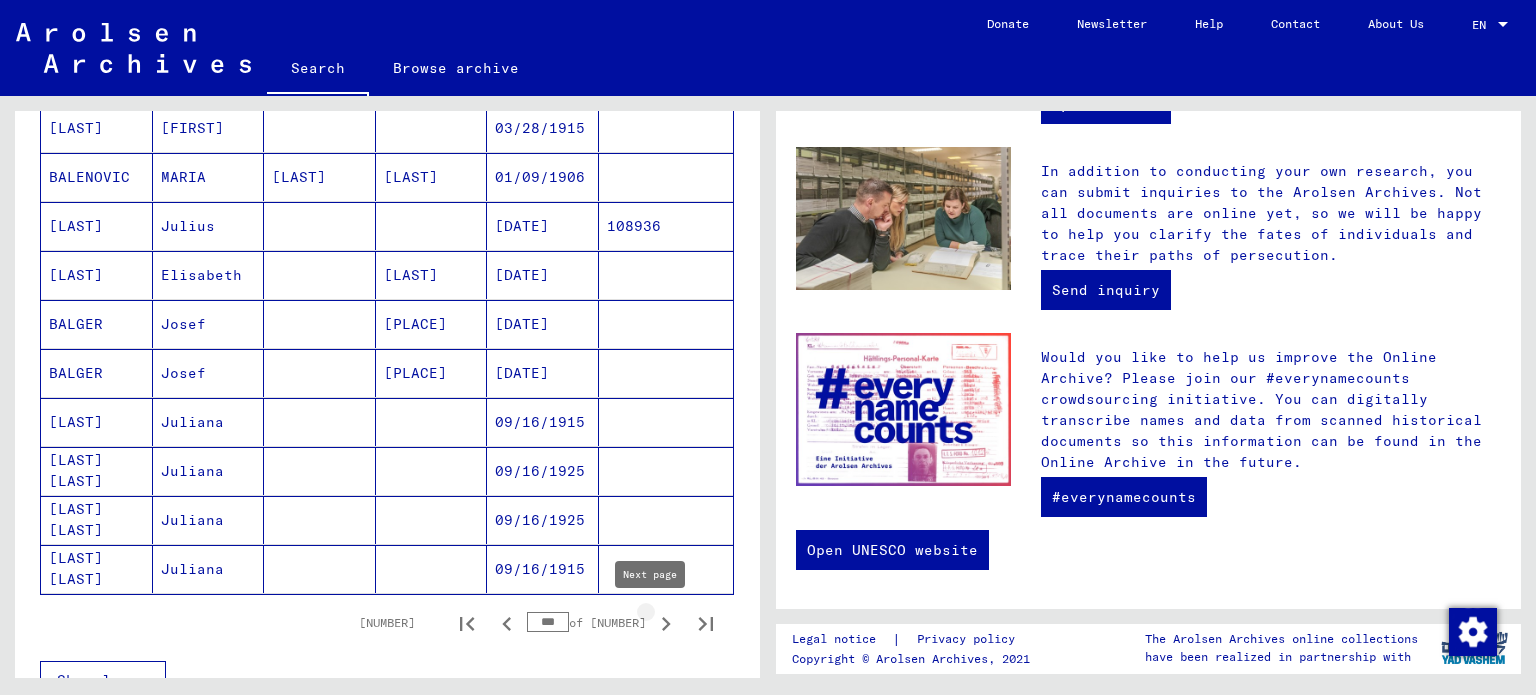 click 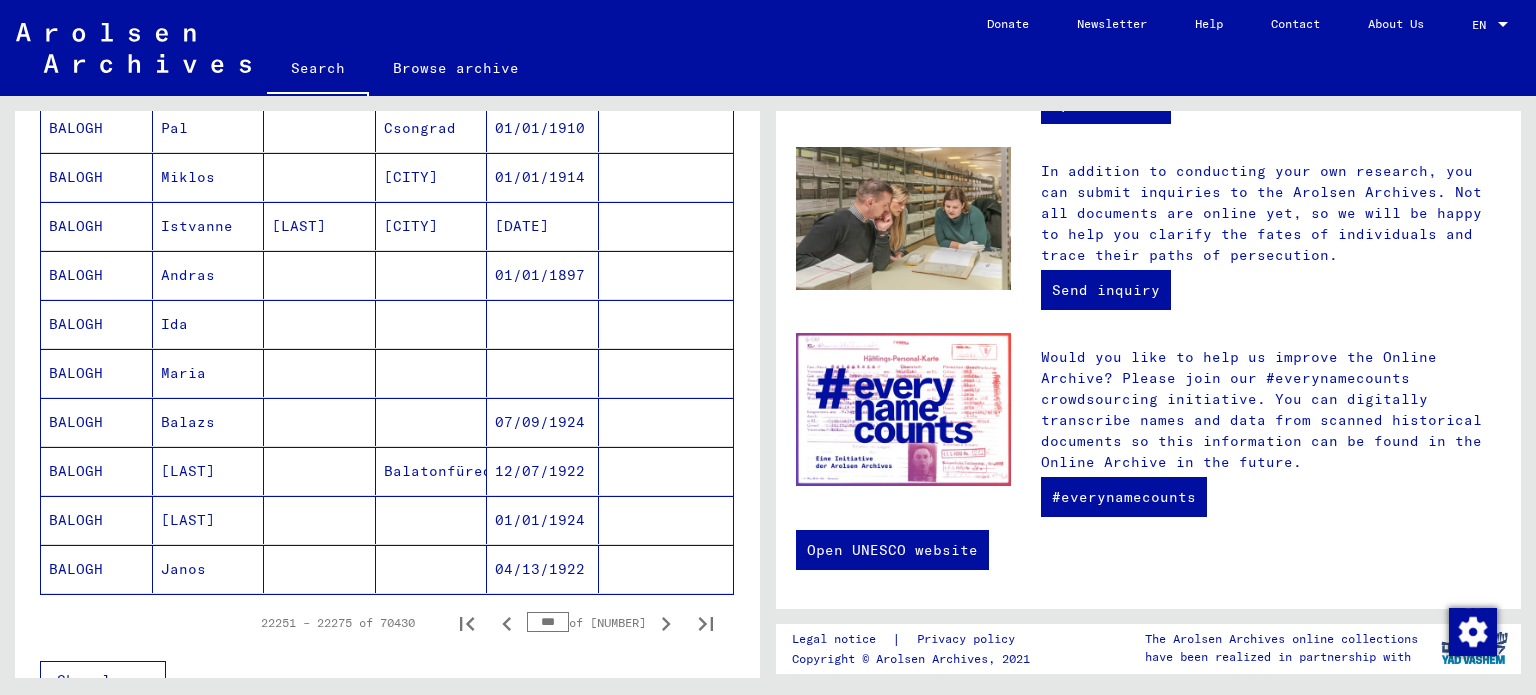 click 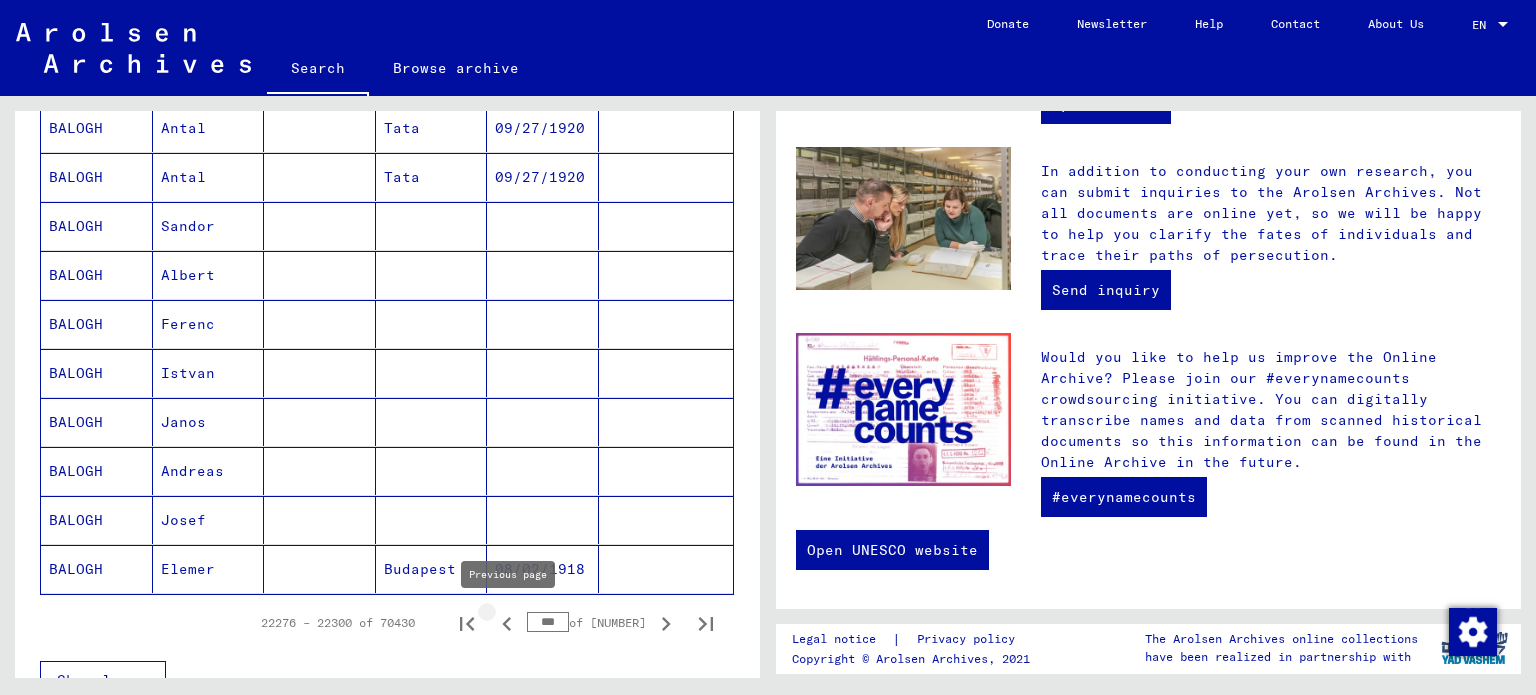 click 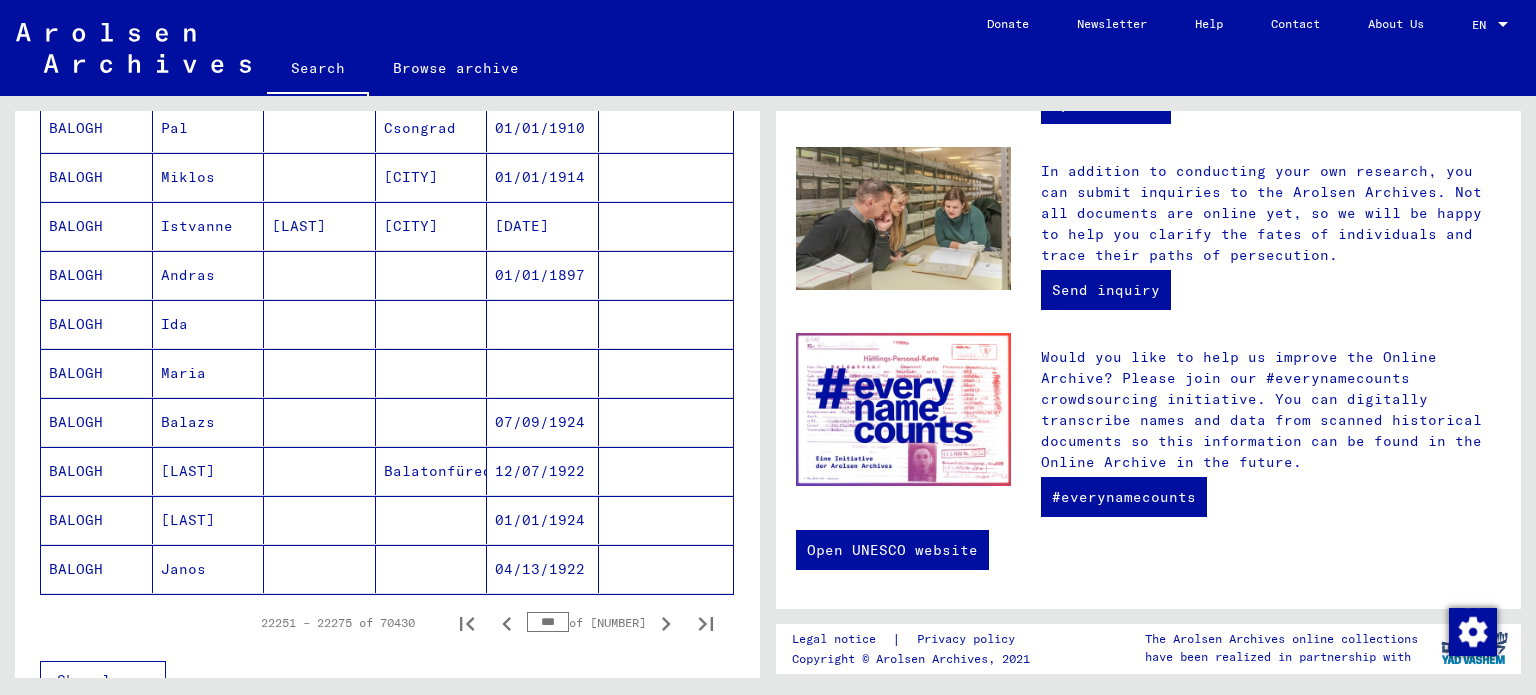 click 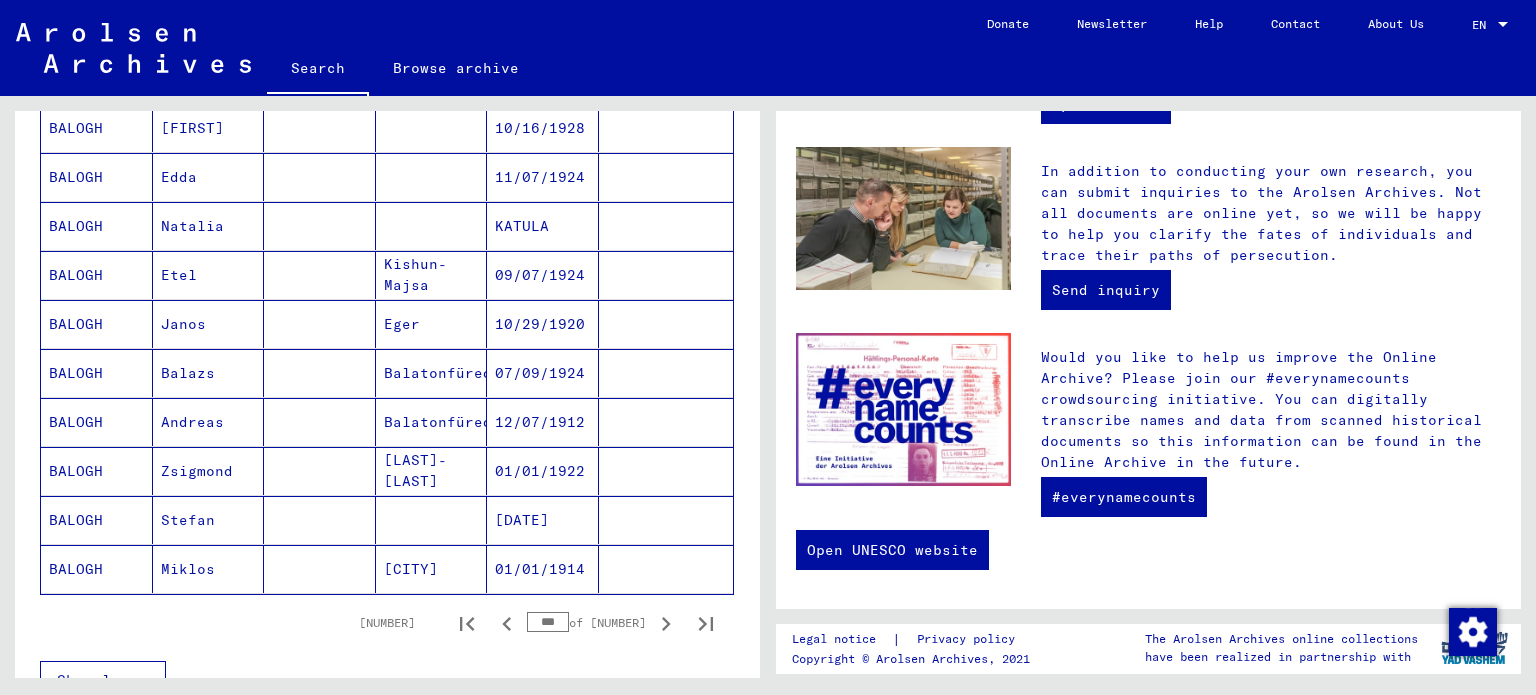 click 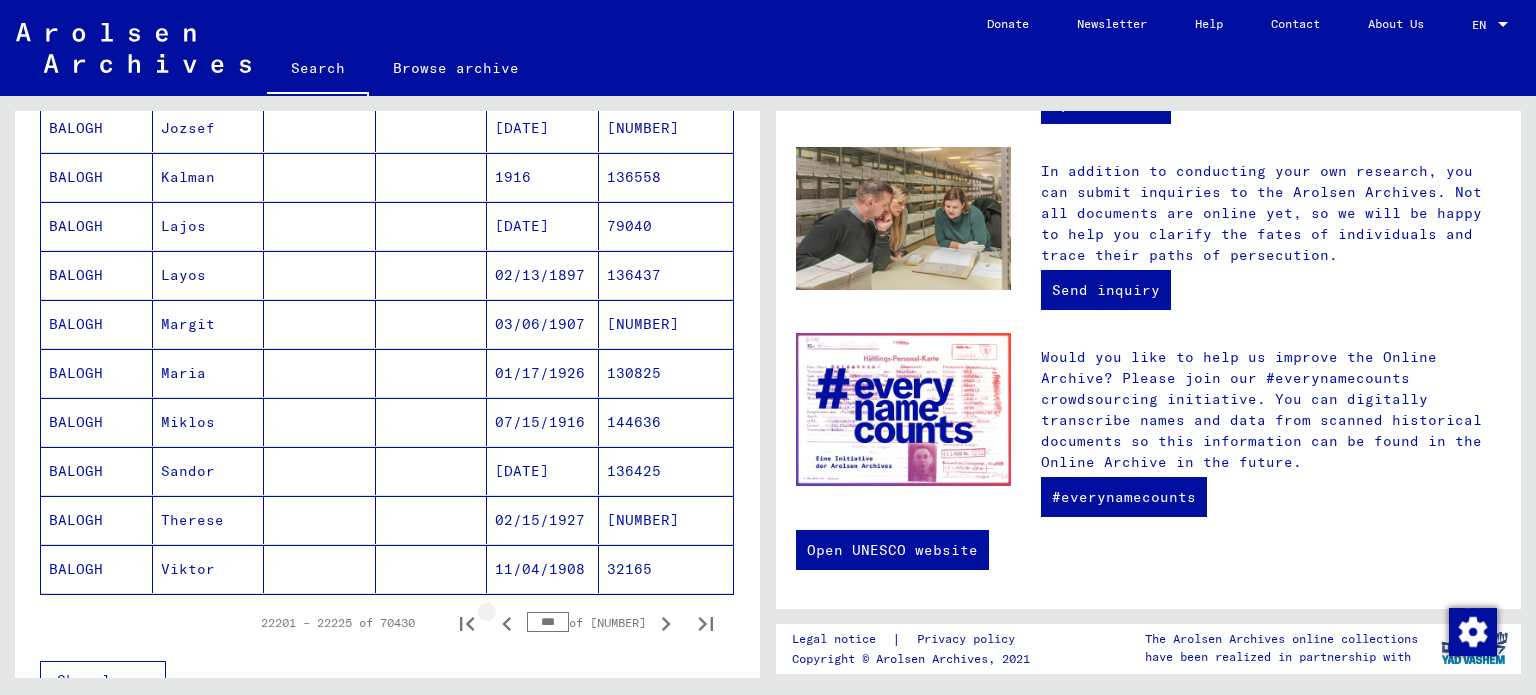 click 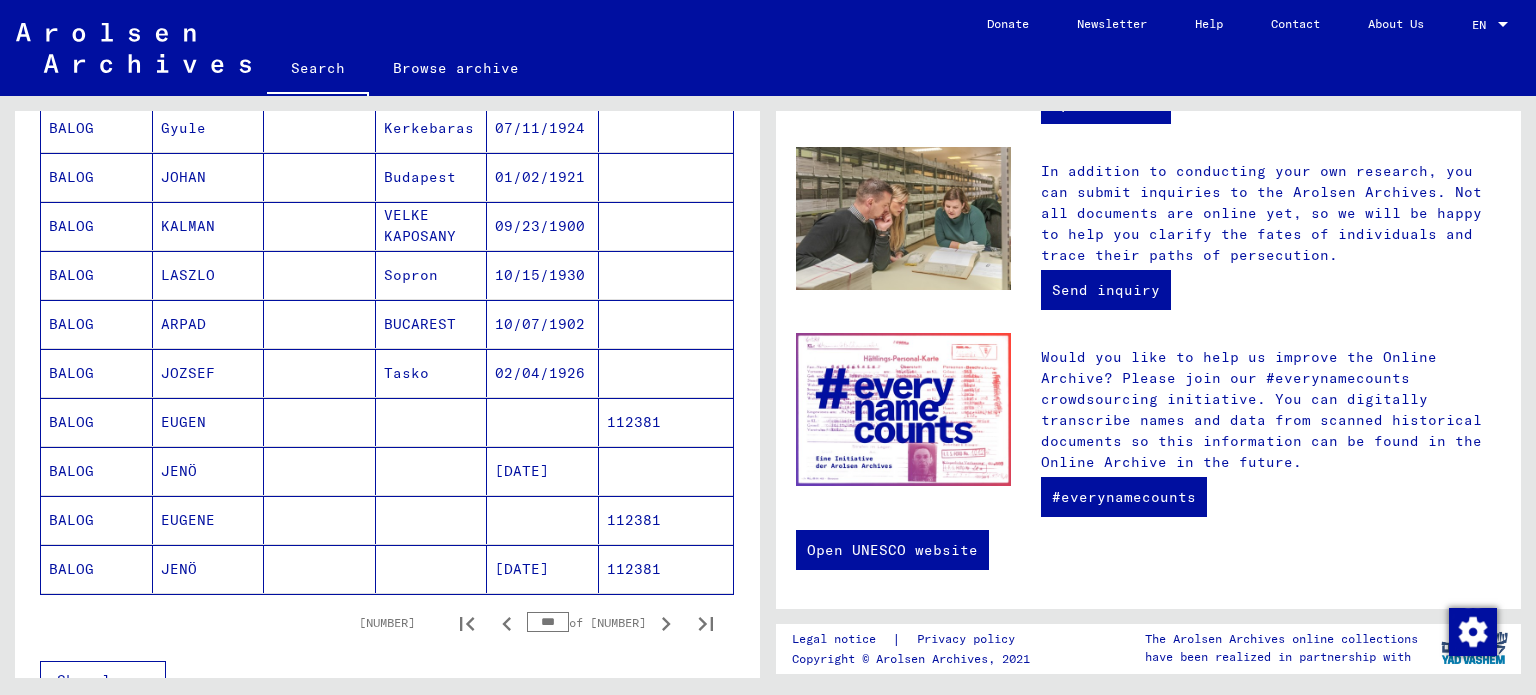click 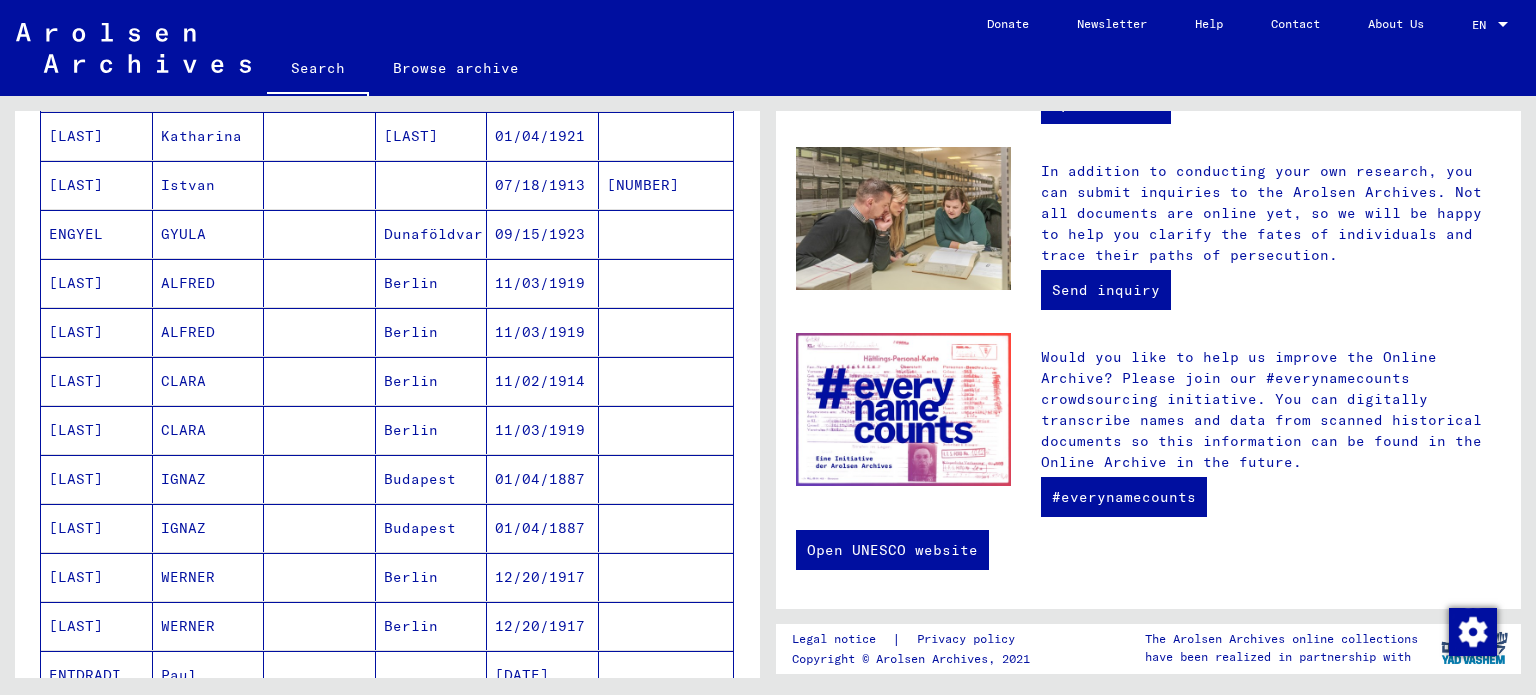 scroll, scrollTop: 1228, scrollLeft: 0, axis: vertical 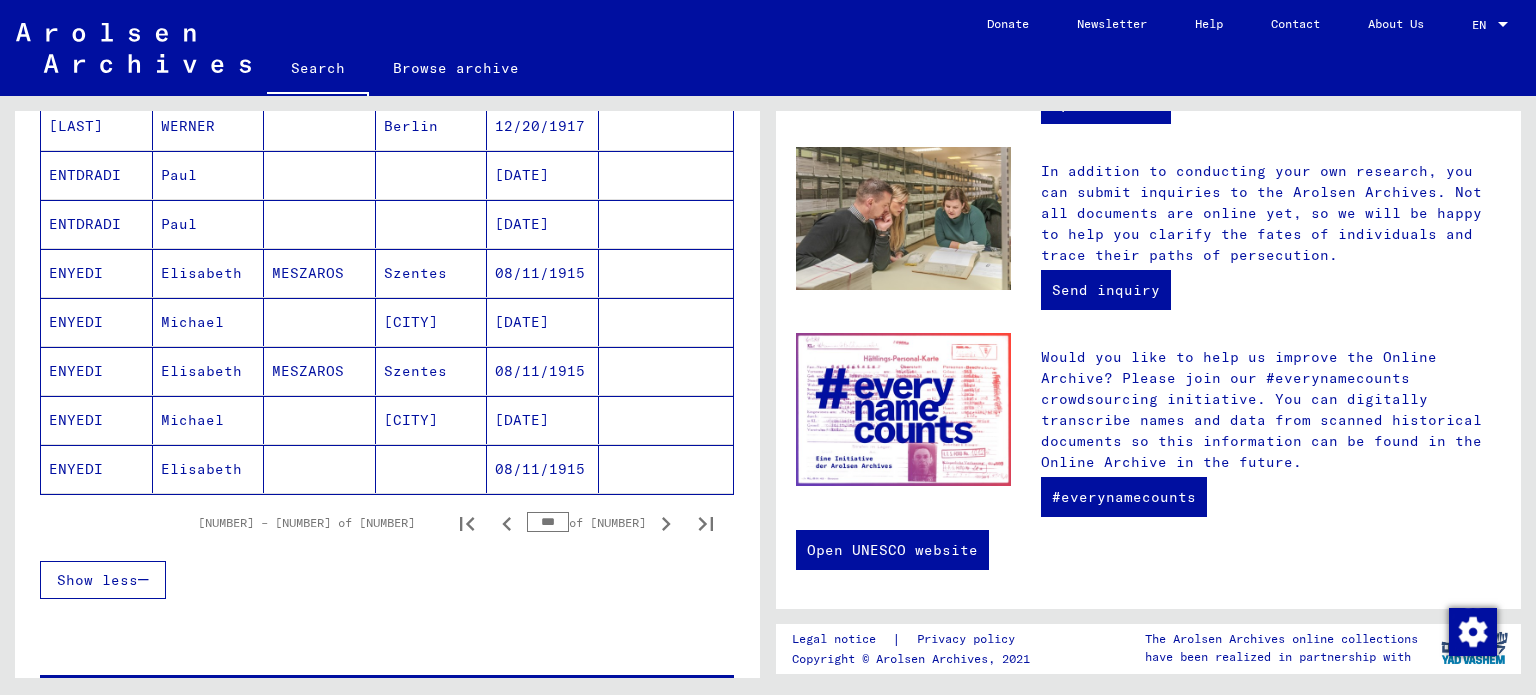 click on "***" at bounding box center [548, 522] 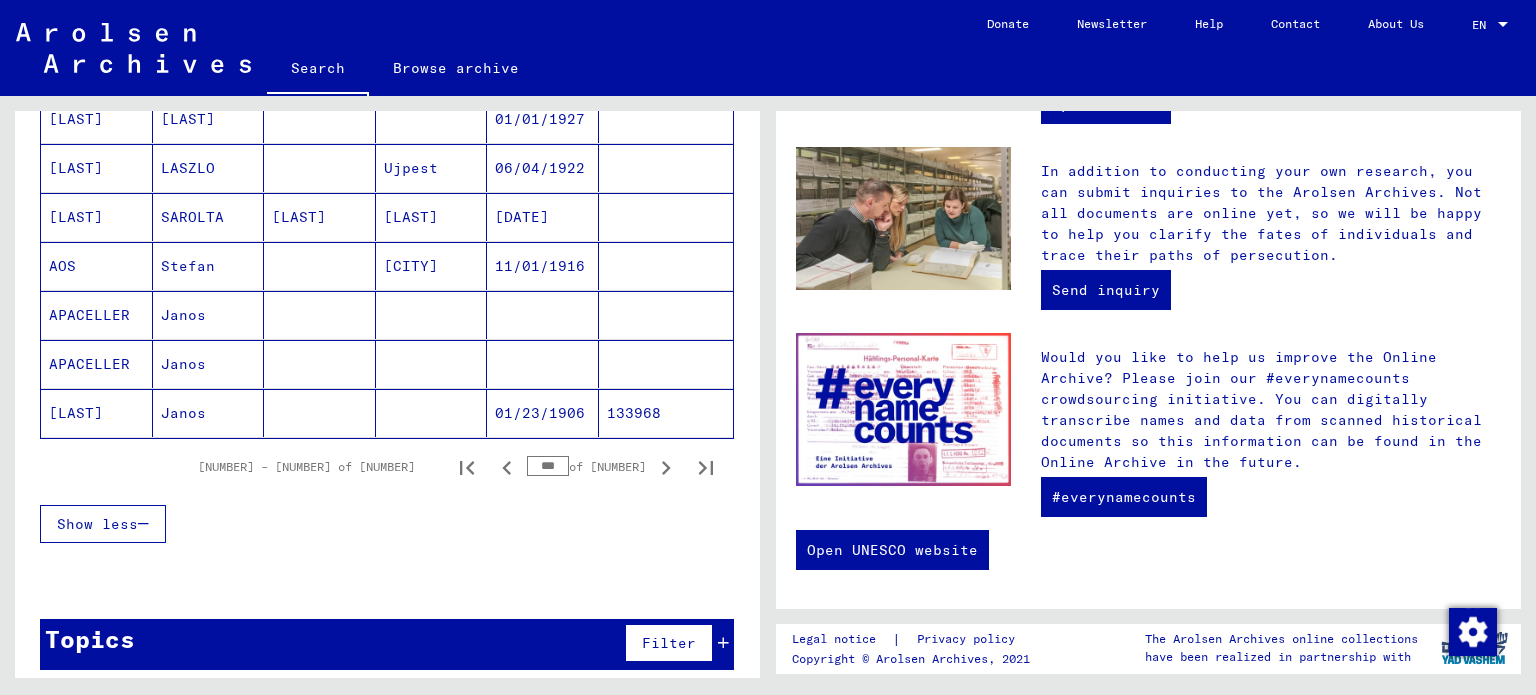 scroll, scrollTop: 1328, scrollLeft: 0, axis: vertical 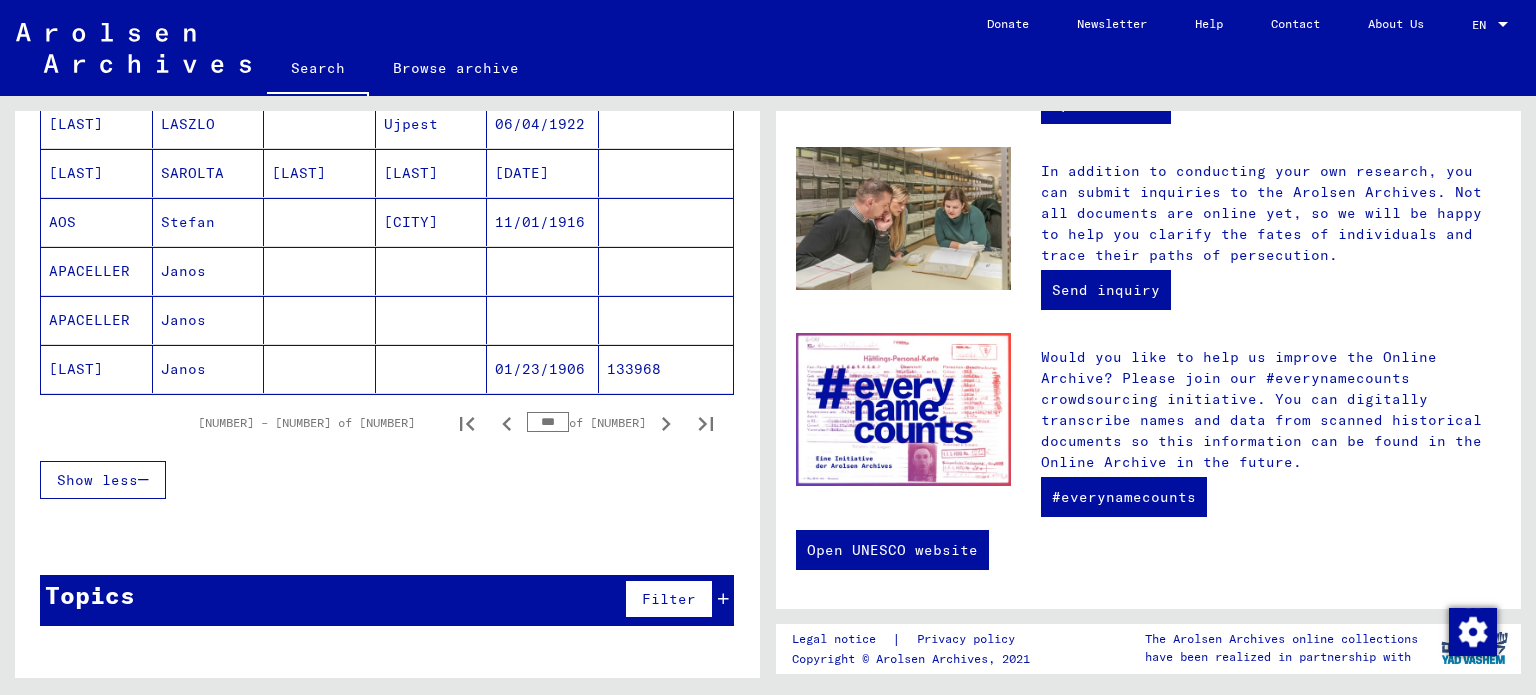 click on "***" at bounding box center [548, 422] 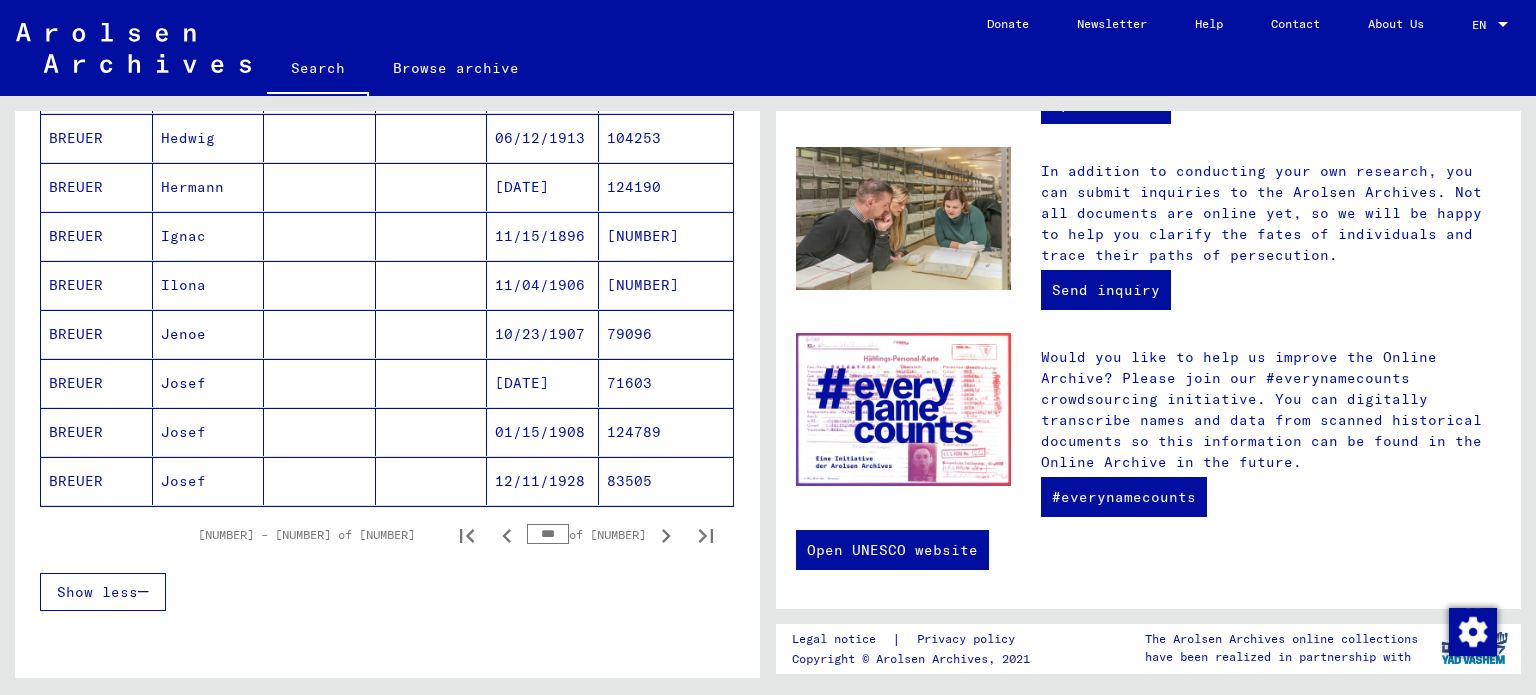 scroll, scrollTop: 1232, scrollLeft: 0, axis: vertical 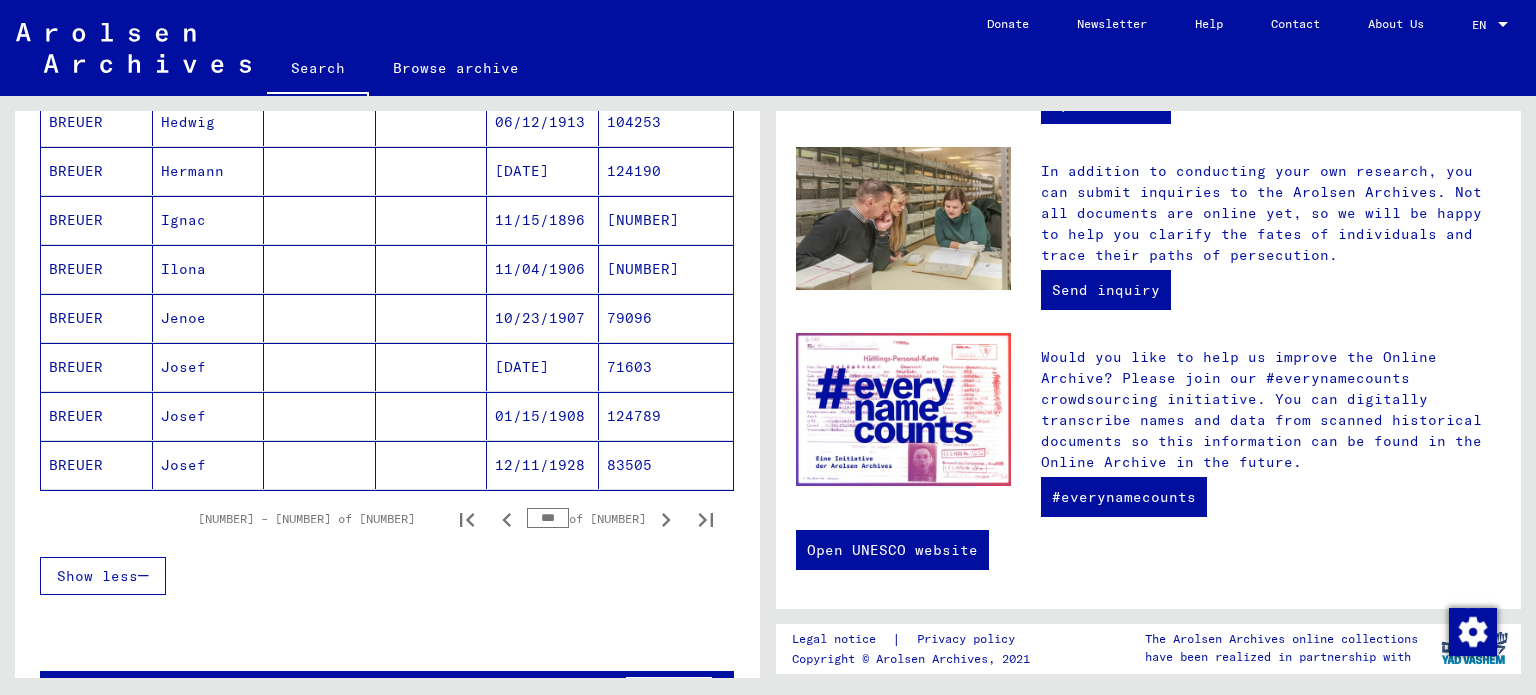 click on "***" at bounding box center (548, 518) 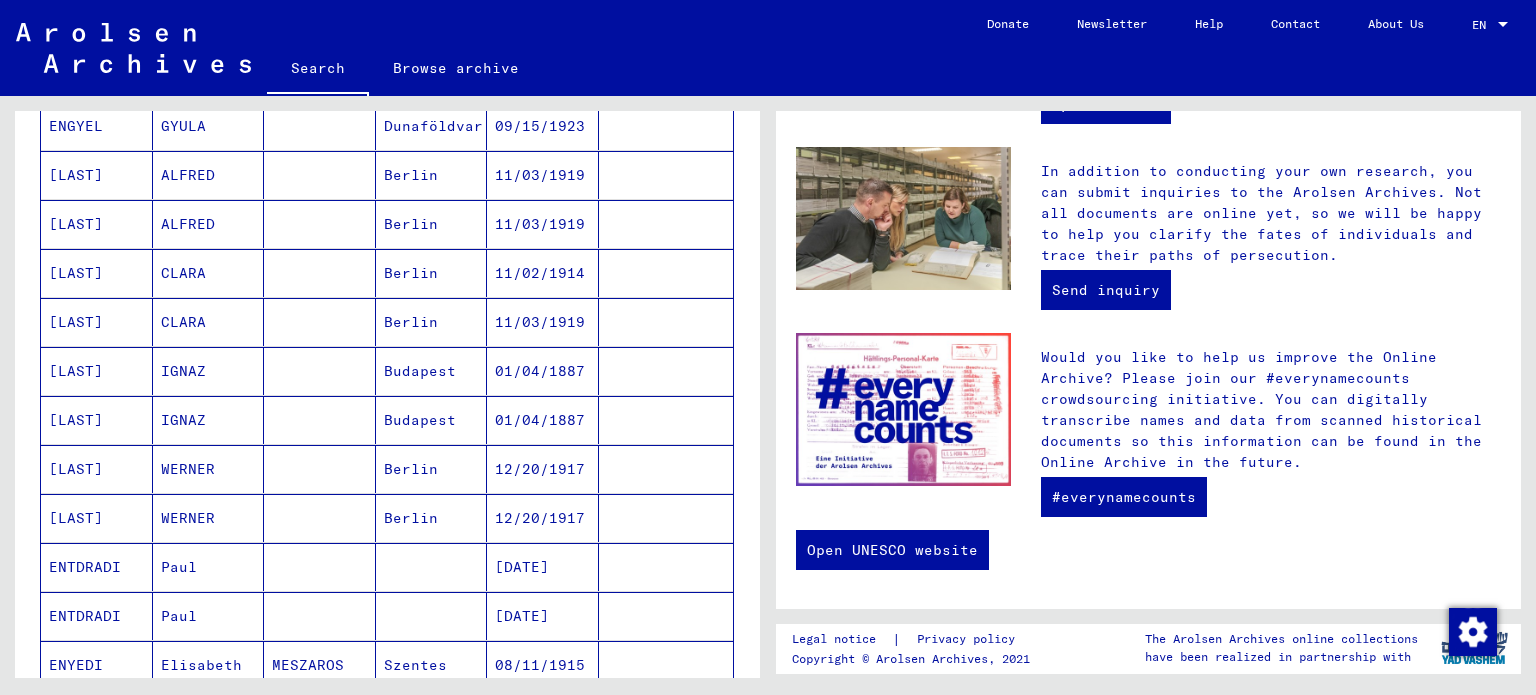 scroll, scrollTop: 1236, scrollLeft: 0, axis: vertical 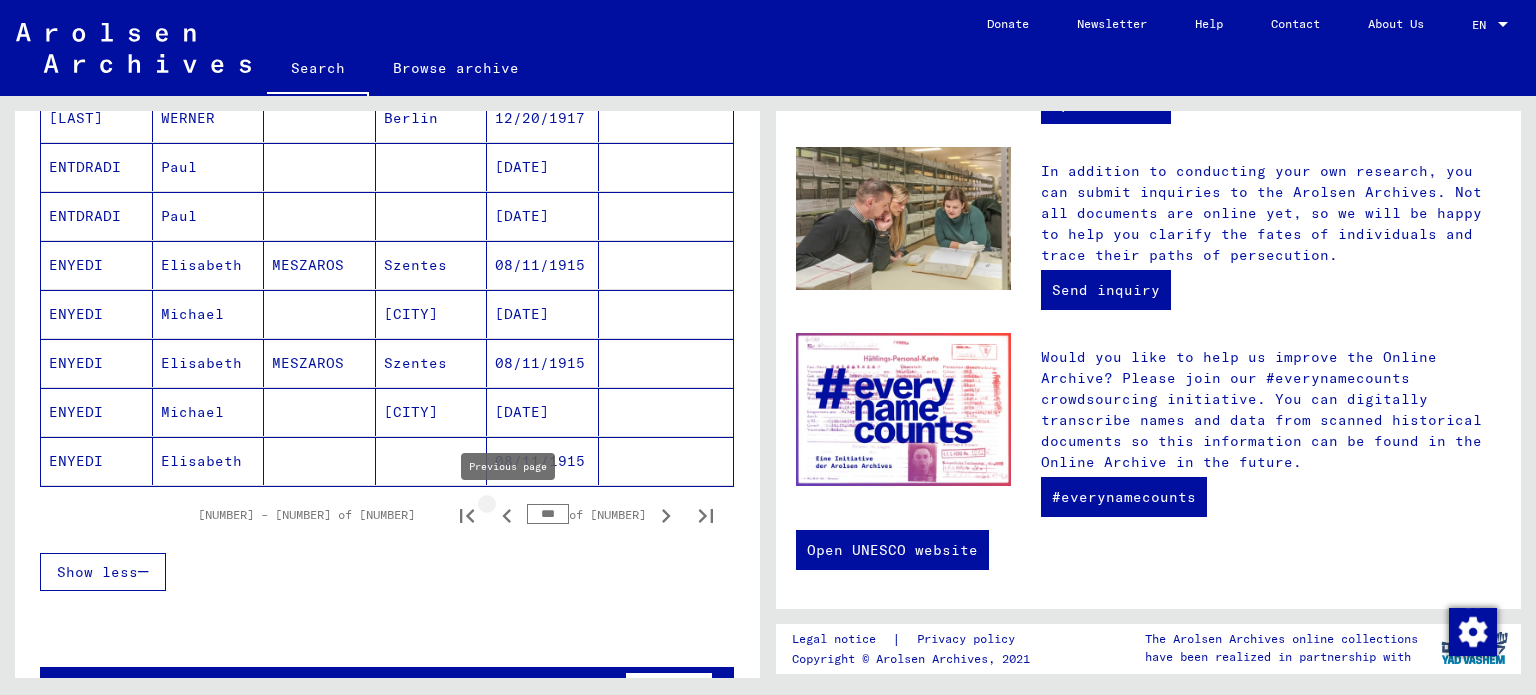 click 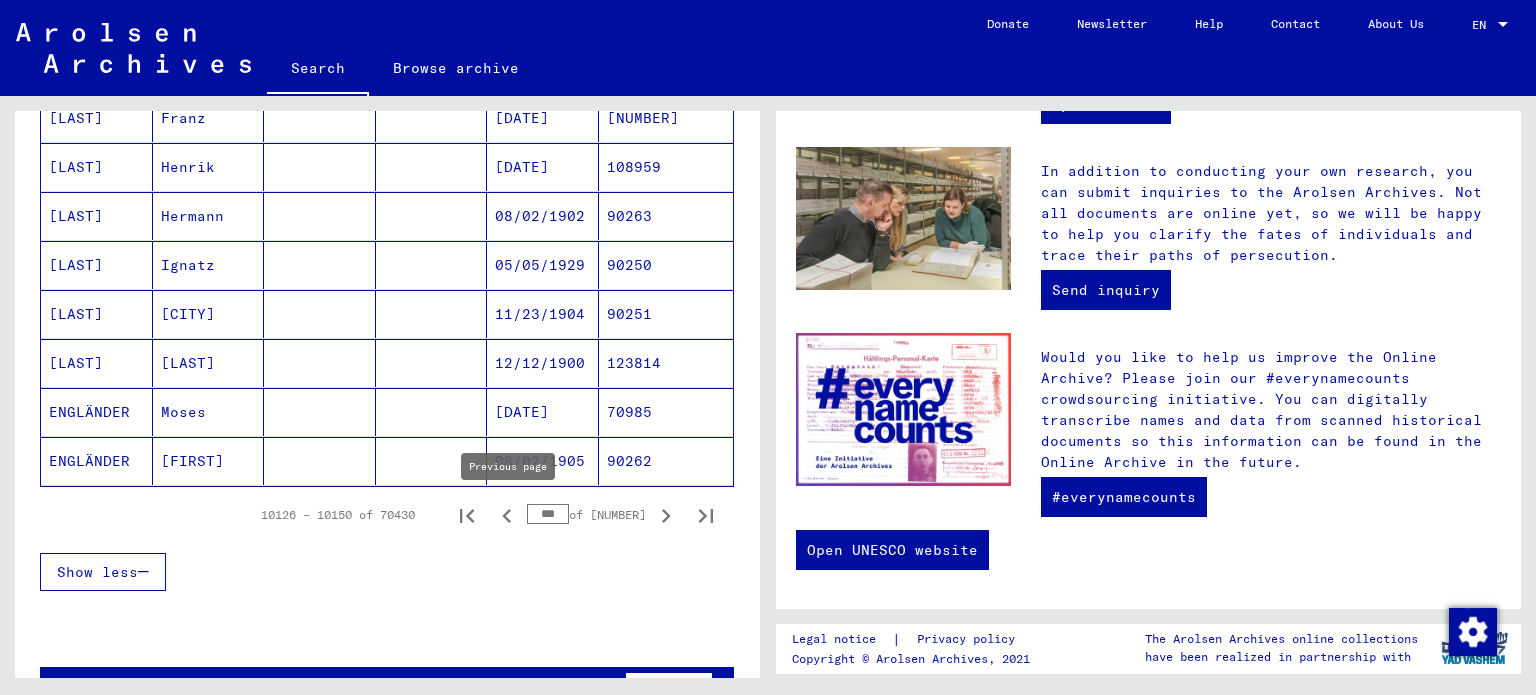 click 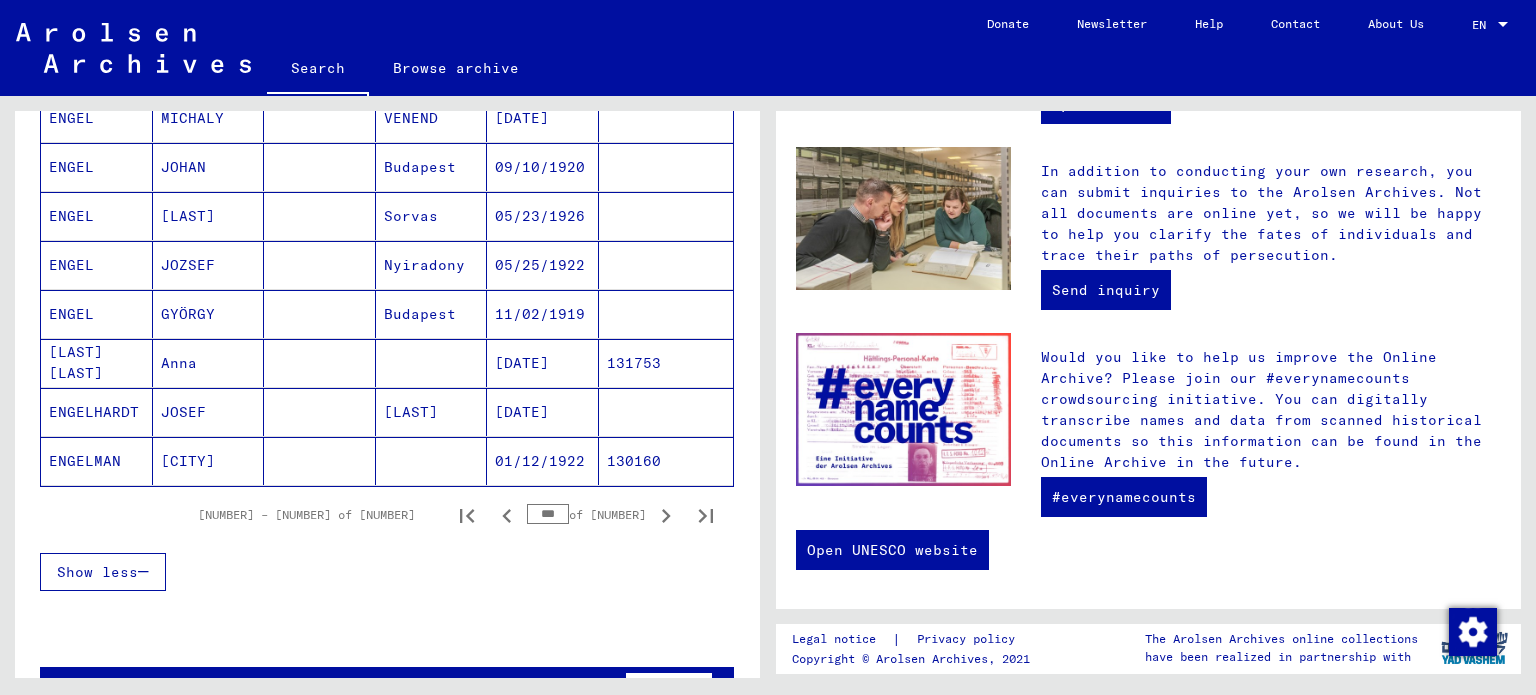 click 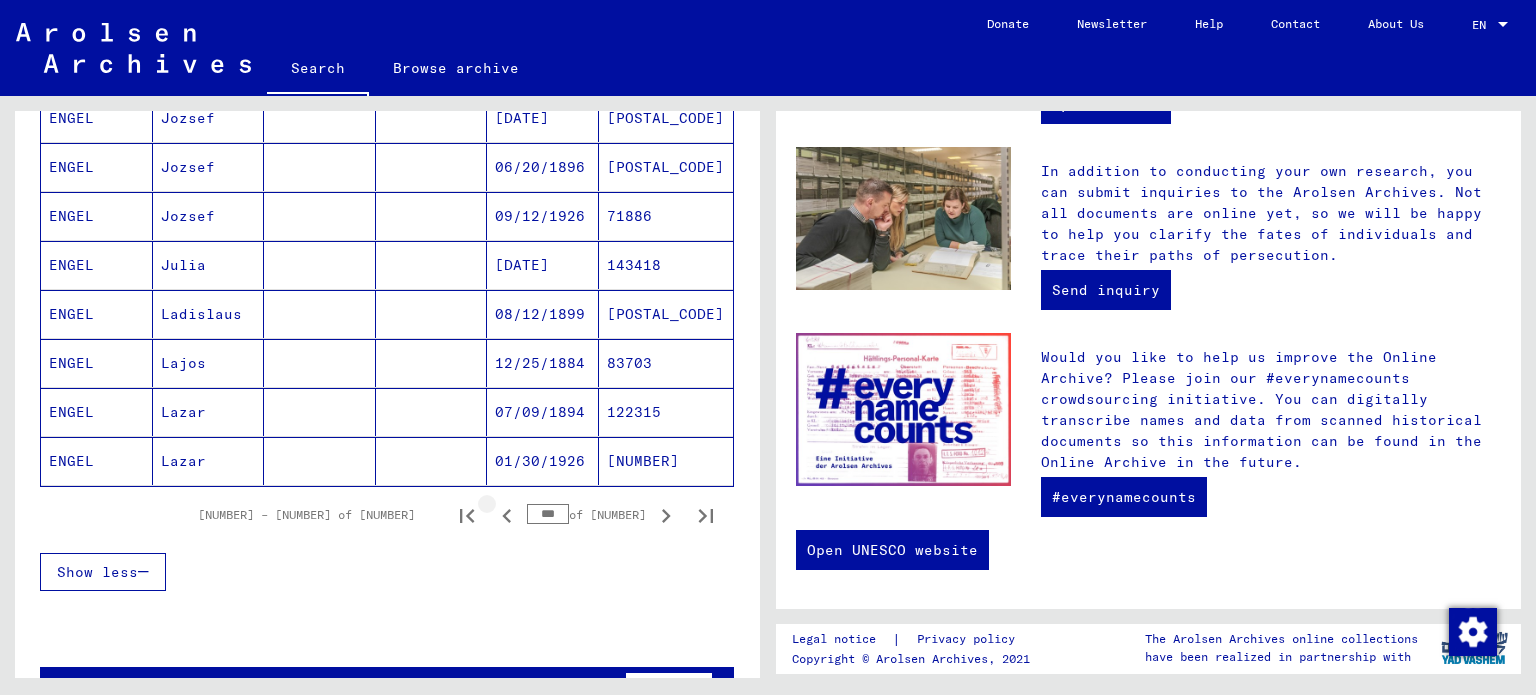 click 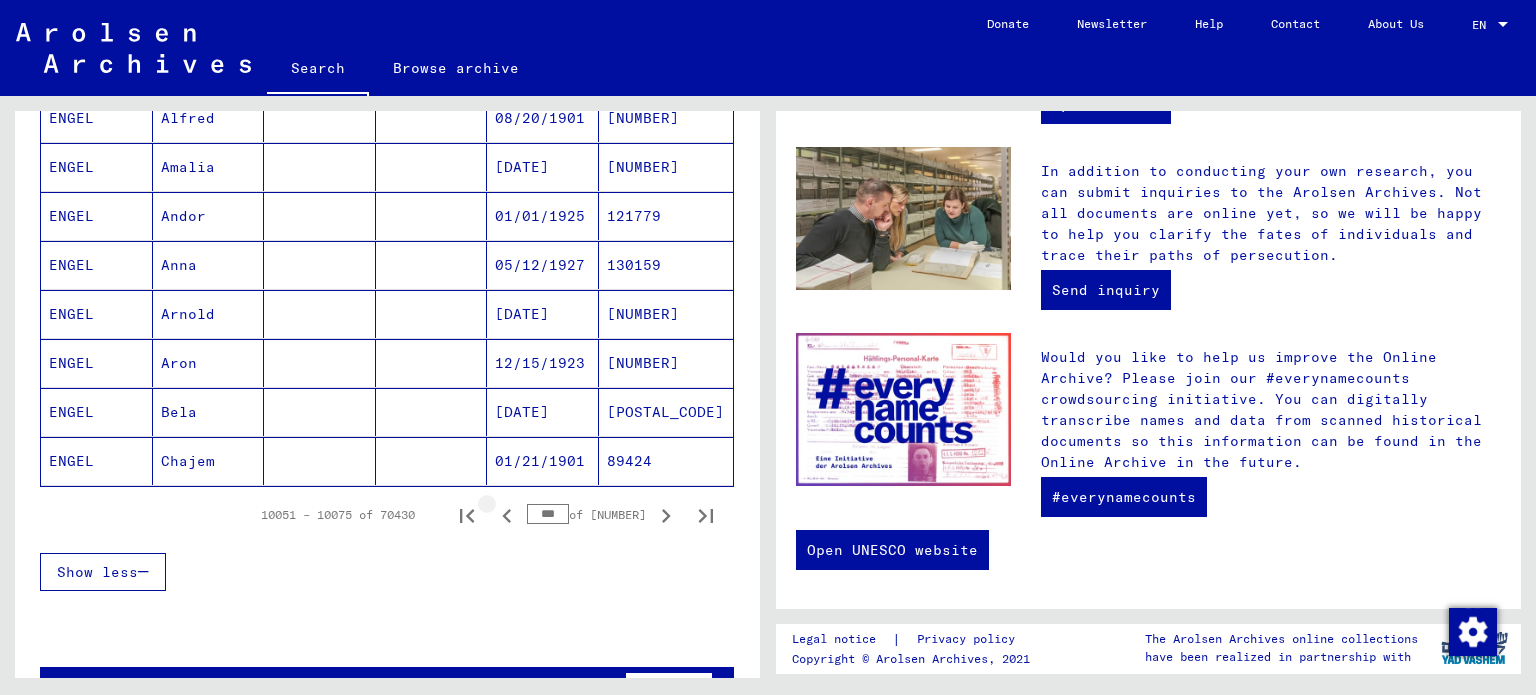 click 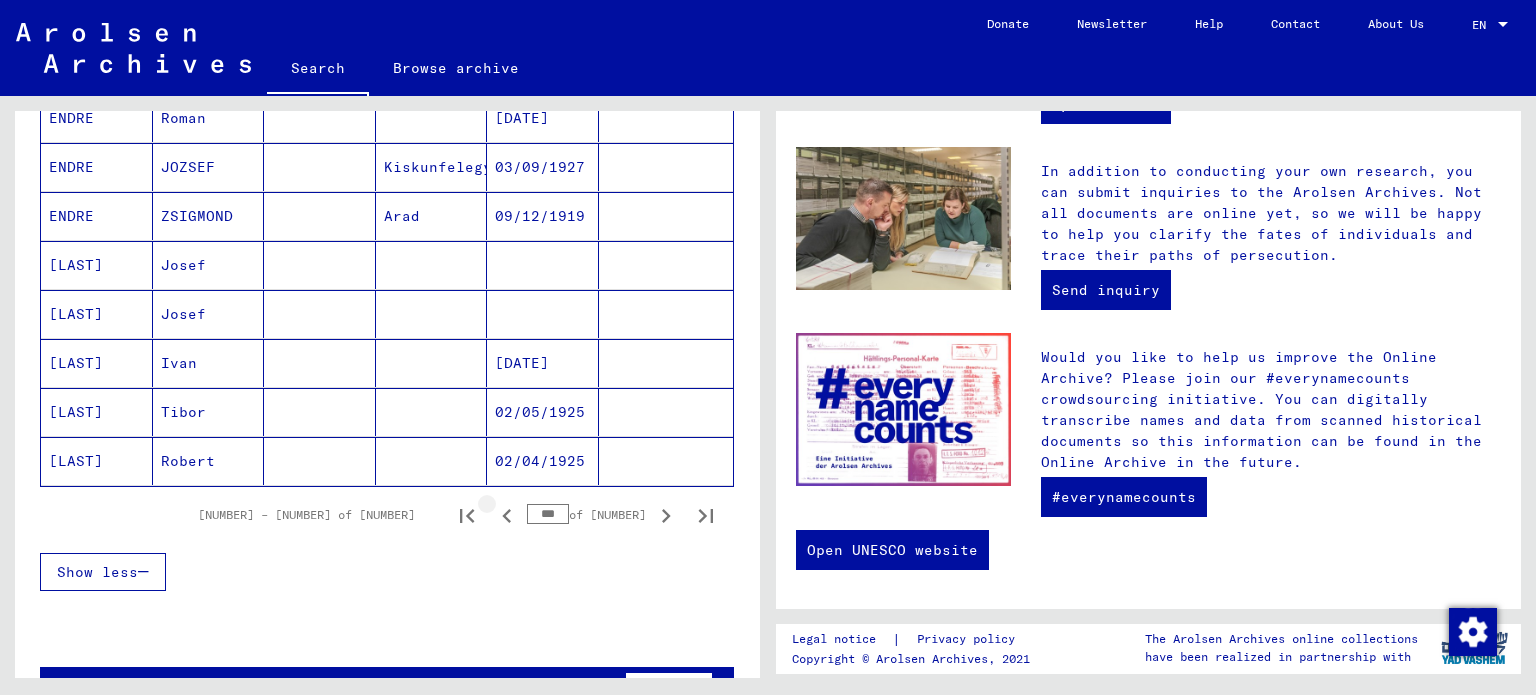 click 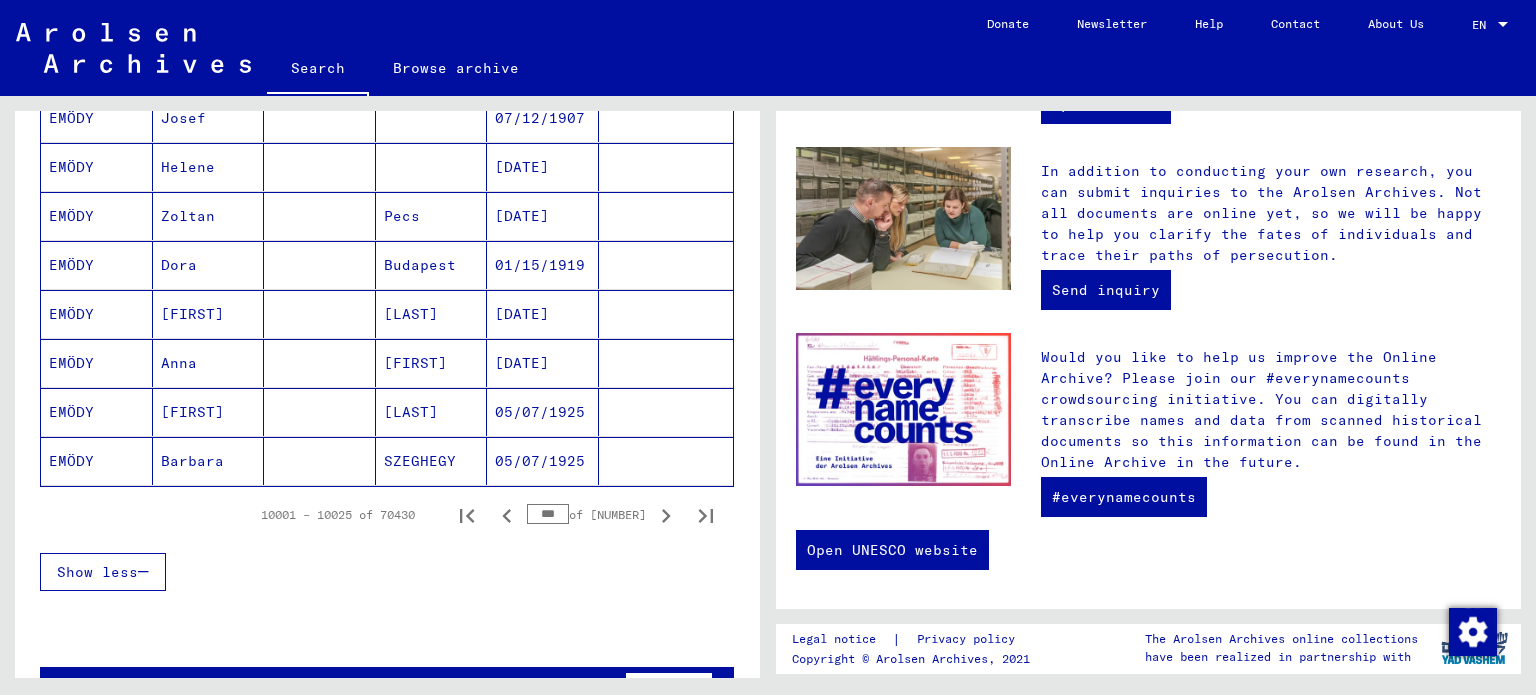 click 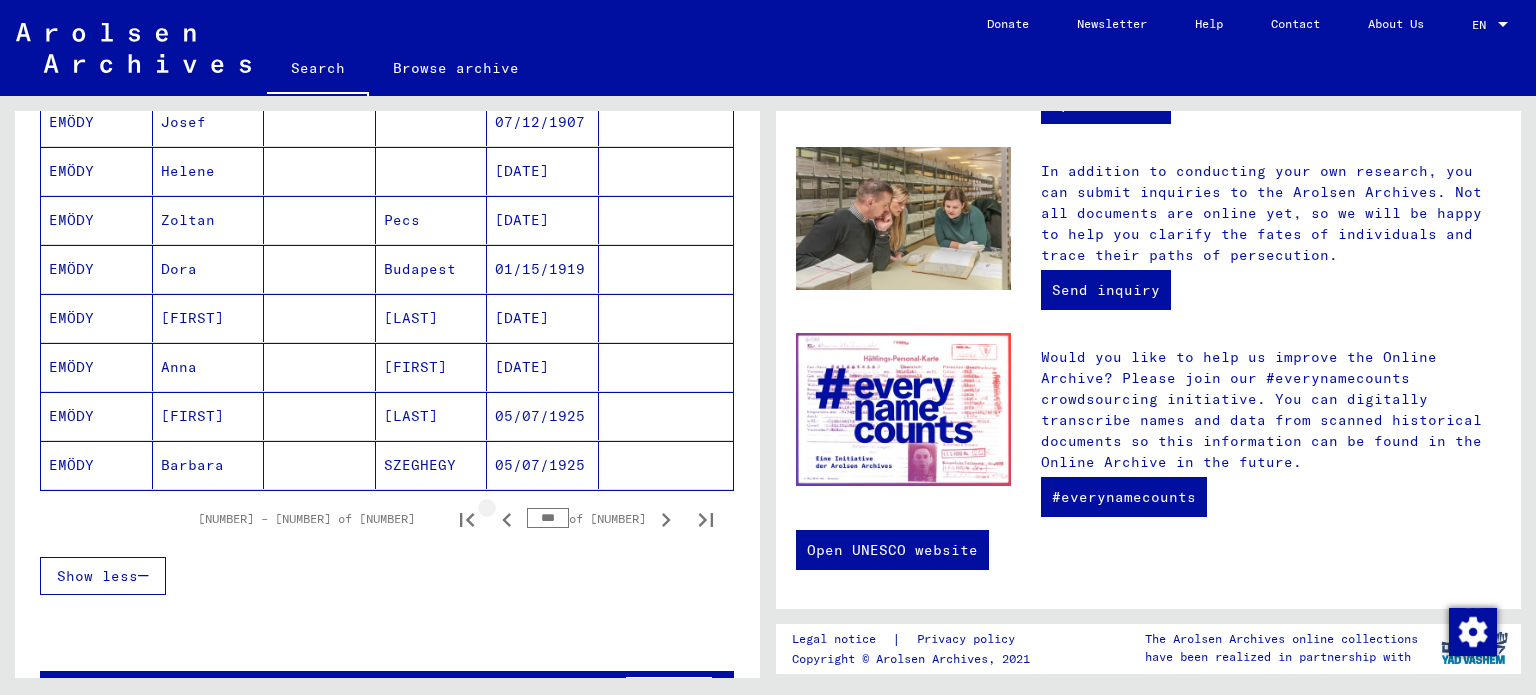 scroll, scrollTop: 1240, scrollLeft: 0, axis: vertical 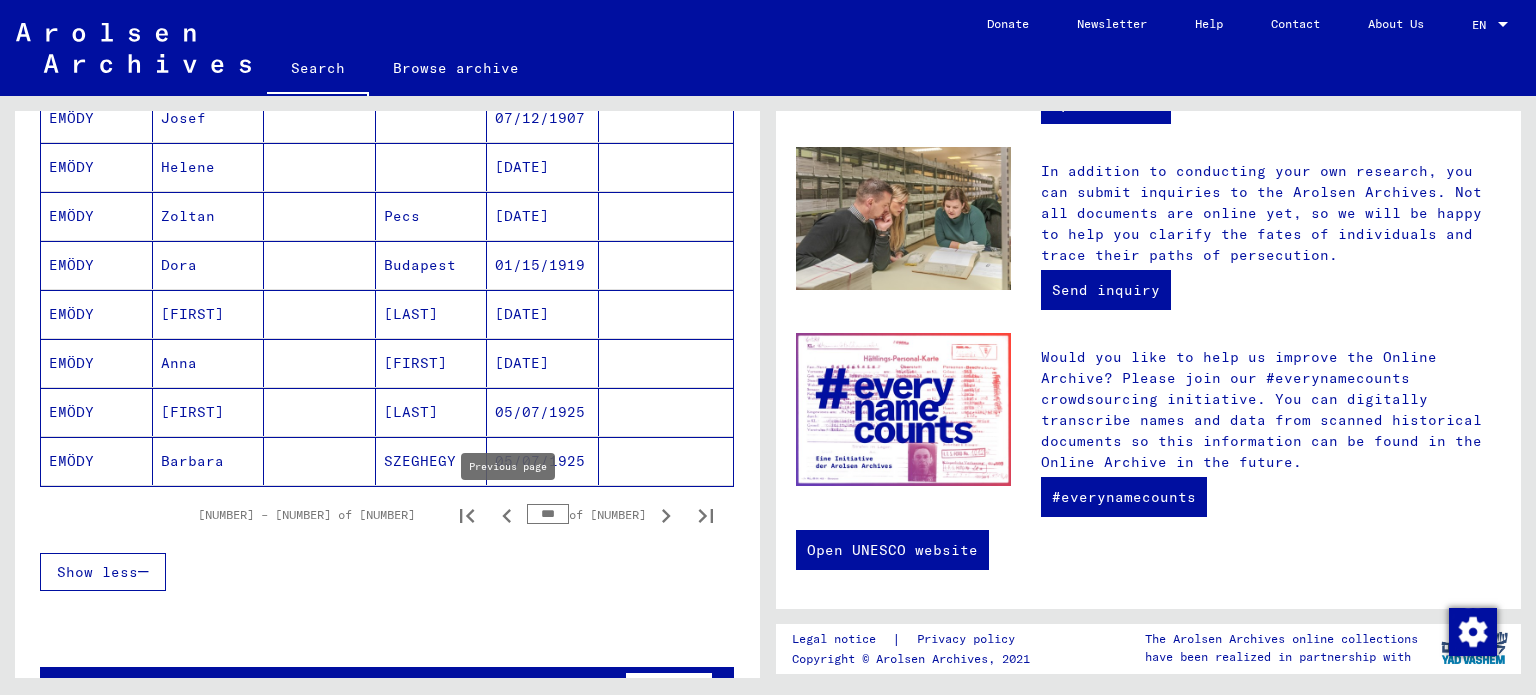 click 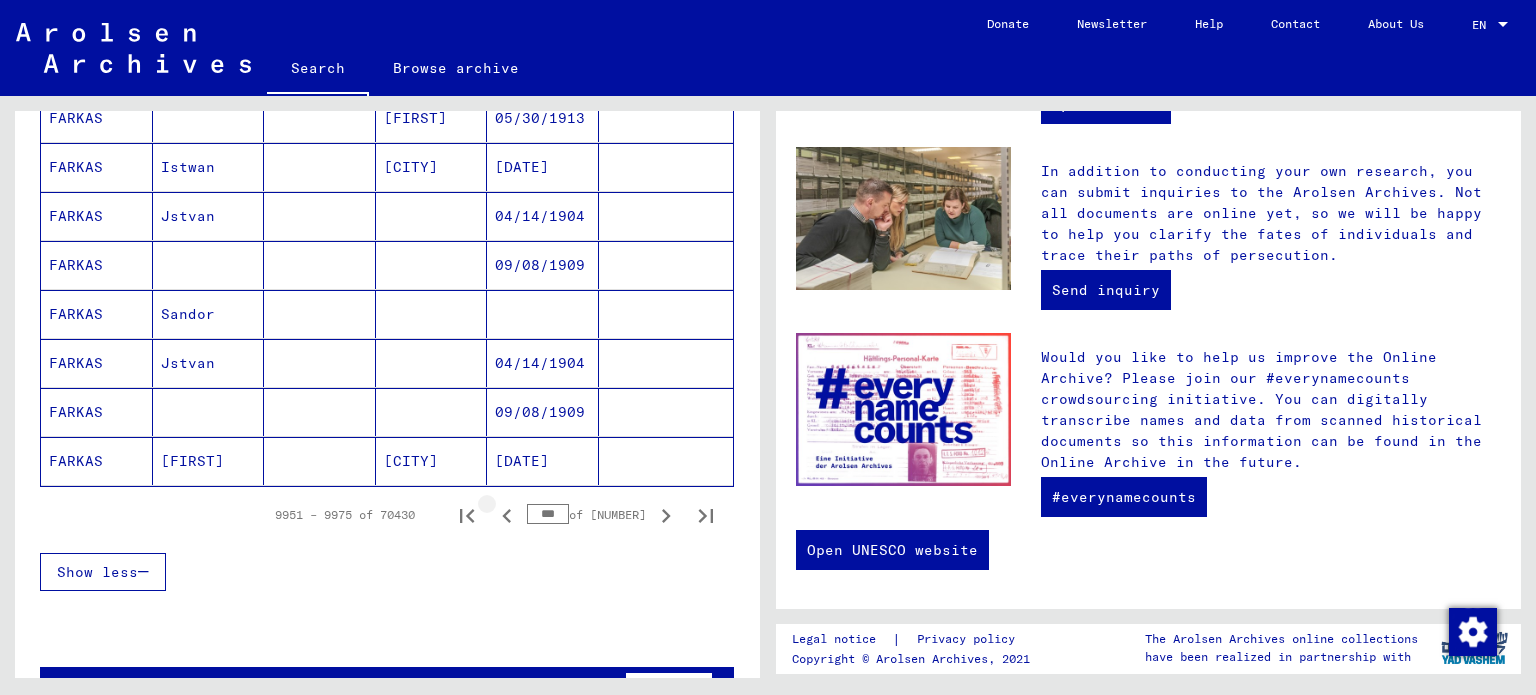 click 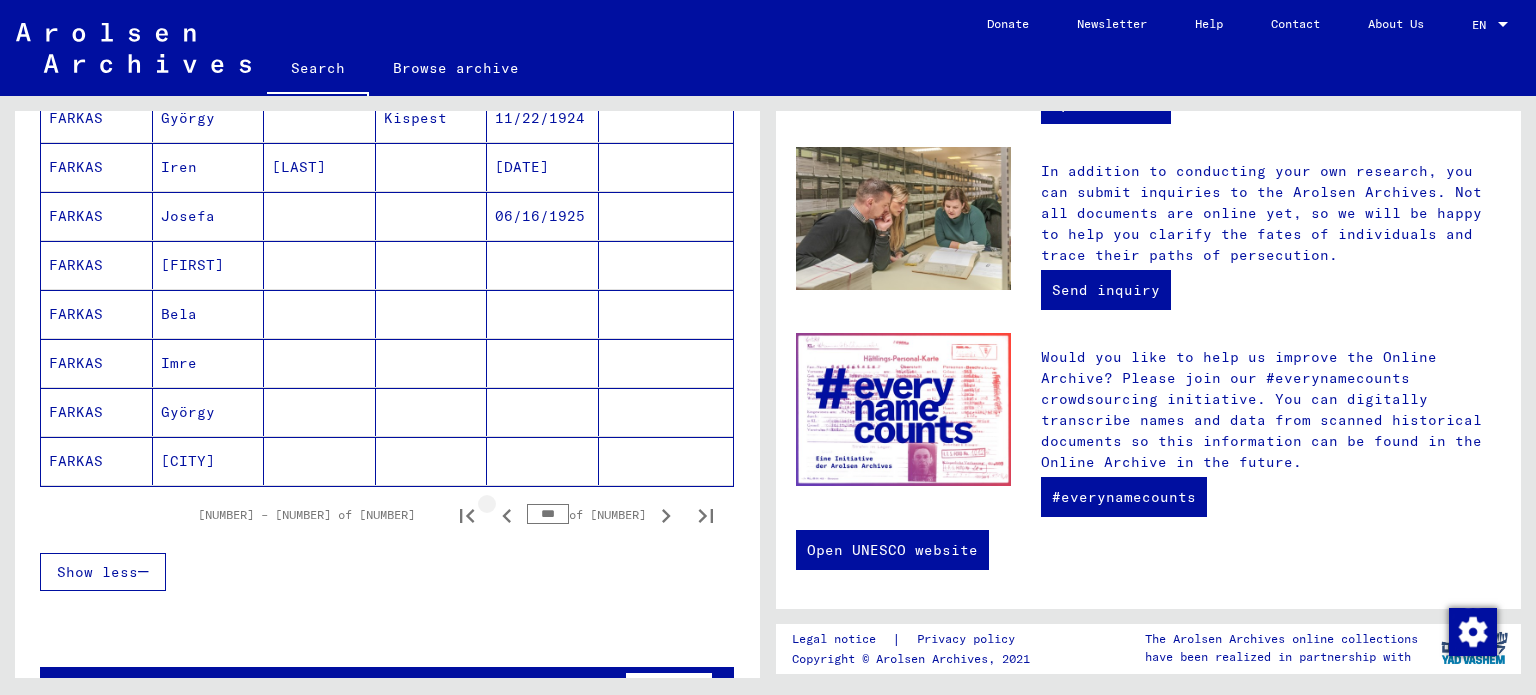 click 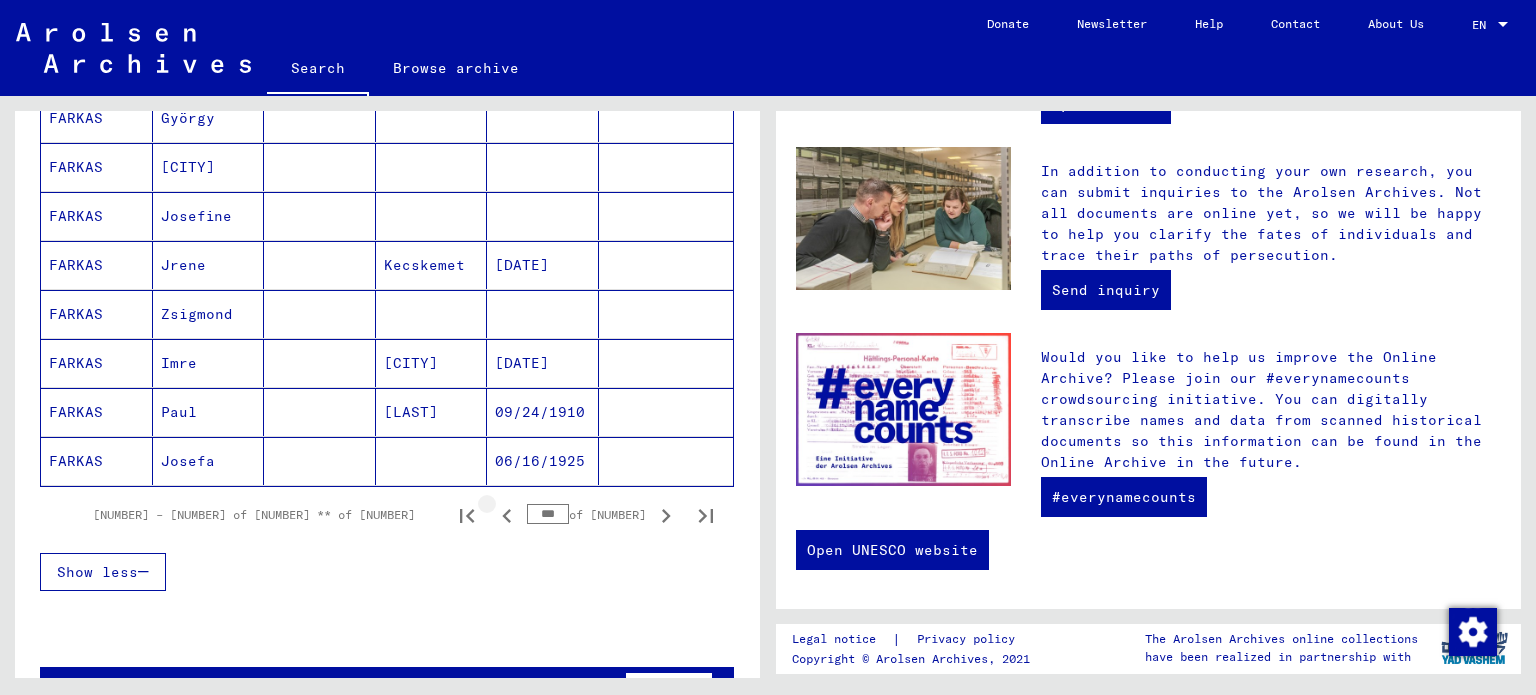 click 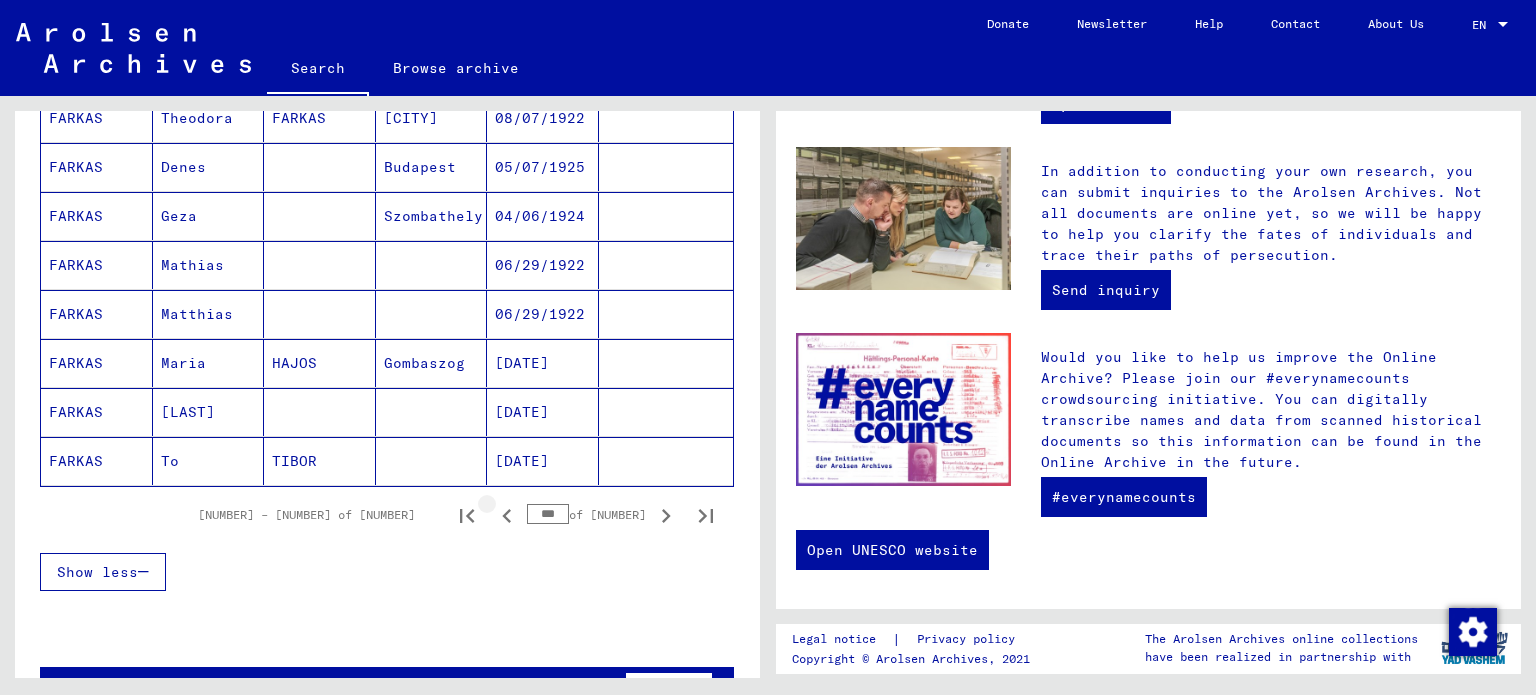 click 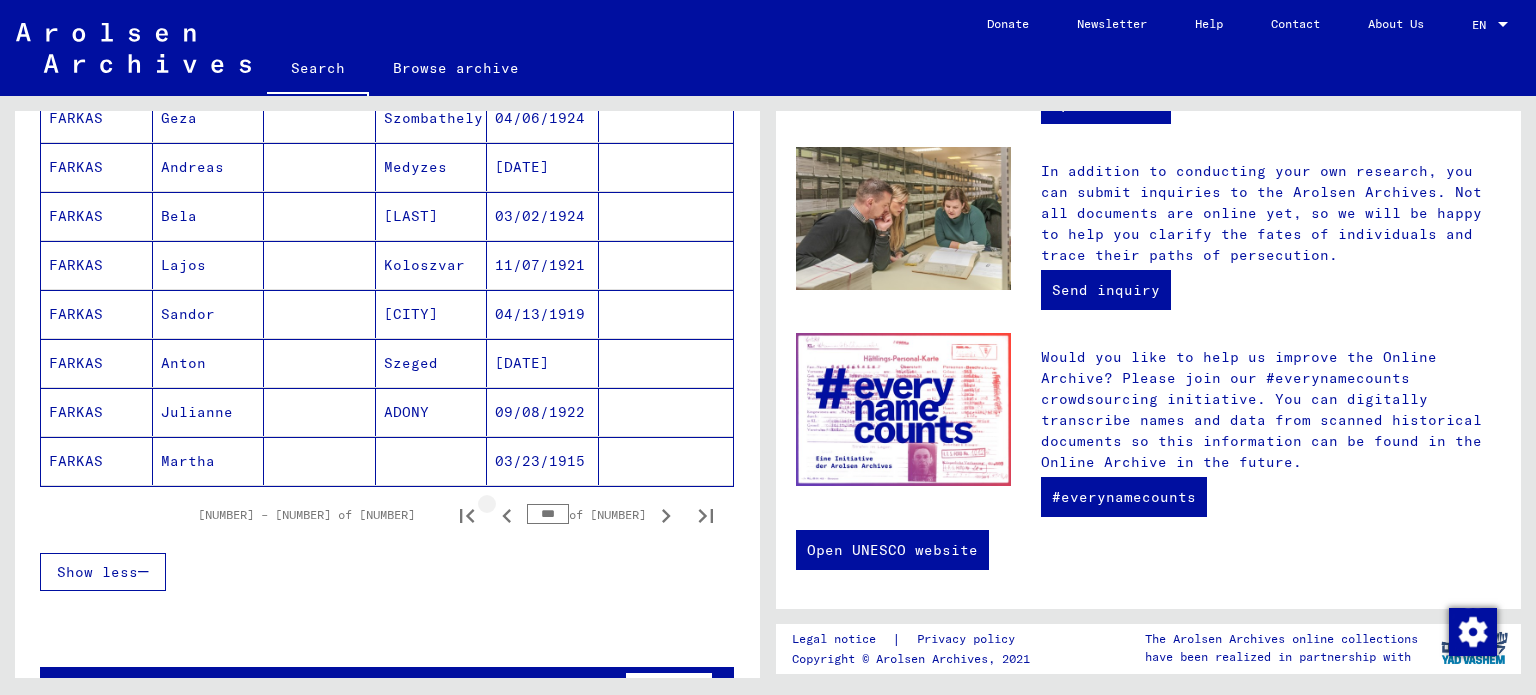 click 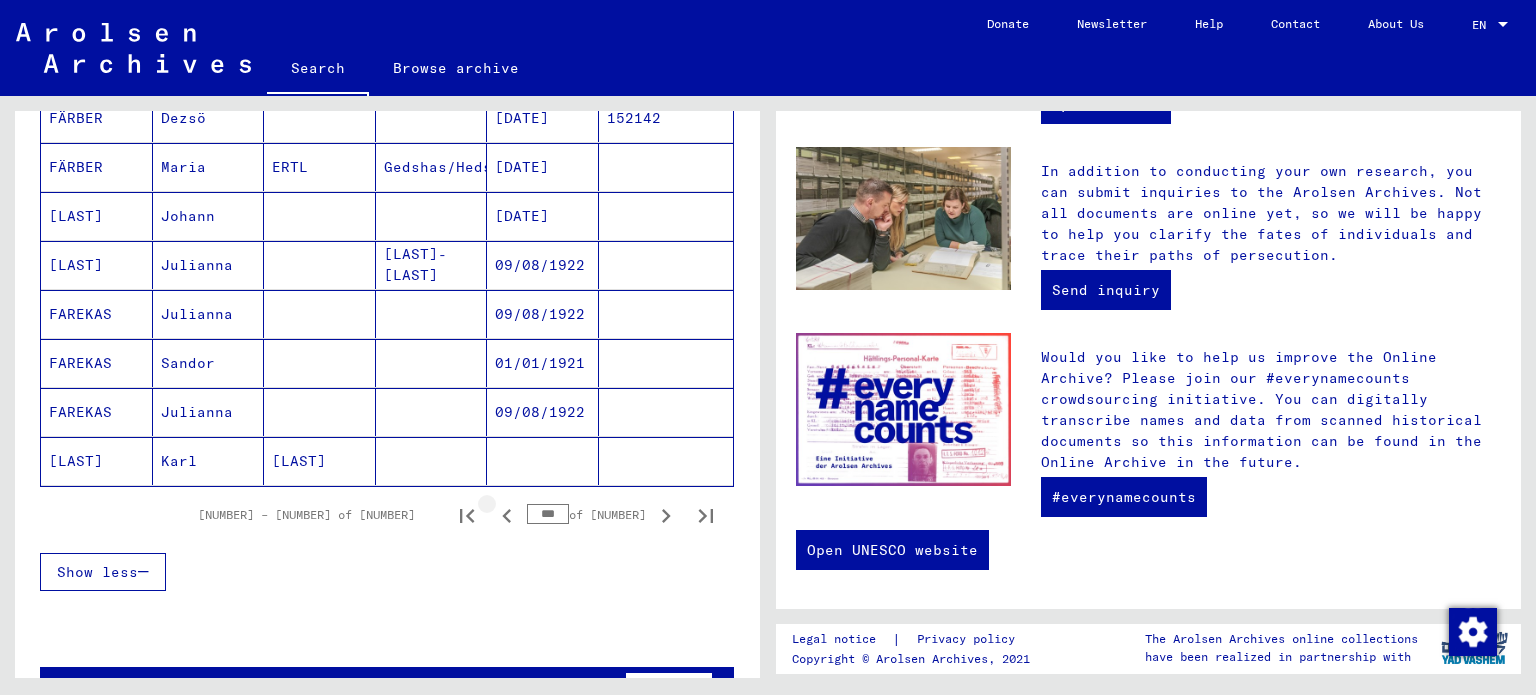 click 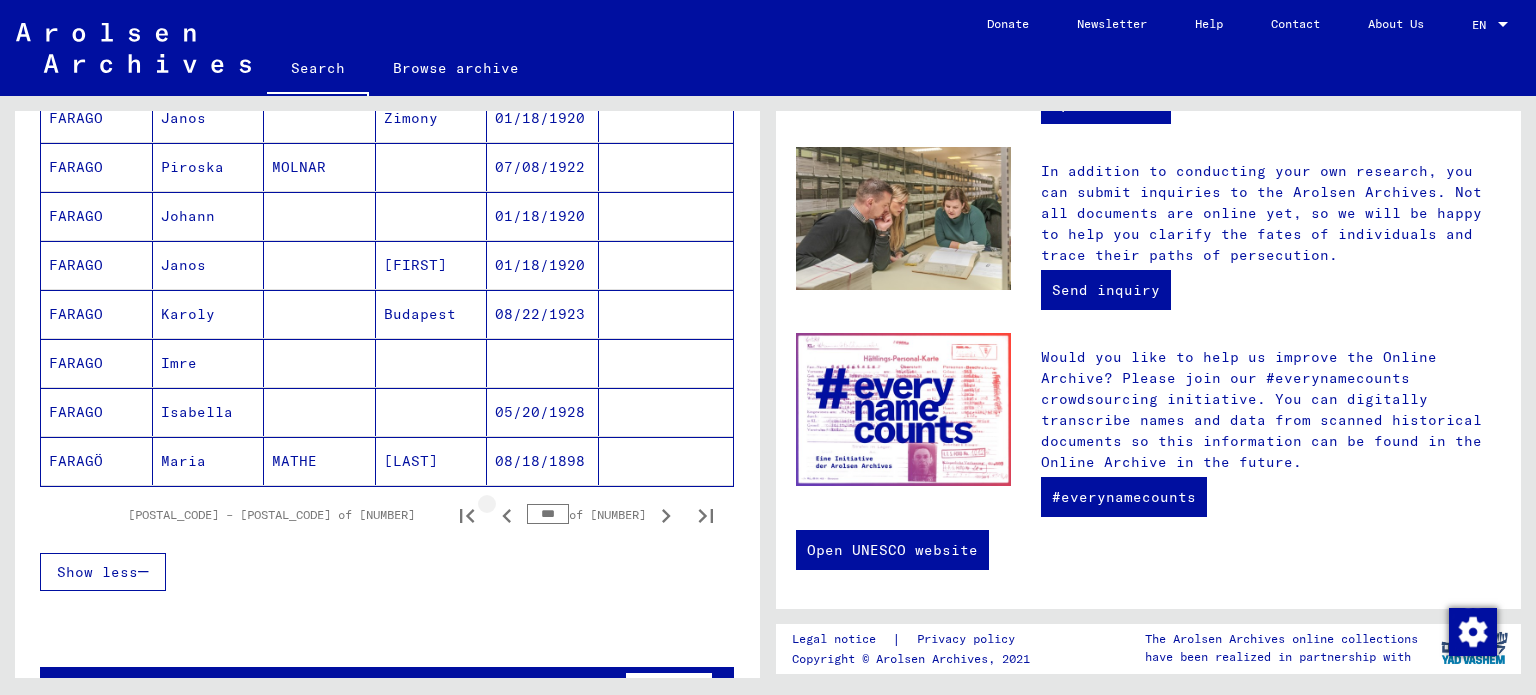 click 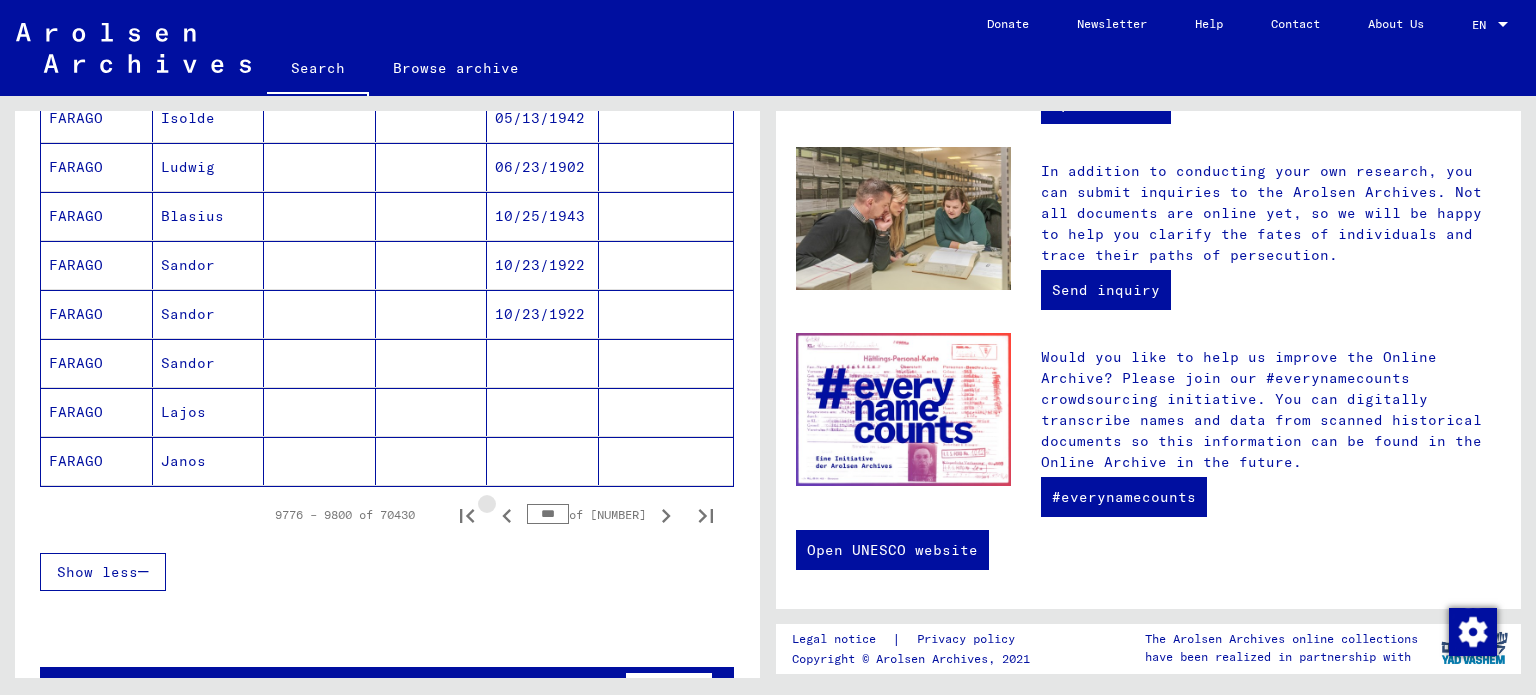 click 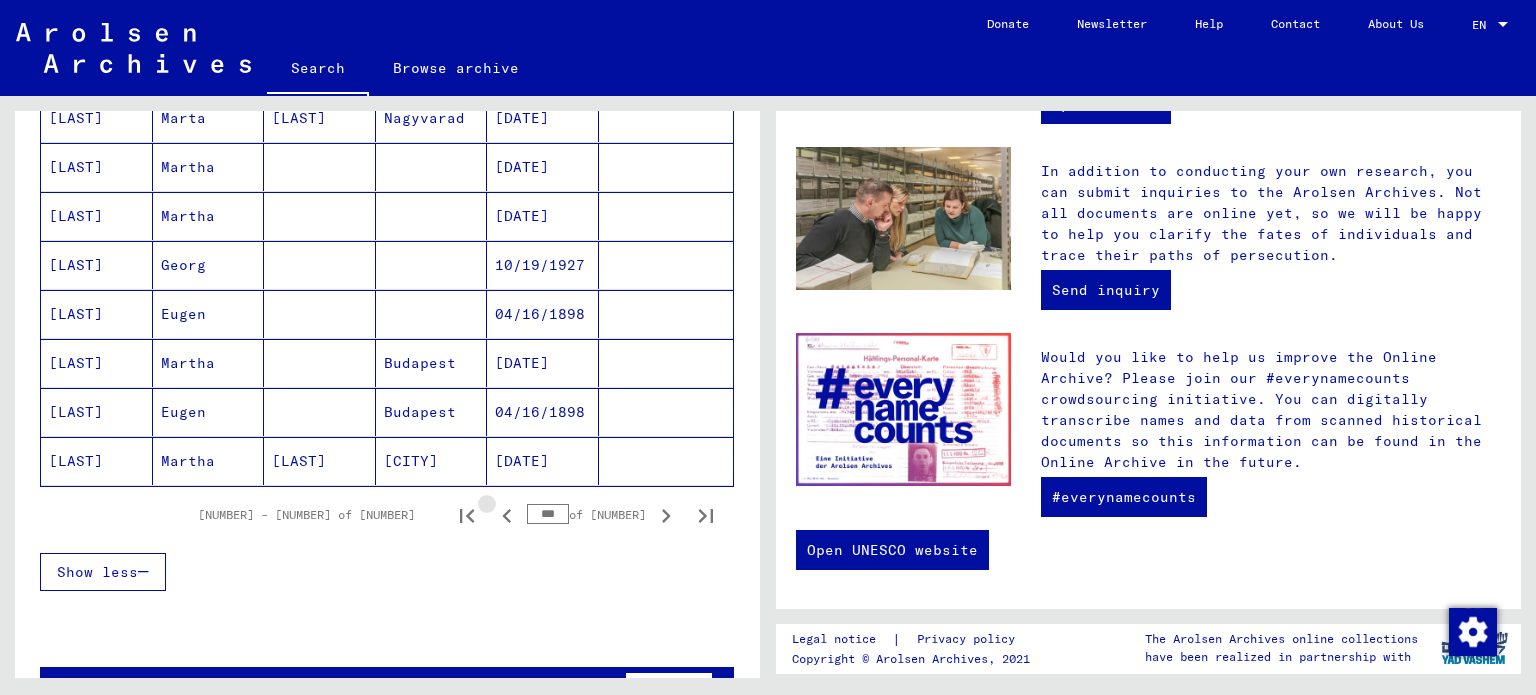 click 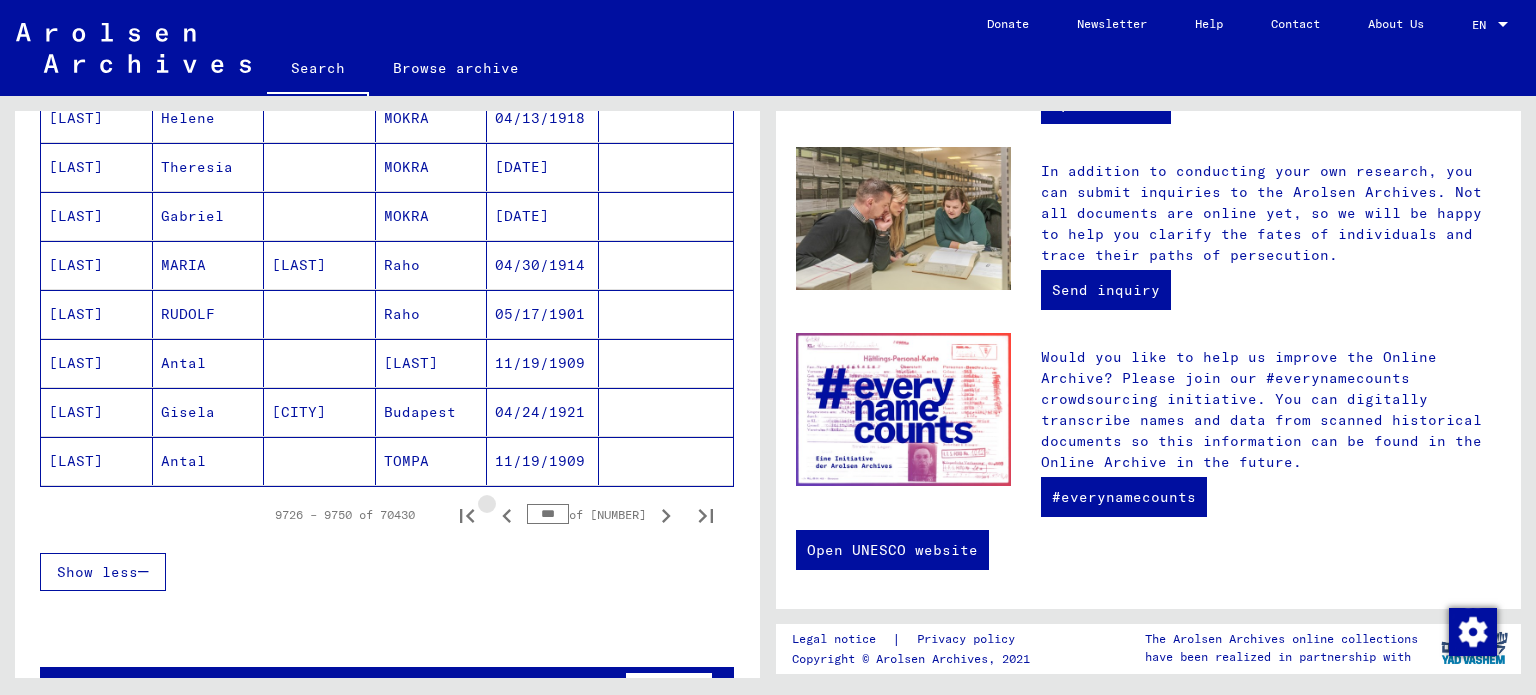 click 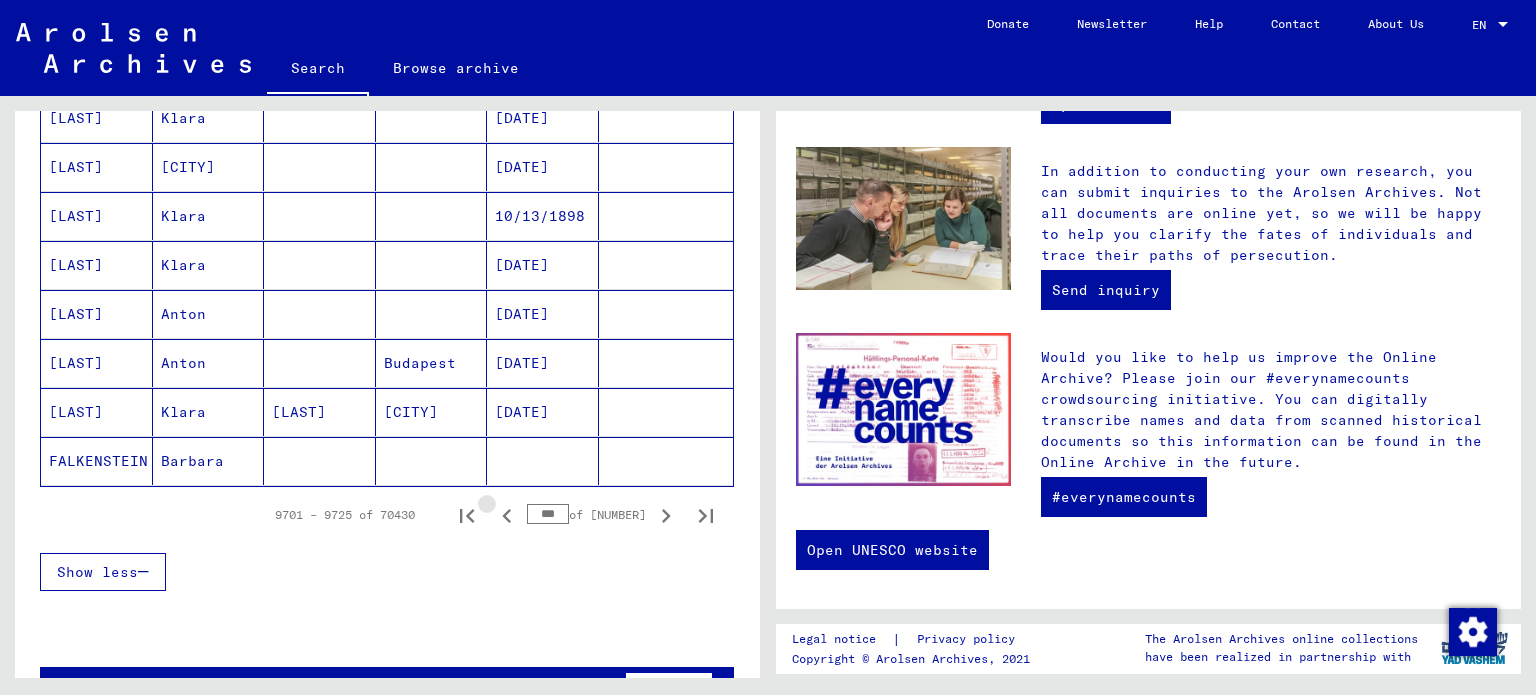 click 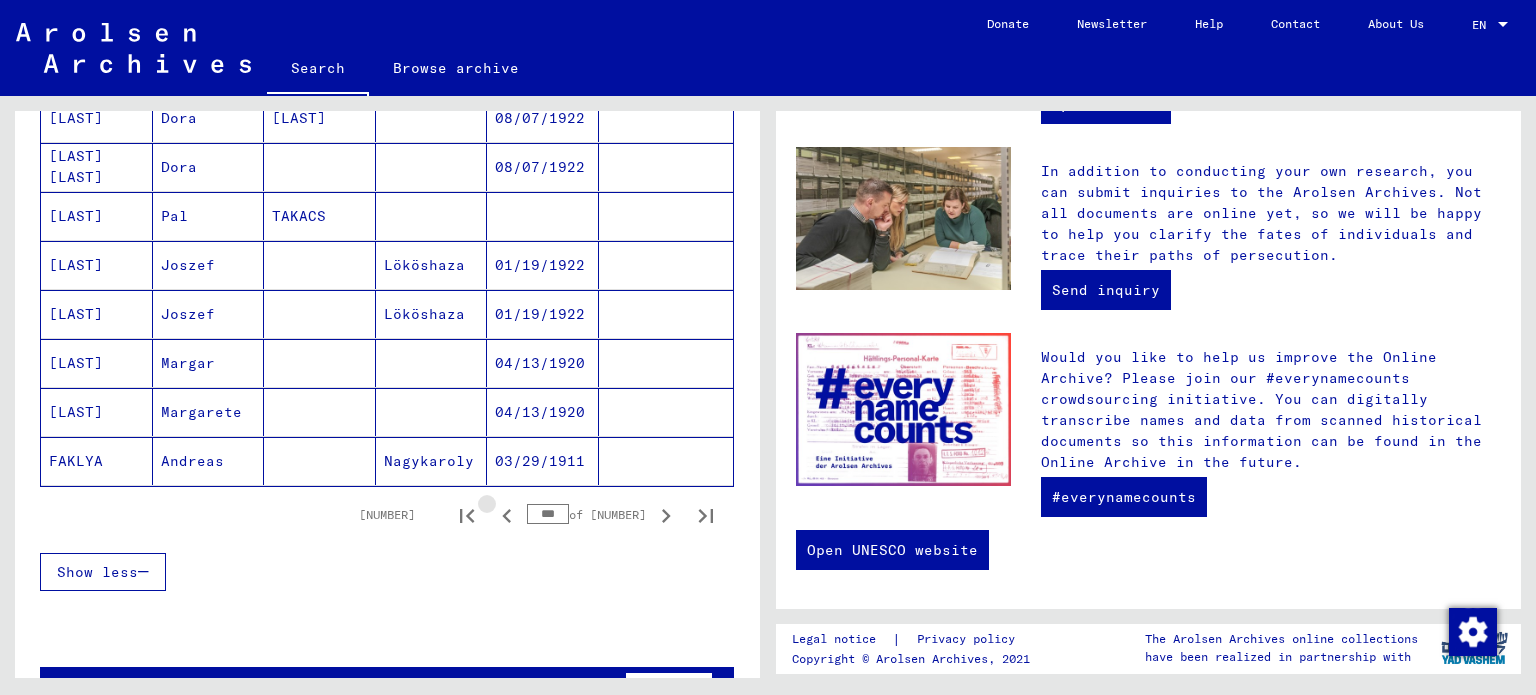 click 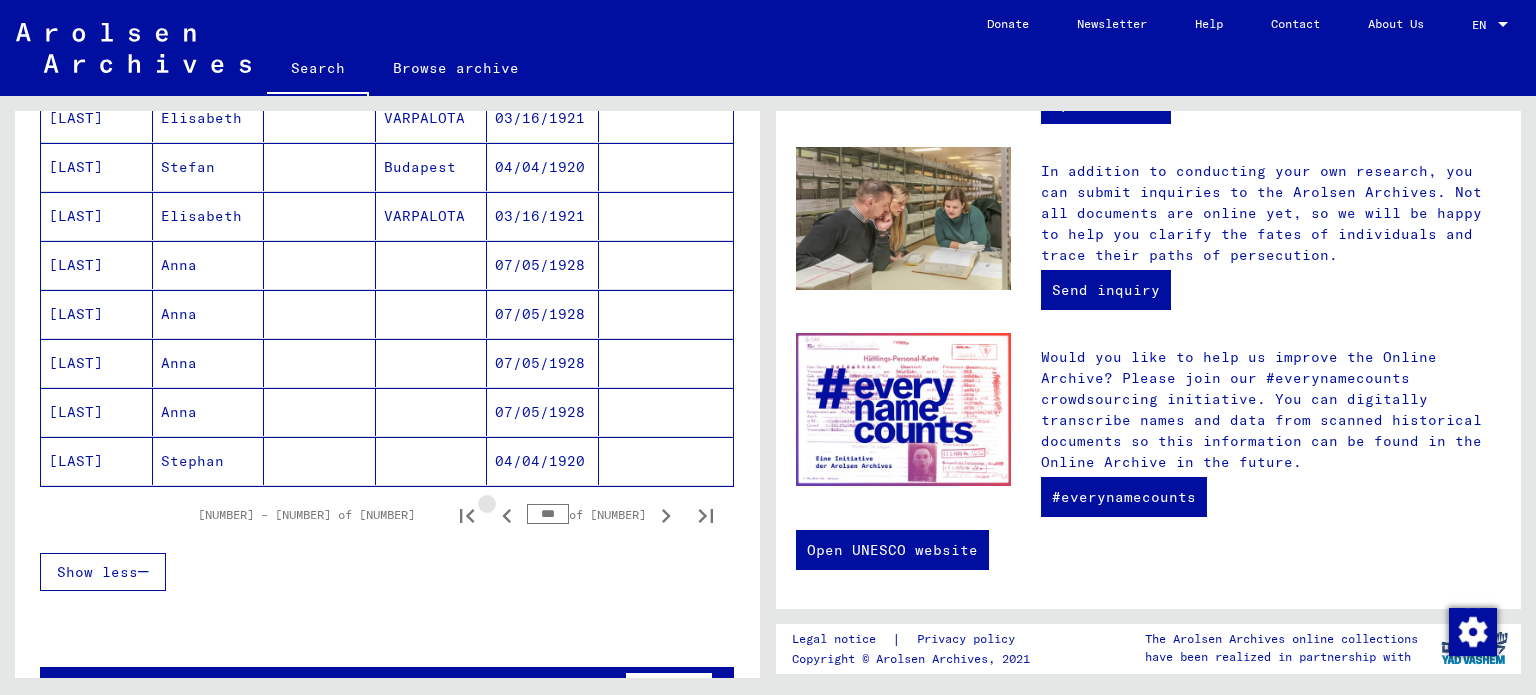 click 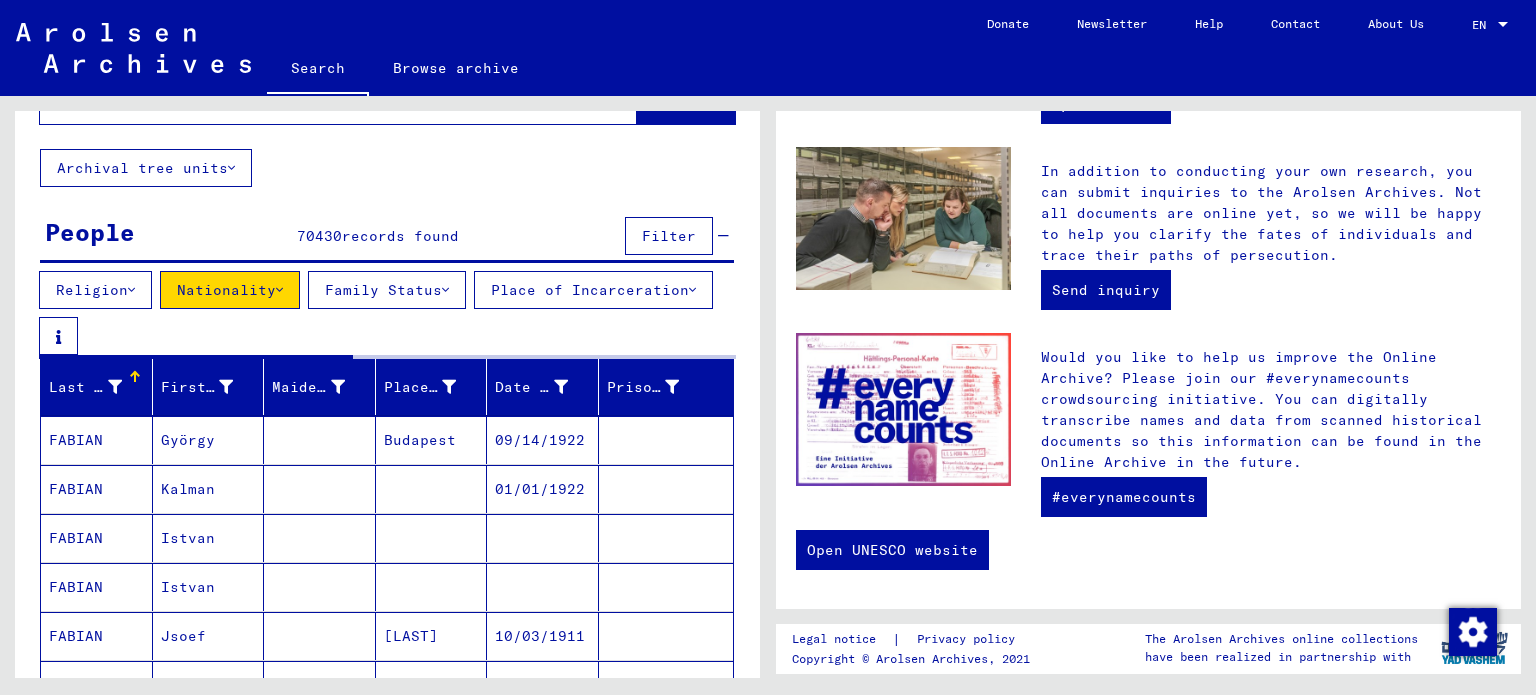 scroll, scrollTop: 0, scrollLeft: 0, axis: both 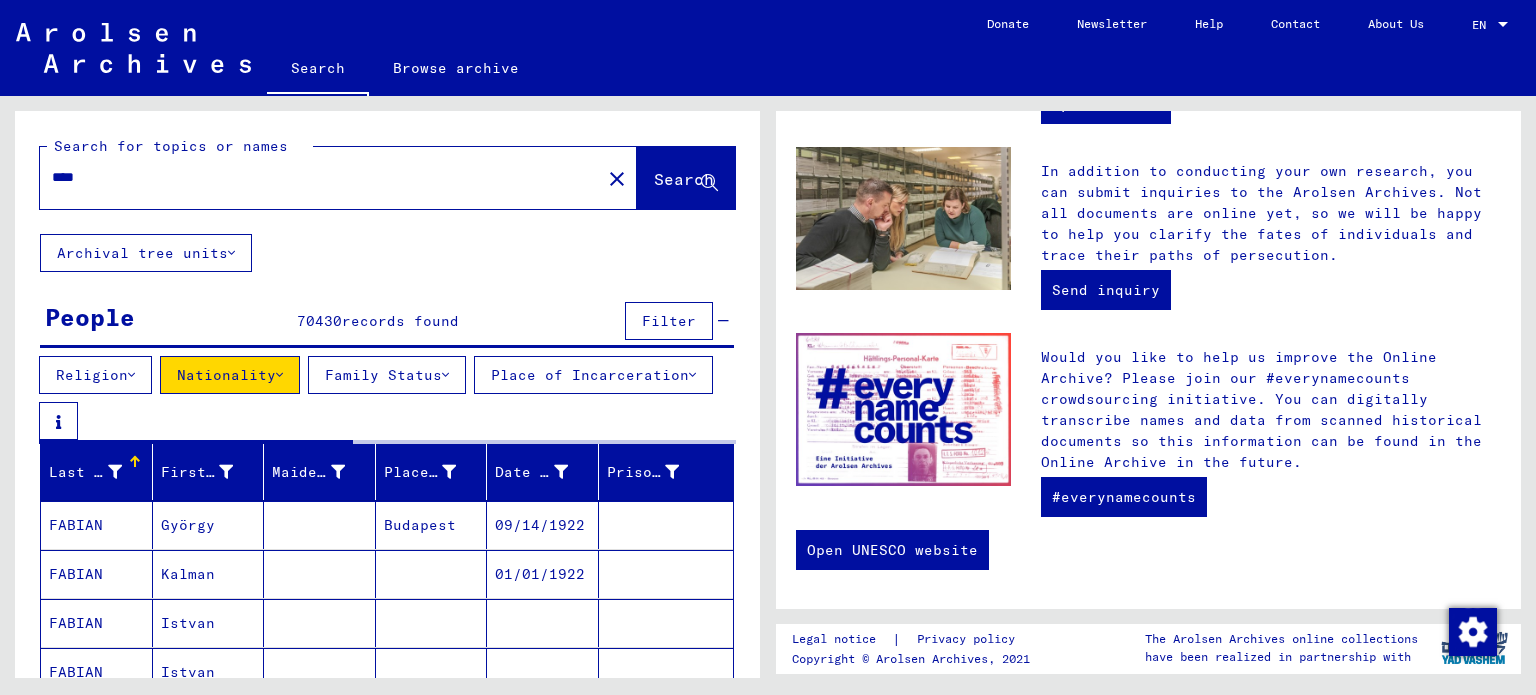 drag, startPoint x: 93, startPoint y: 173, endPoint x: 15, endPoint y: 176, distance: 78.05767 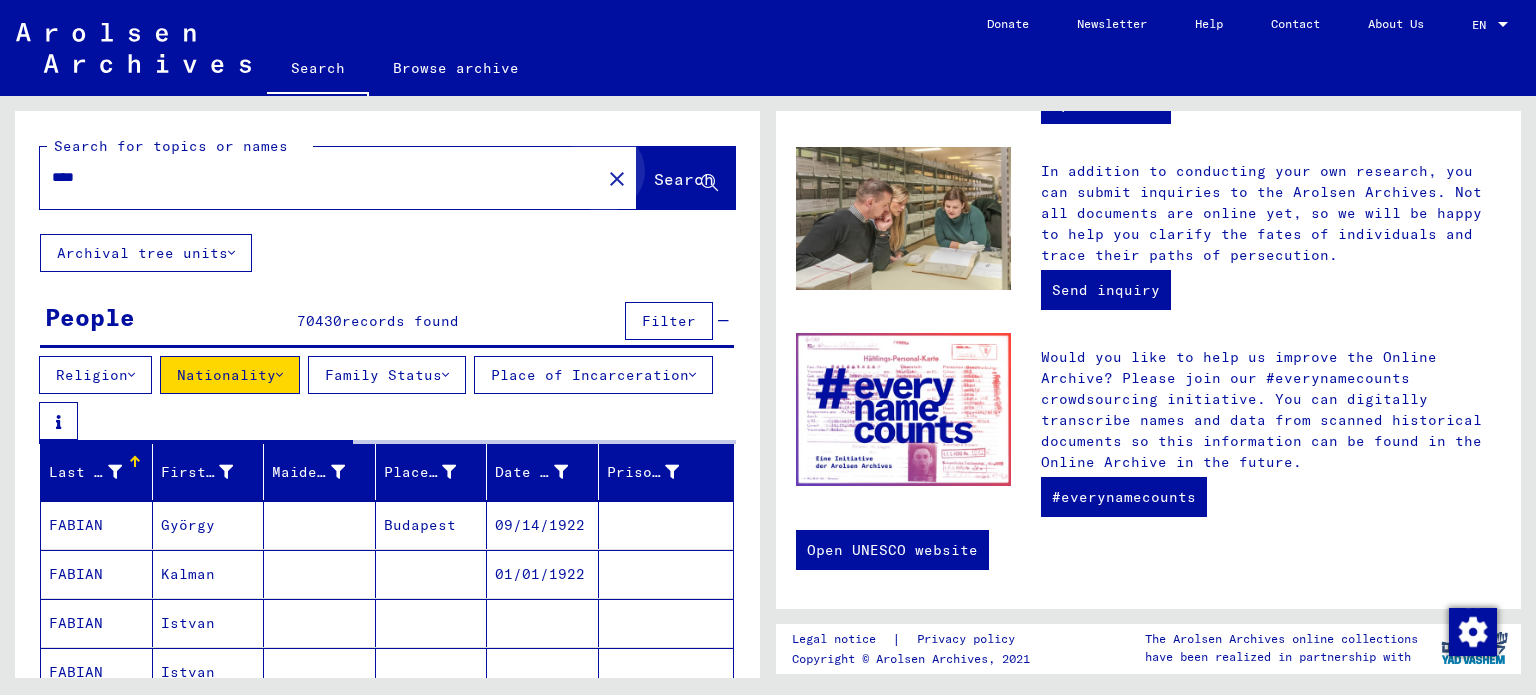 click on "Search" 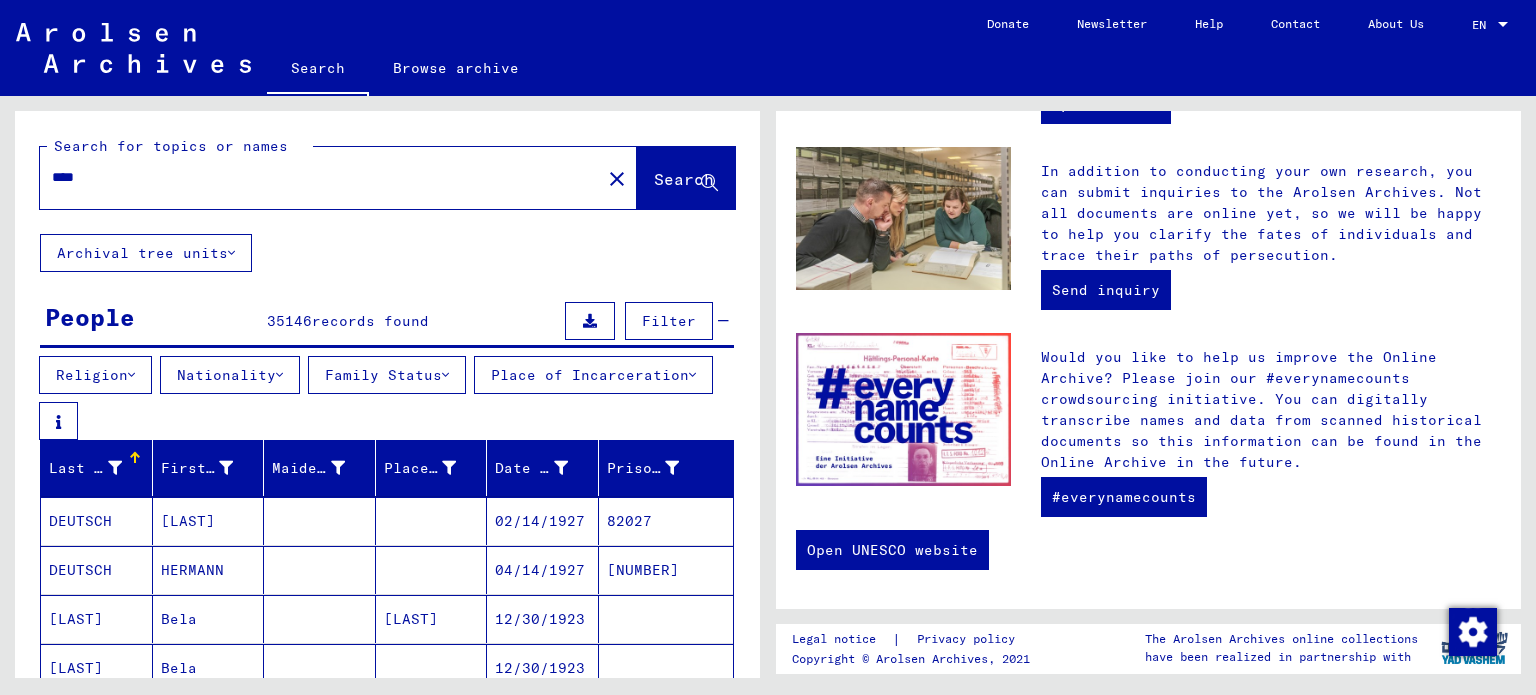click at bounding box center [279, 375] 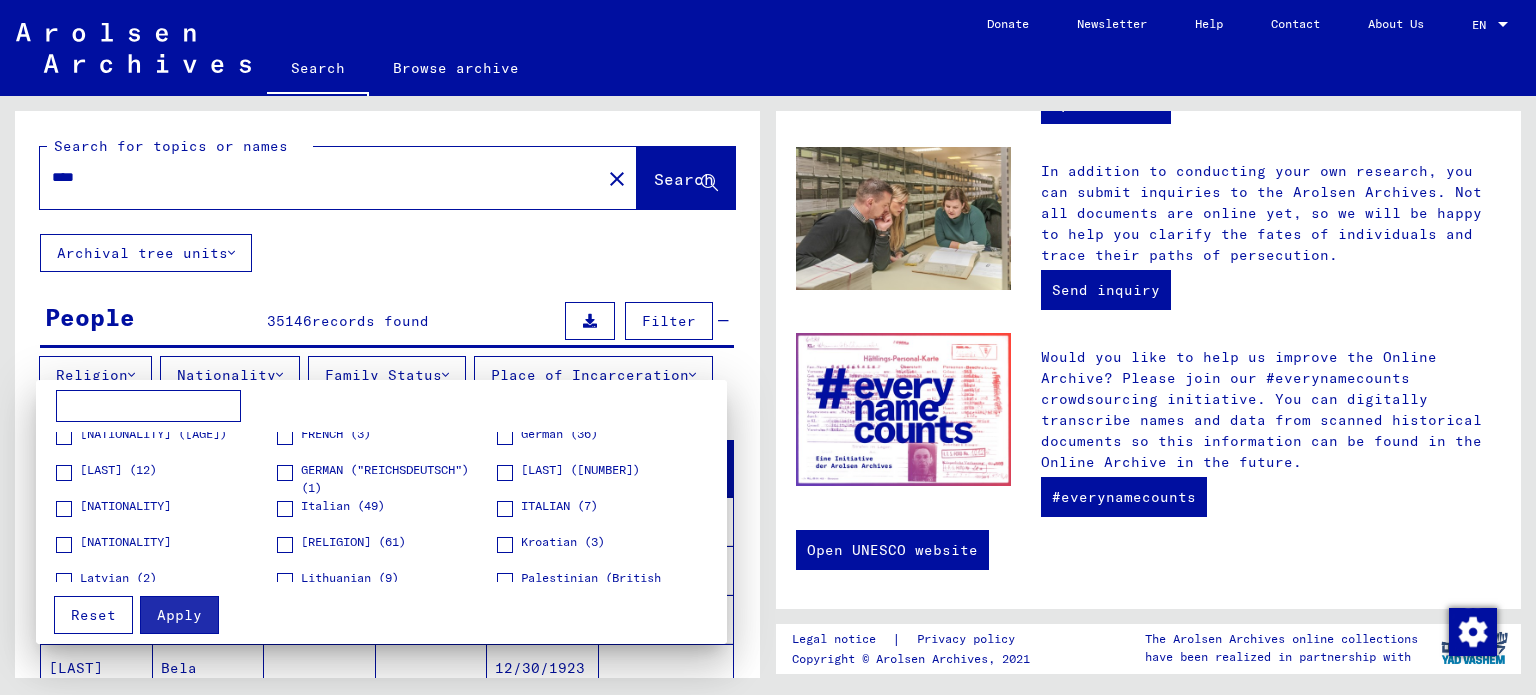 scroll, scrollTop: 200, scrollLeft: 0, axis: vertical 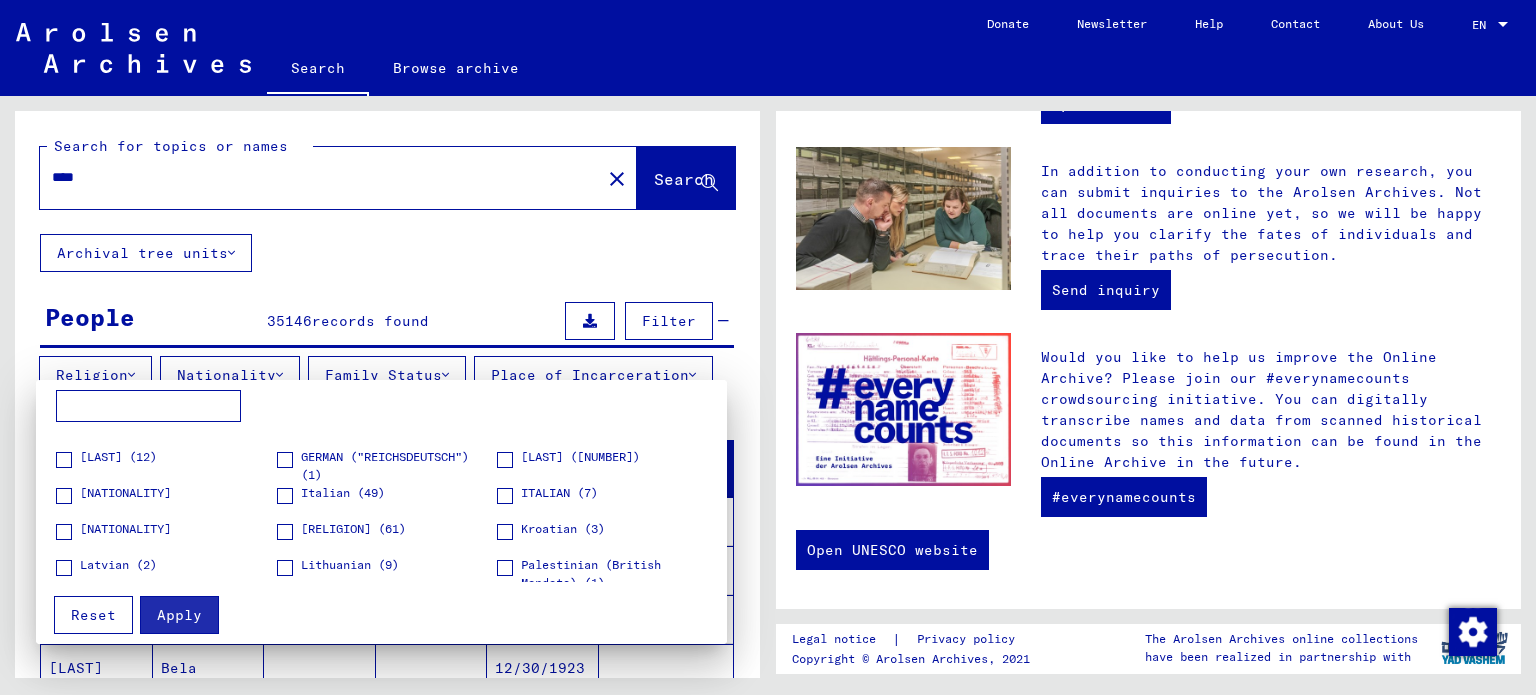 click at bounding box center (64, 496) 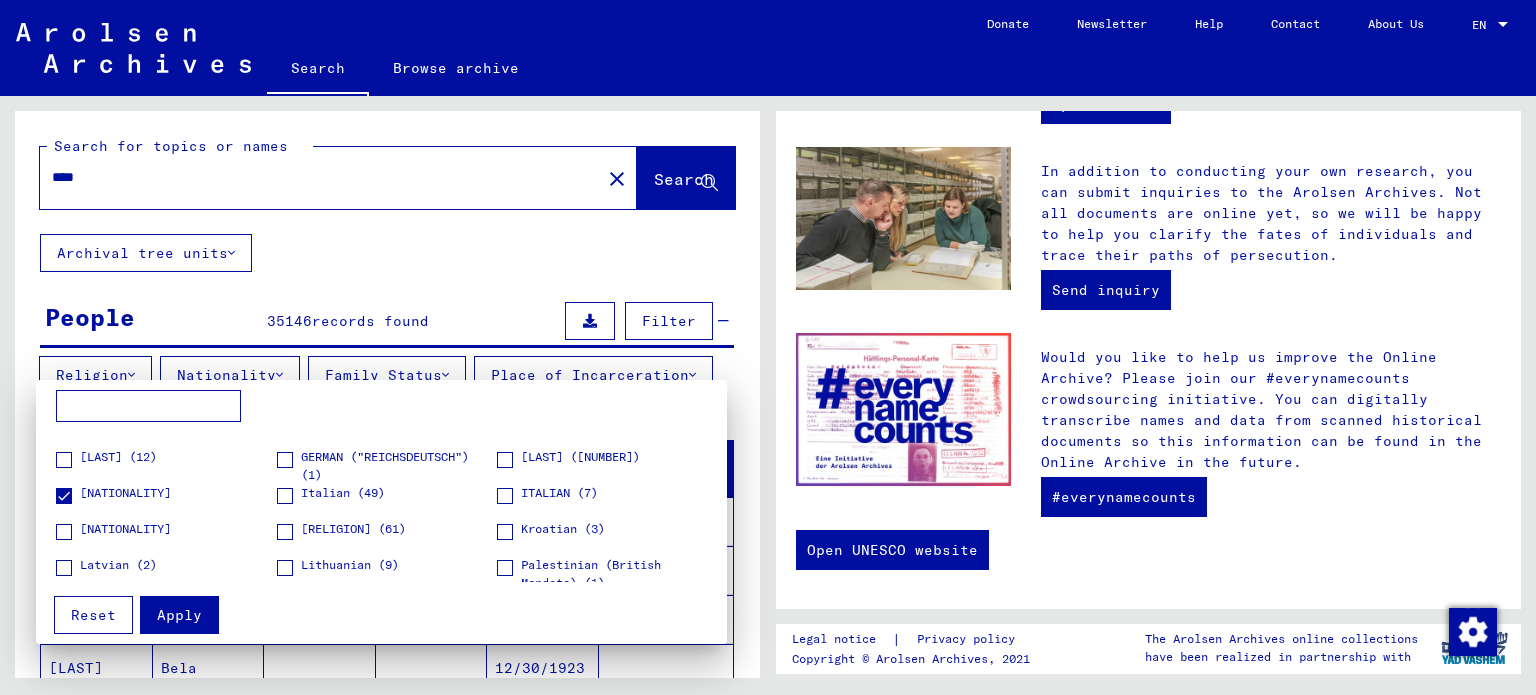 click on "Apply" at bounding box center [179, 615] 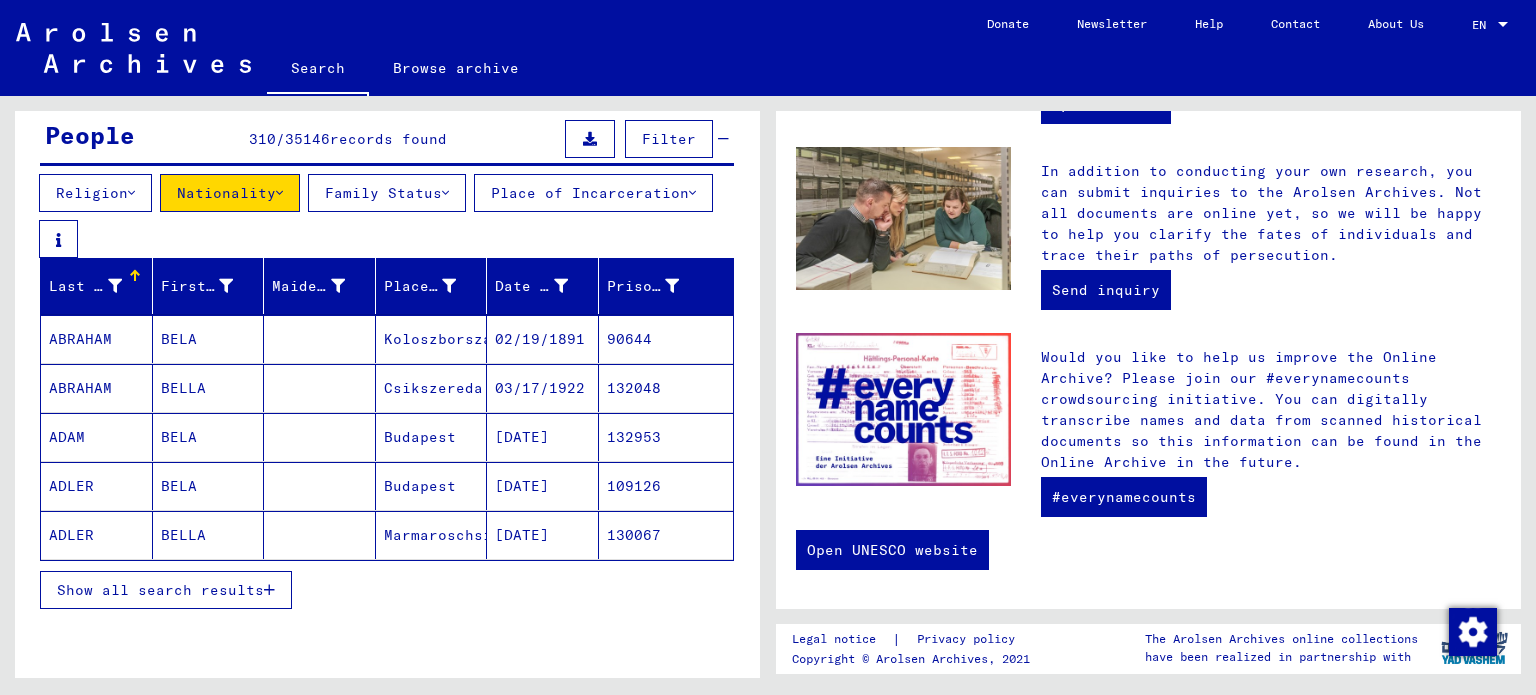 scroll, scrollTop: 180, scrollLeft: 0, axis: vertical 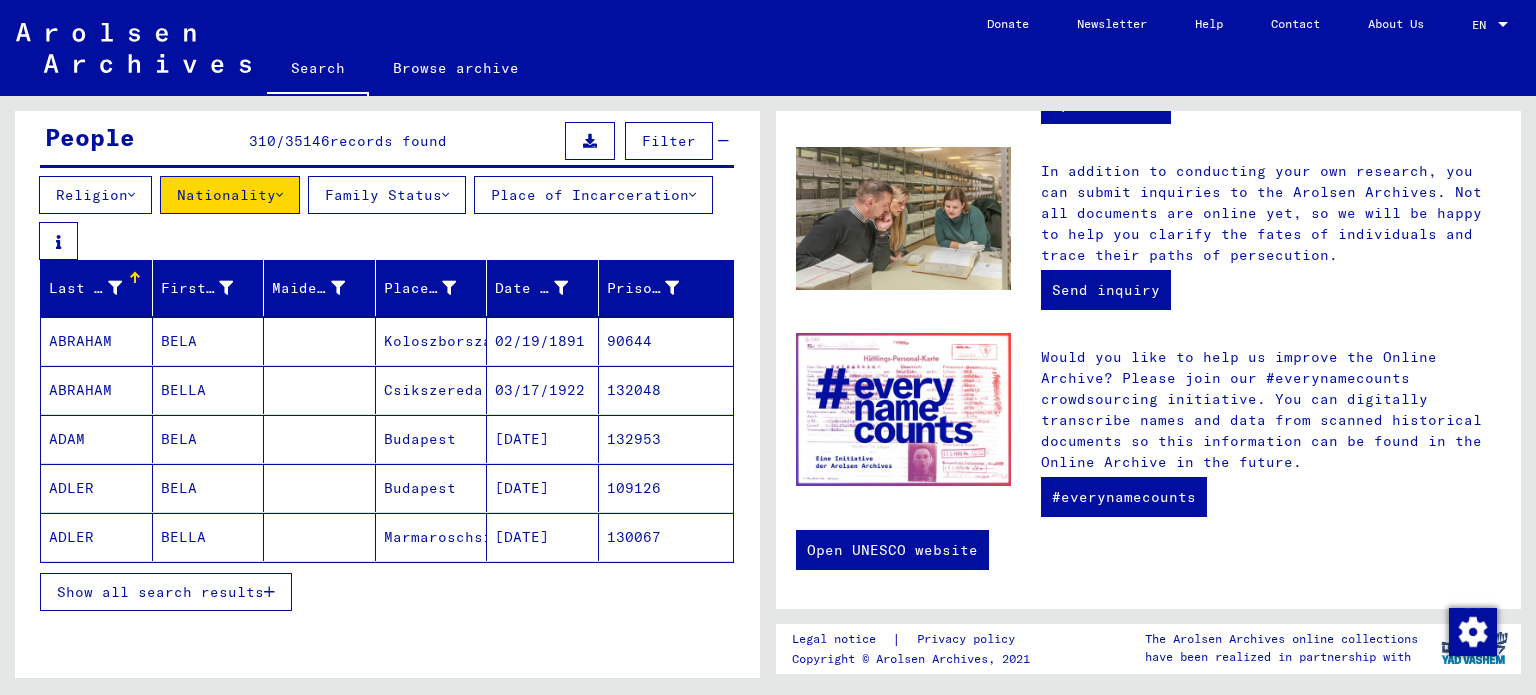 click on "Show all search results" at bounding box center (160, 592) 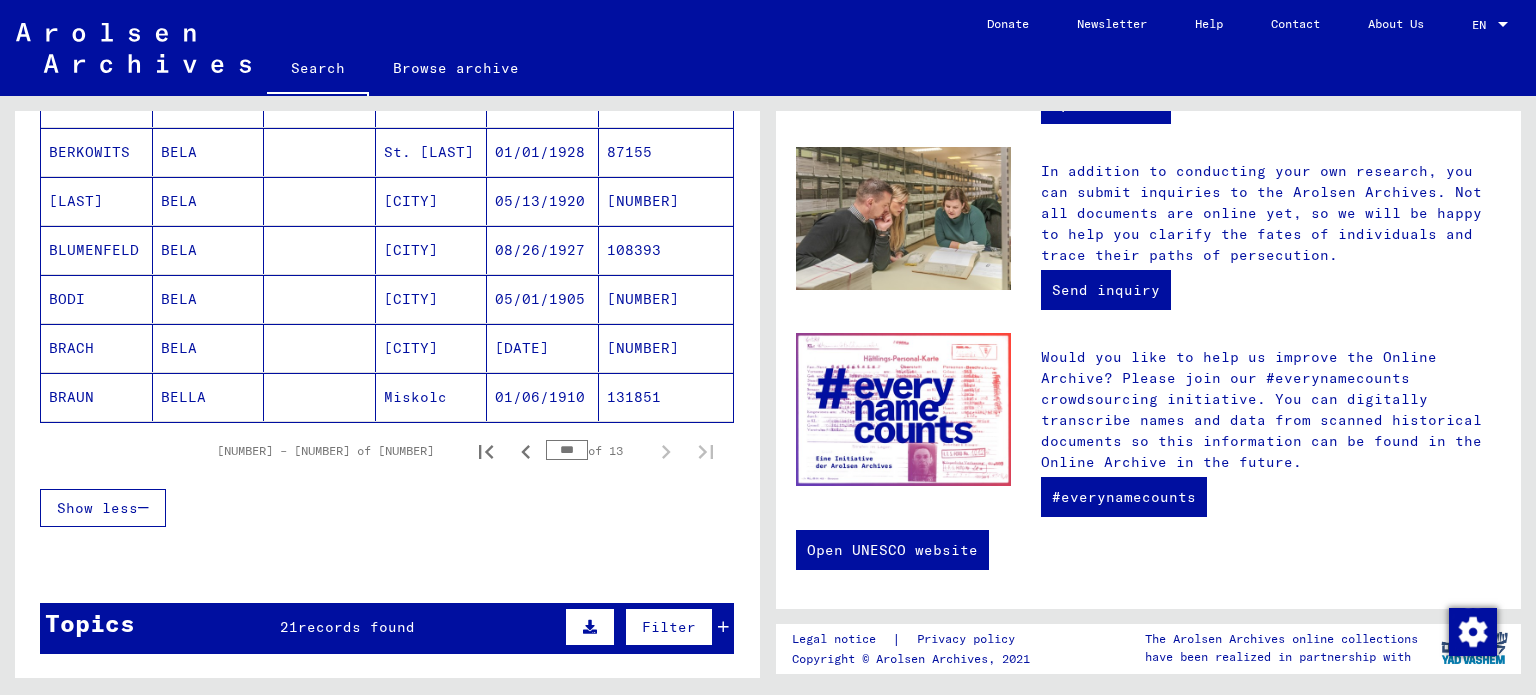 scroll, scrollTop: 1400, scrollLeft: 0, axis: vertical 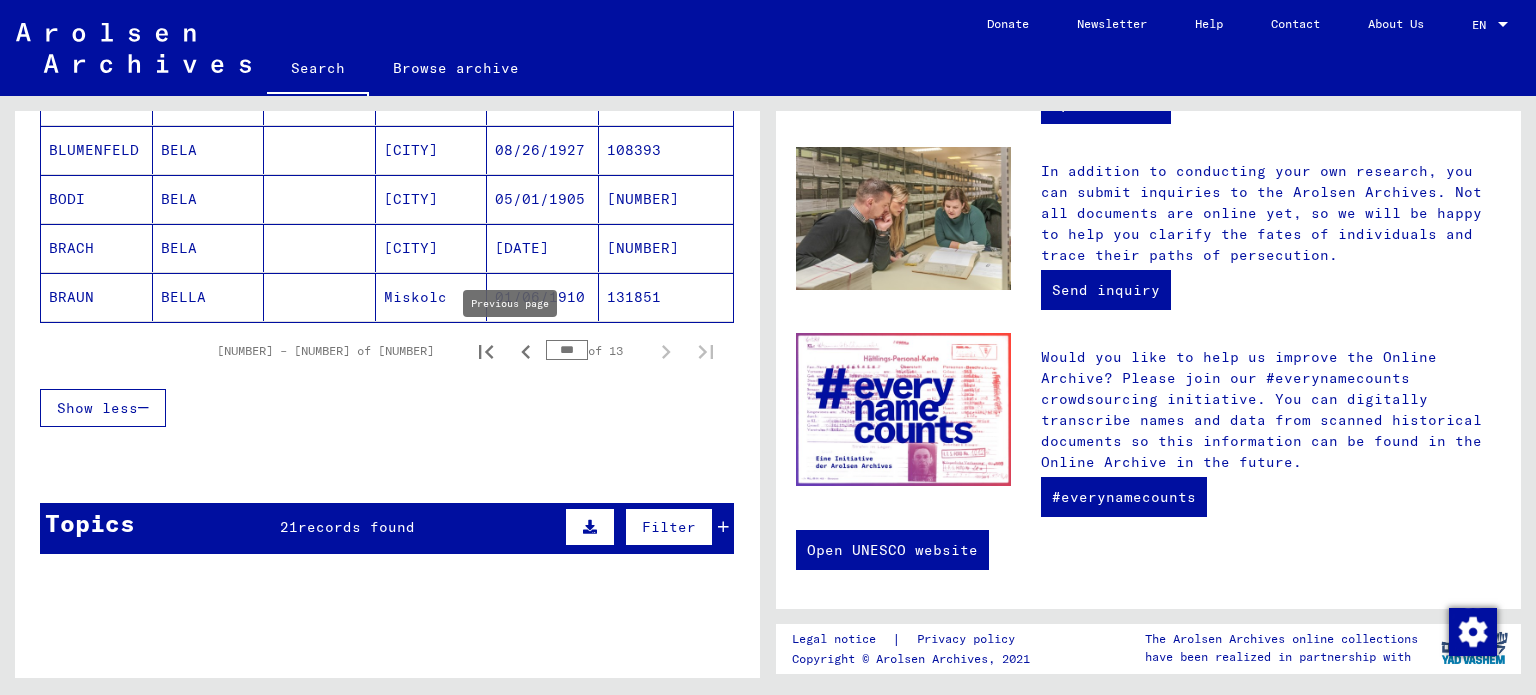 click 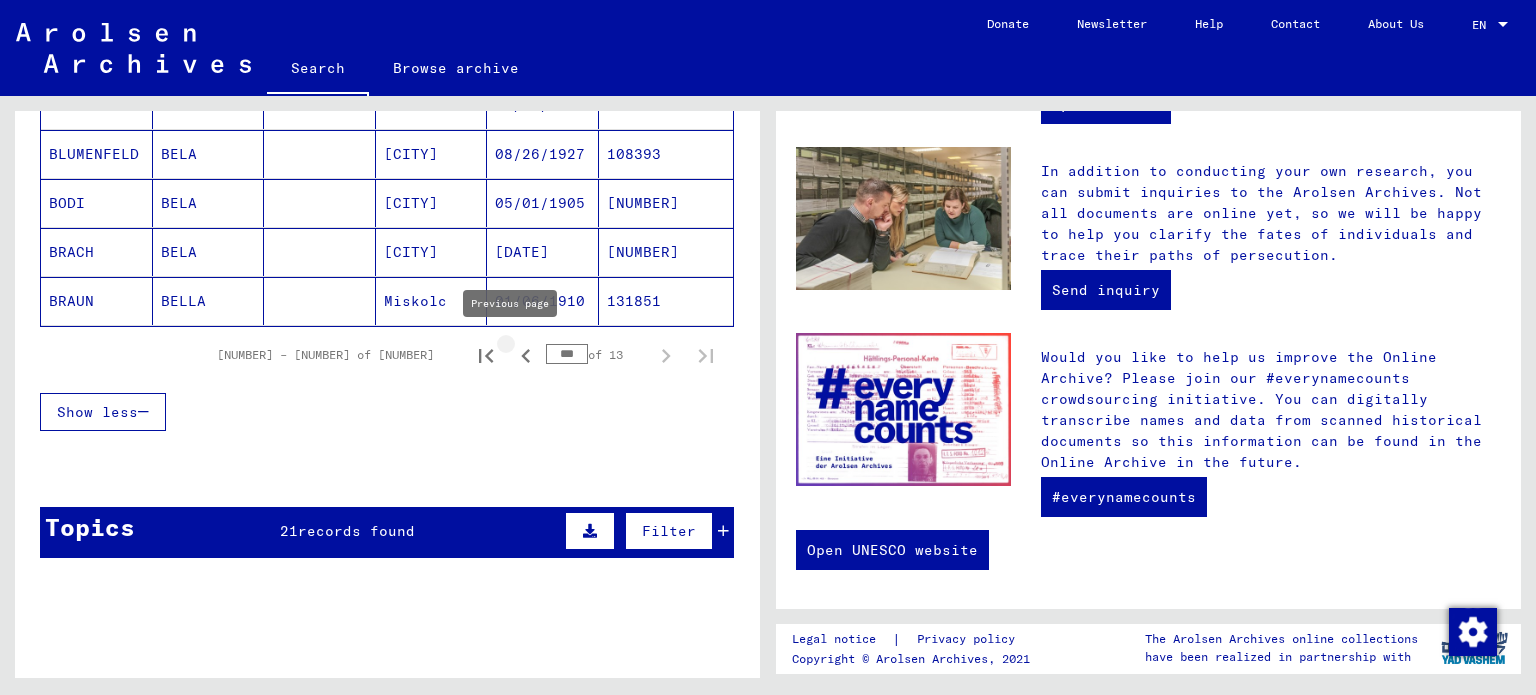 type on "***" 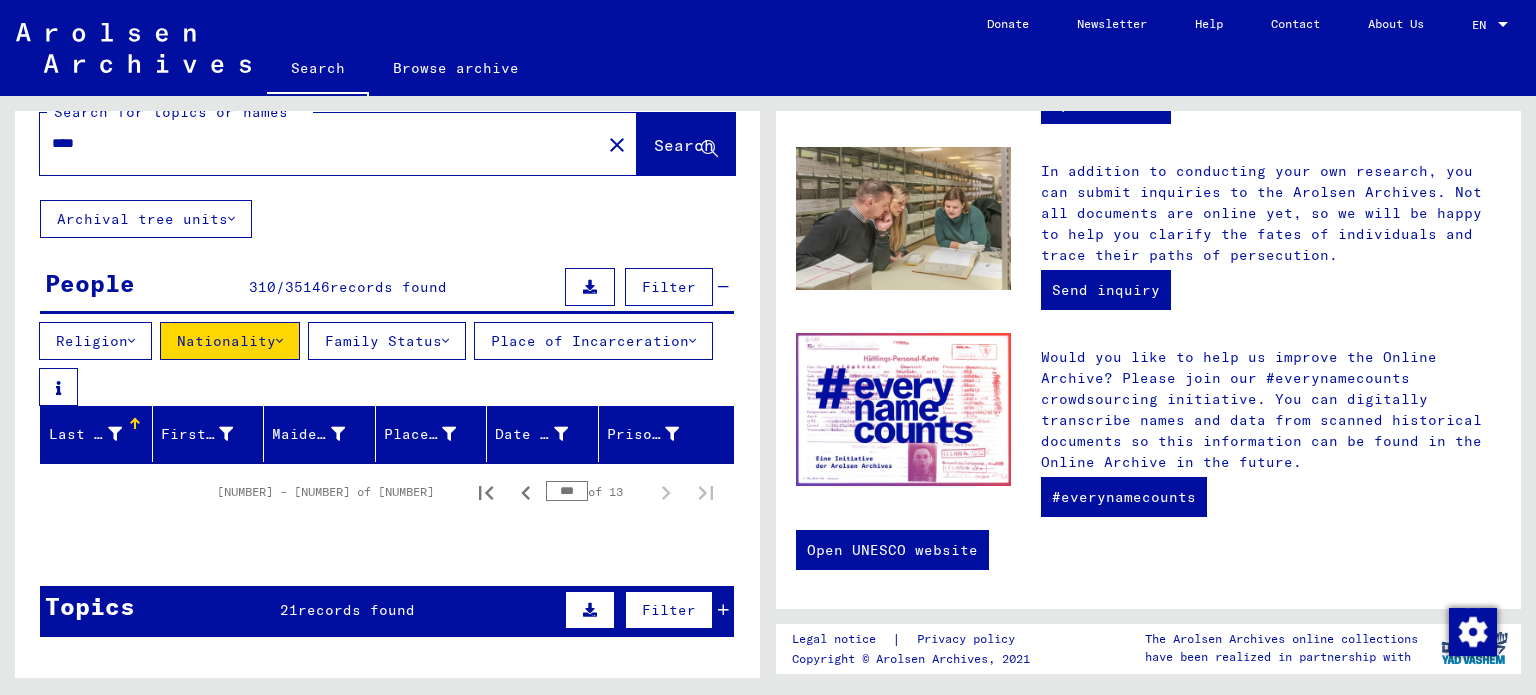scroll, scrollTop: 0, scrollLeft: 0, axis: both 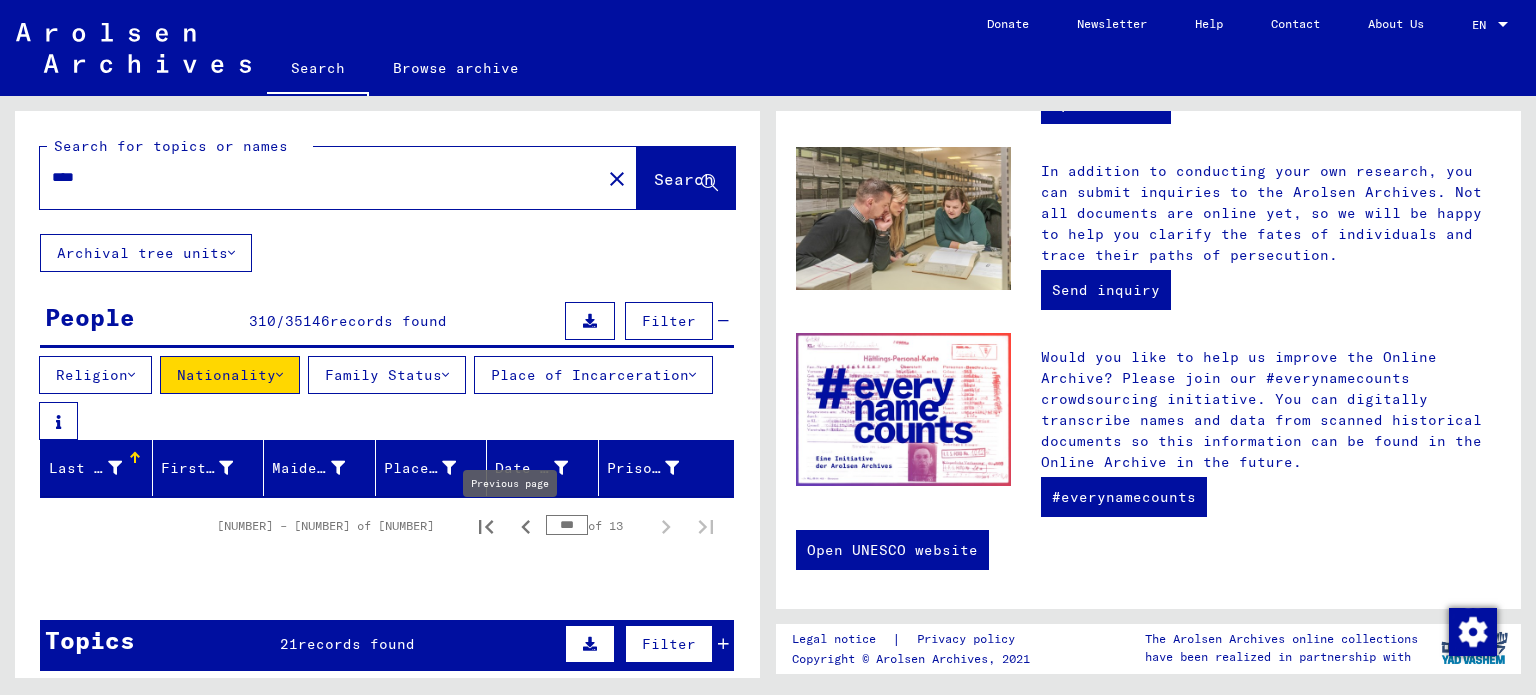 drag, startPoint x: 572, startPoint y: 530, endPoint x: 517, endPoint y: 527, distance: 55.081757 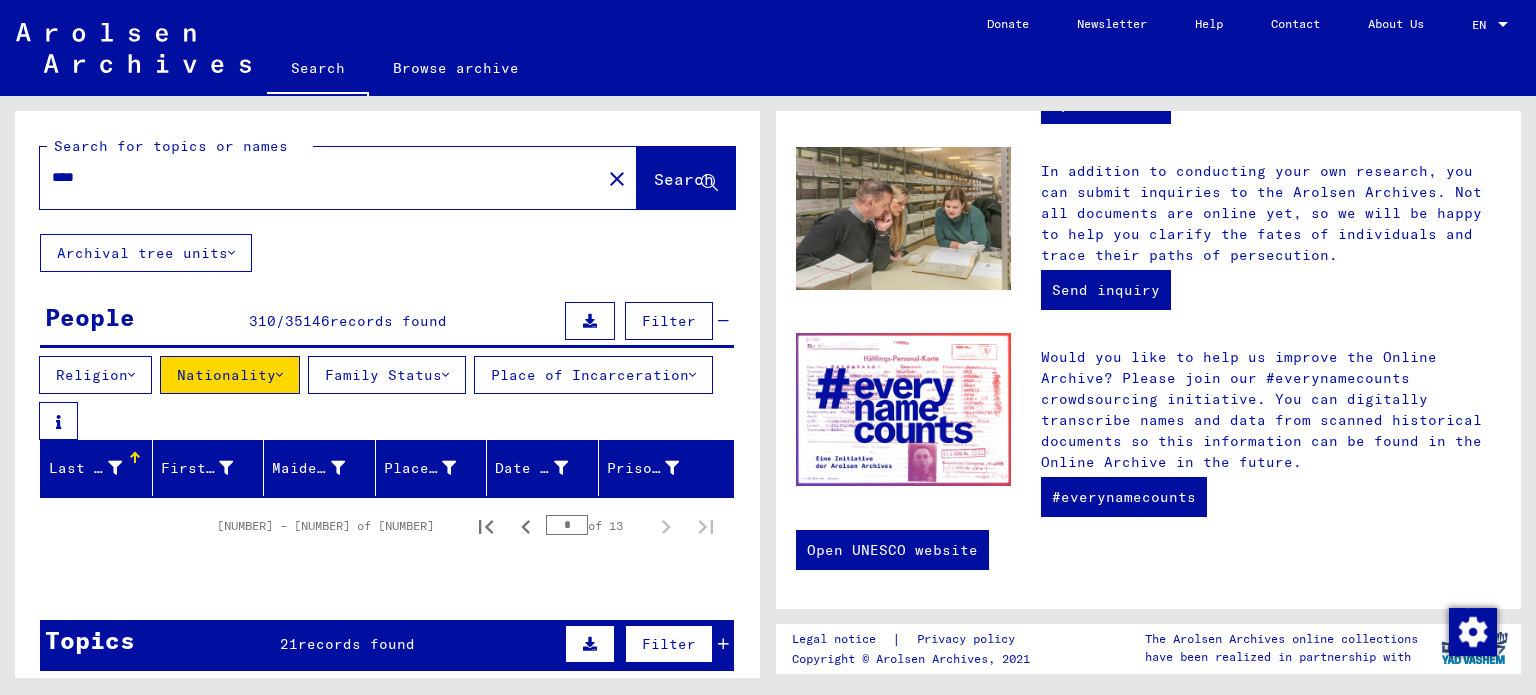 type on "*" 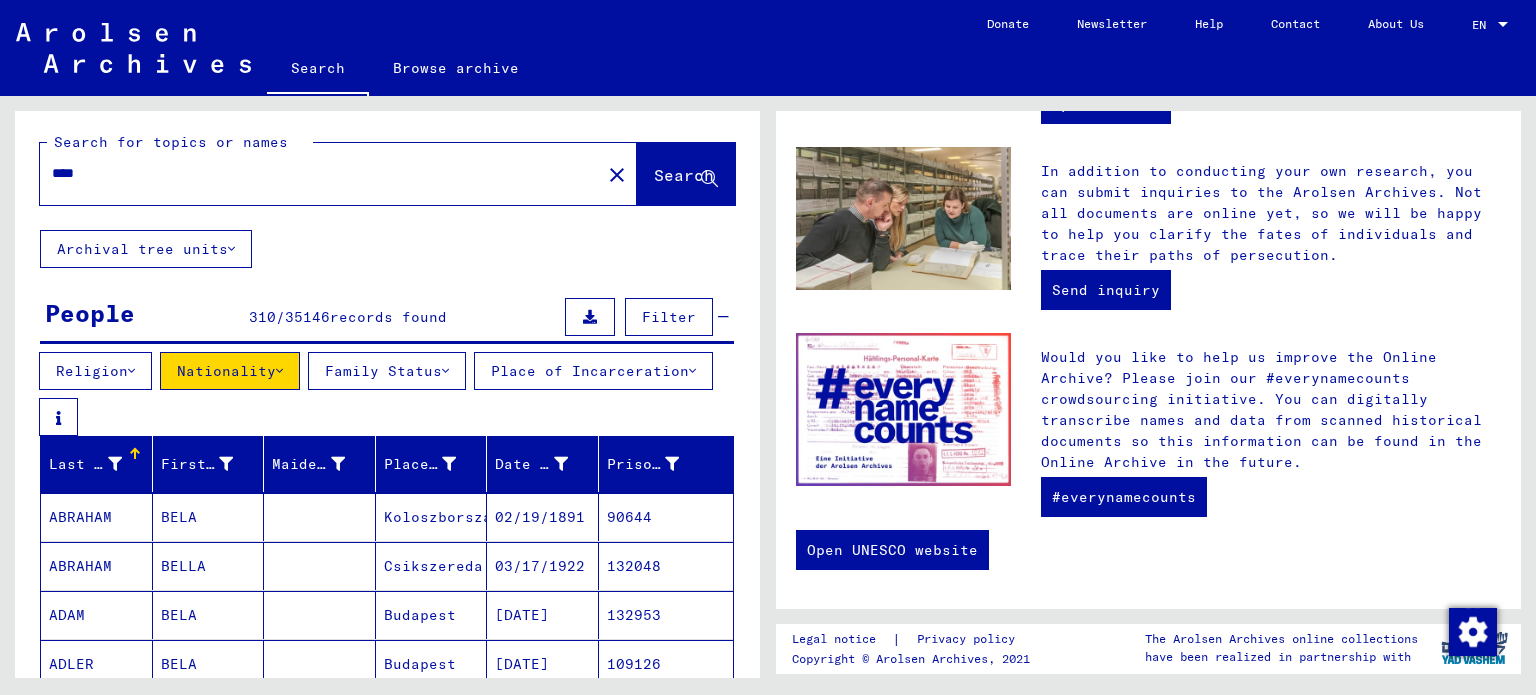 scroll, scrollTop: 0, scrollLeft: 0, axis: both 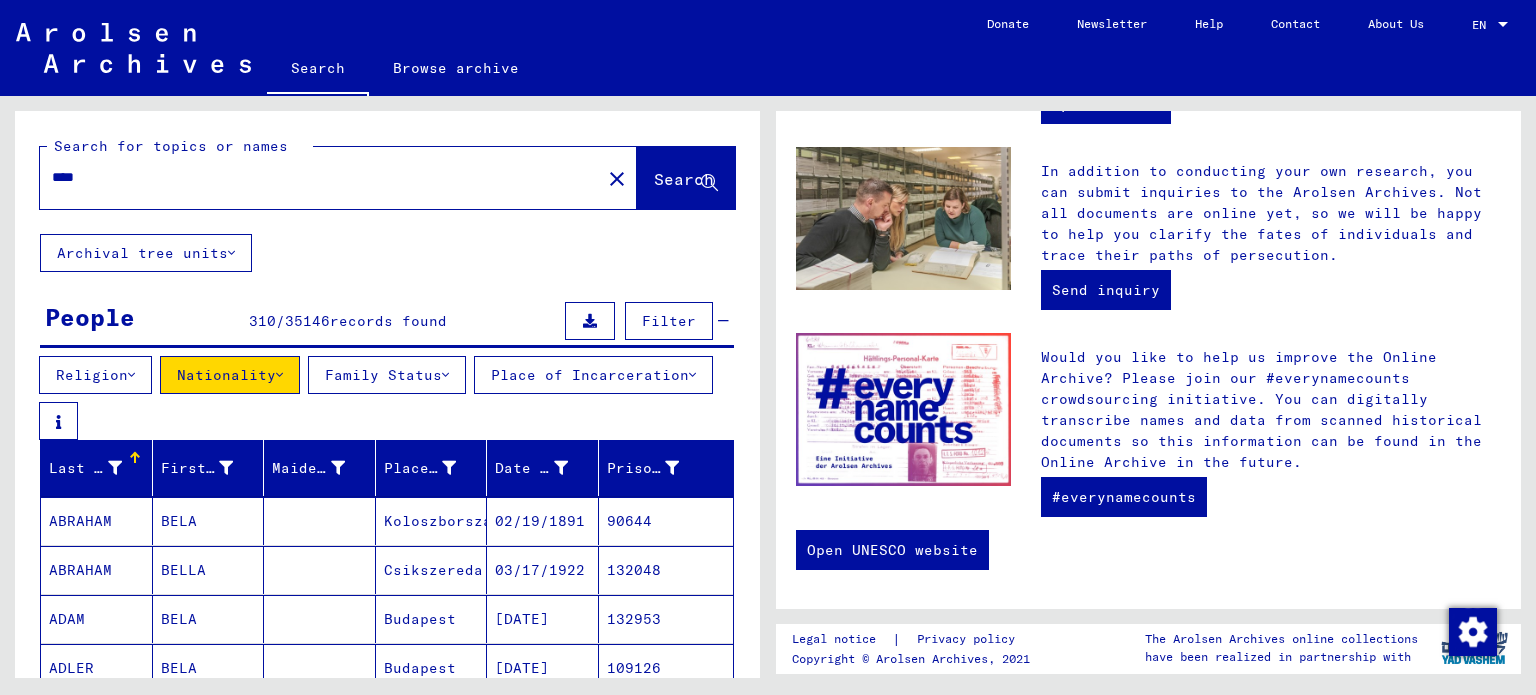 drag, startPoint x: 68, startPoint y: 175, endPoint x: 1, endPoint y: 174, distance: 67.00746 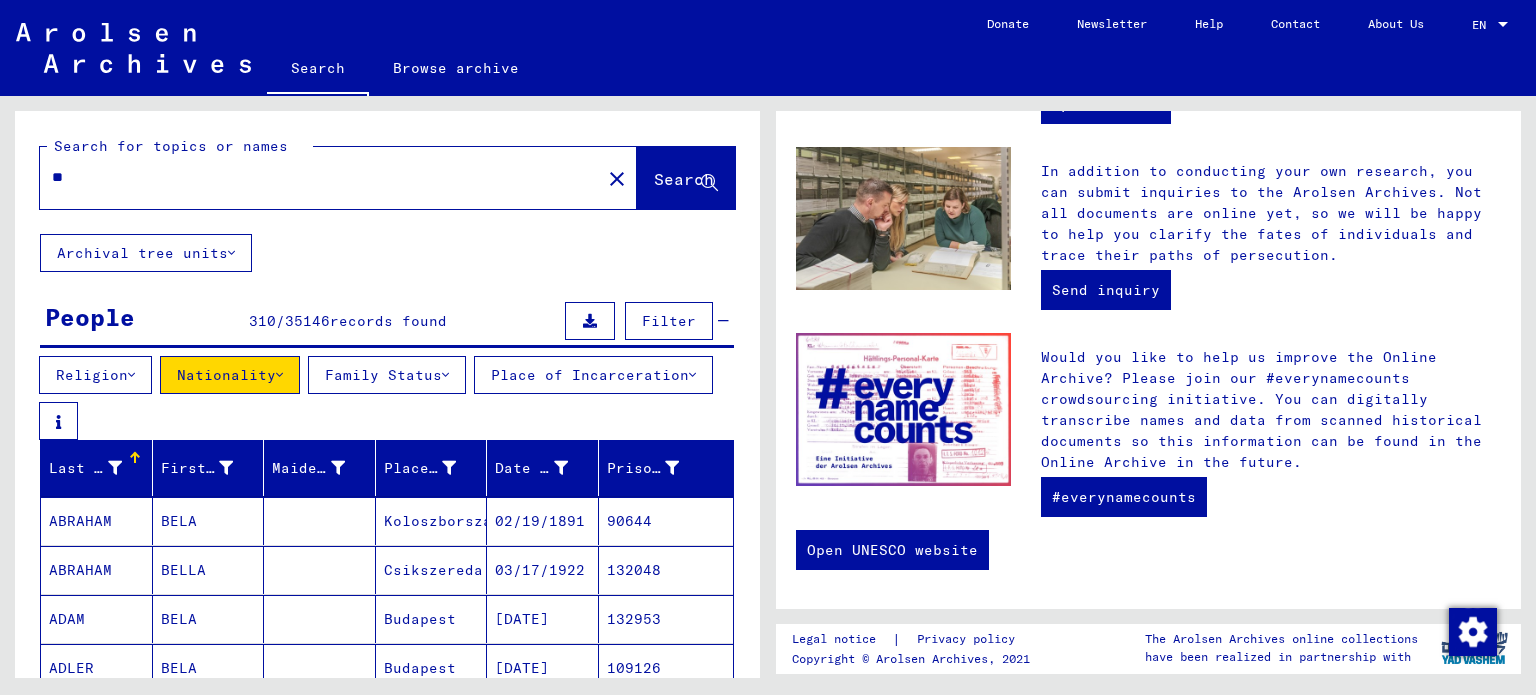type on "*" 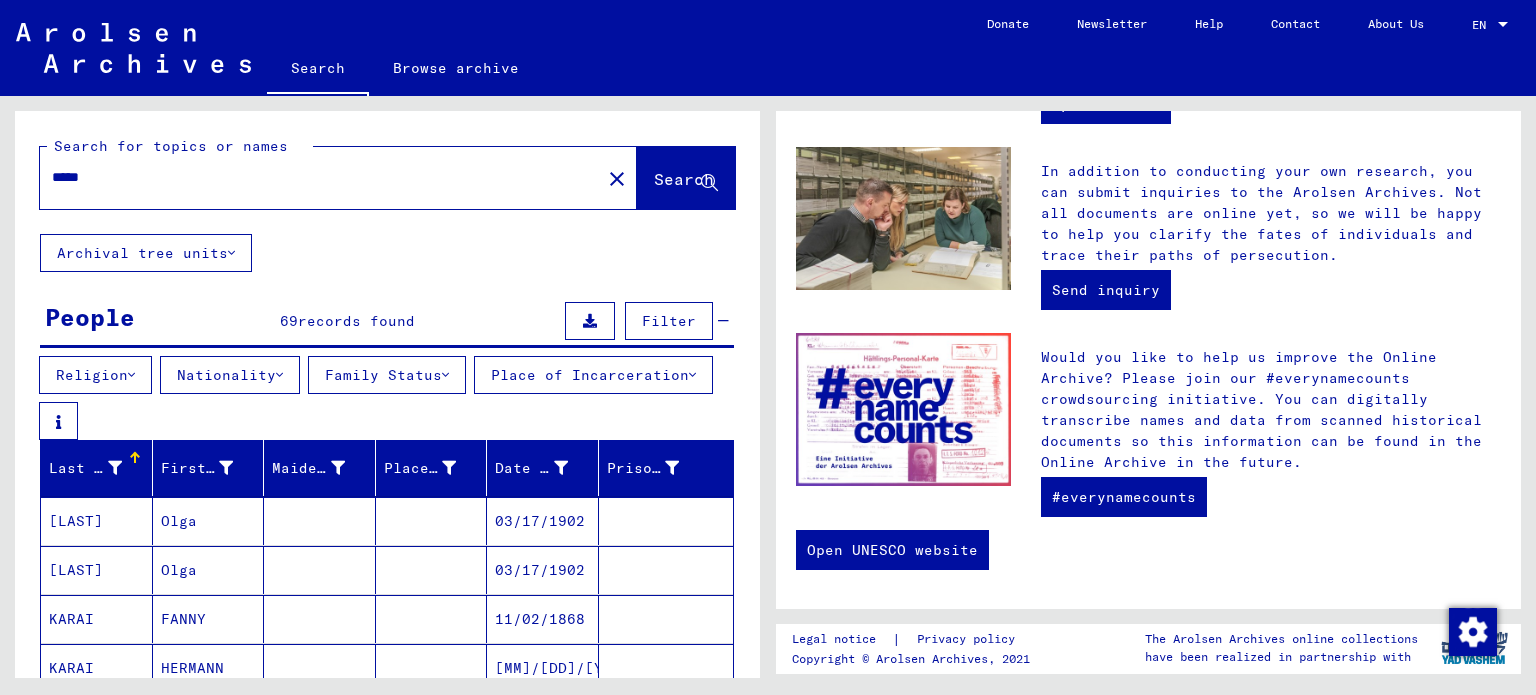 click on "Nationality" at bounding box center [230, 375] 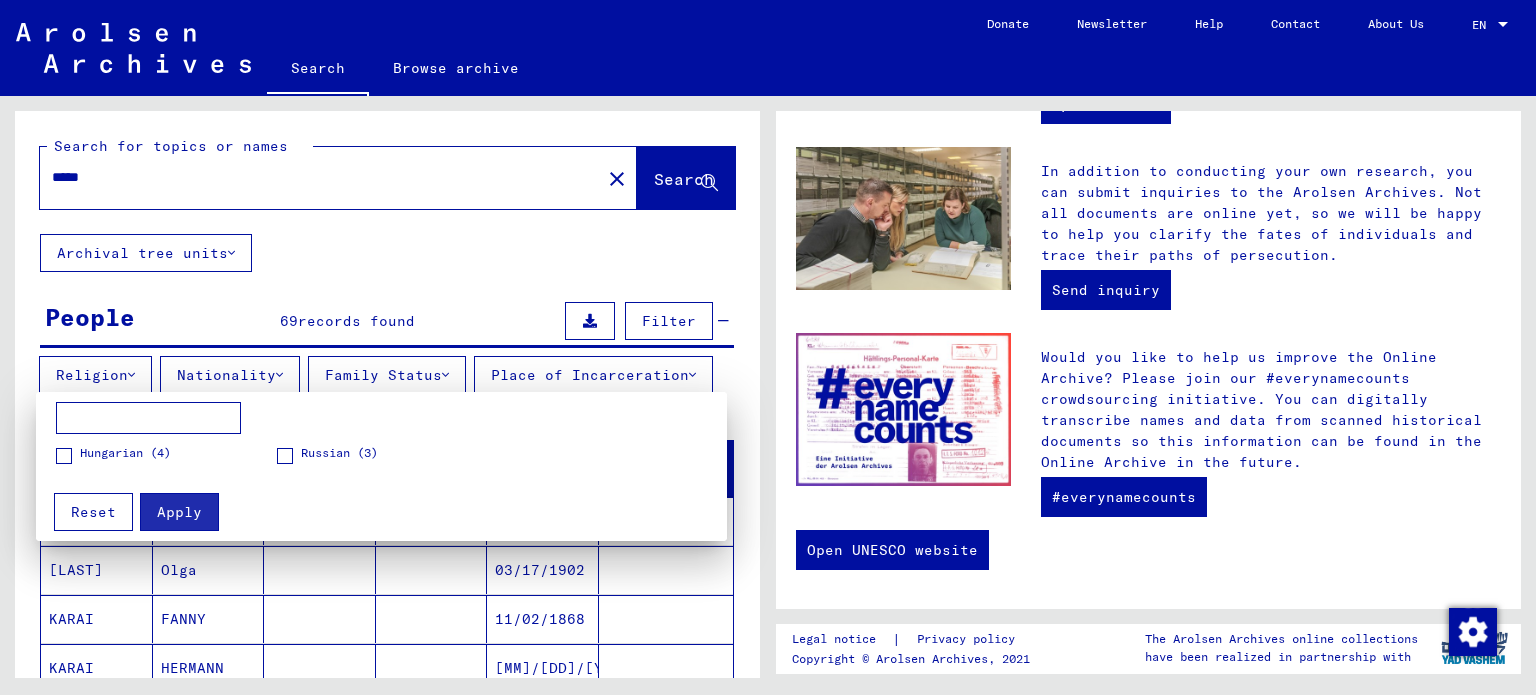 click at bounding box center (64, 456) 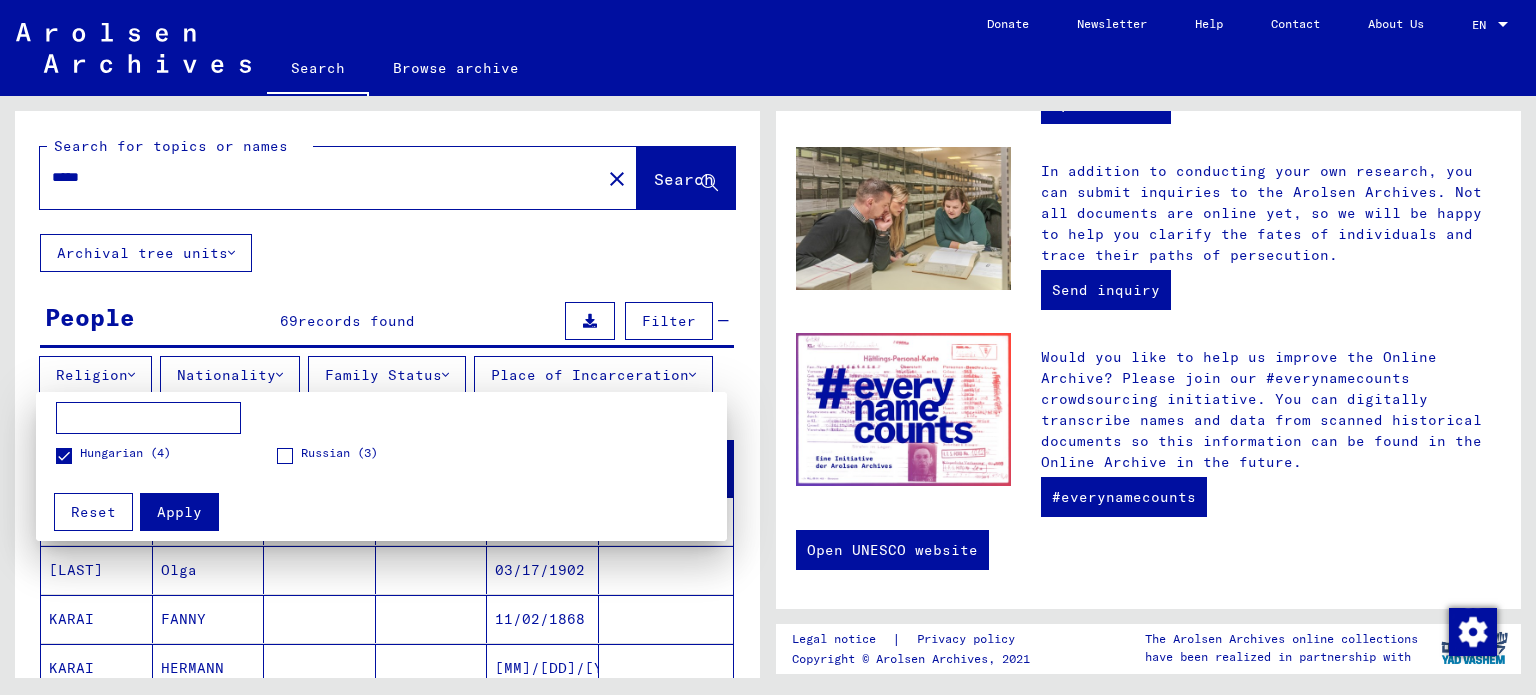 click on "Apply" at bounding box center (179, 512) 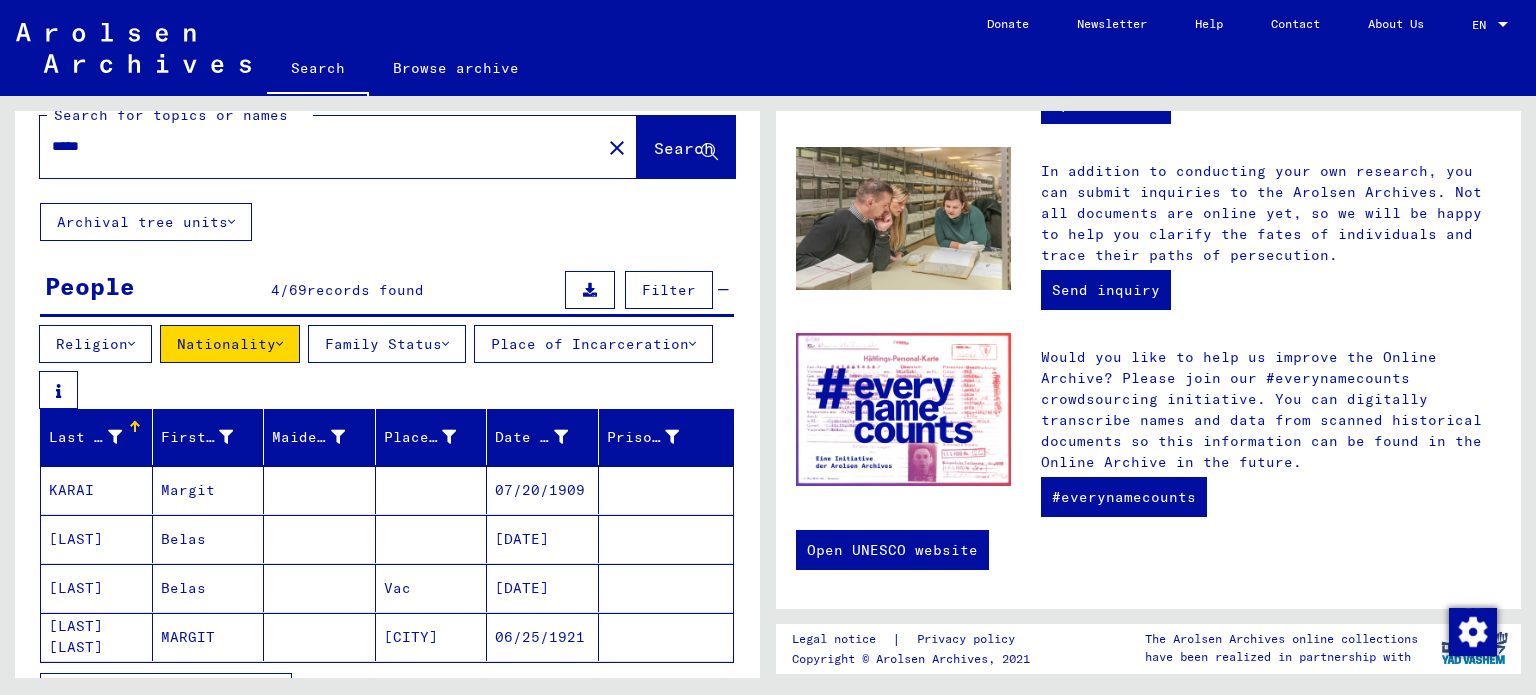scroll, scrollTop: 0, scrollLeft: 0, axis: both 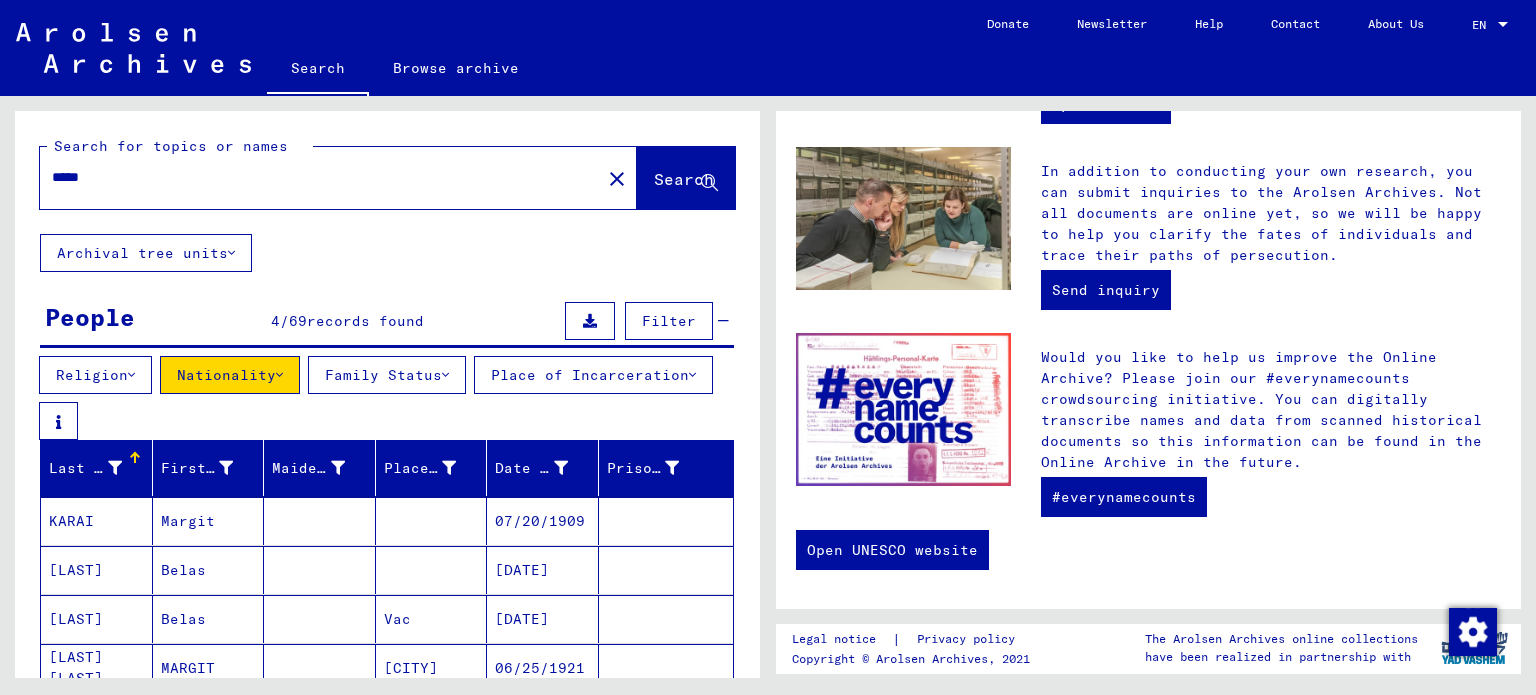 drag, startPoint x: 129, startPoint y: 175, endPoint x: 41, endPoint y: 191, distance: 89.44272 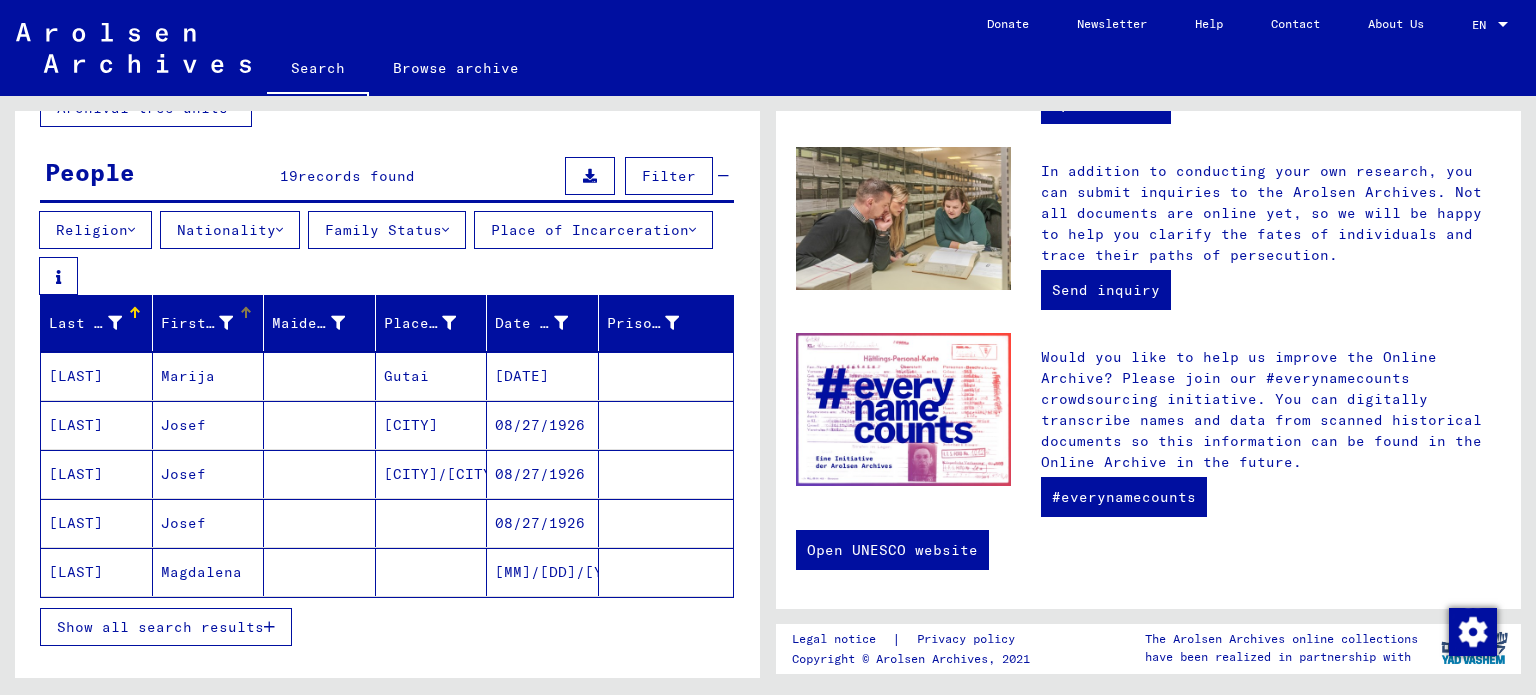 scroll, scrollTop: 100, scrollLeft: 0, axis: vertical 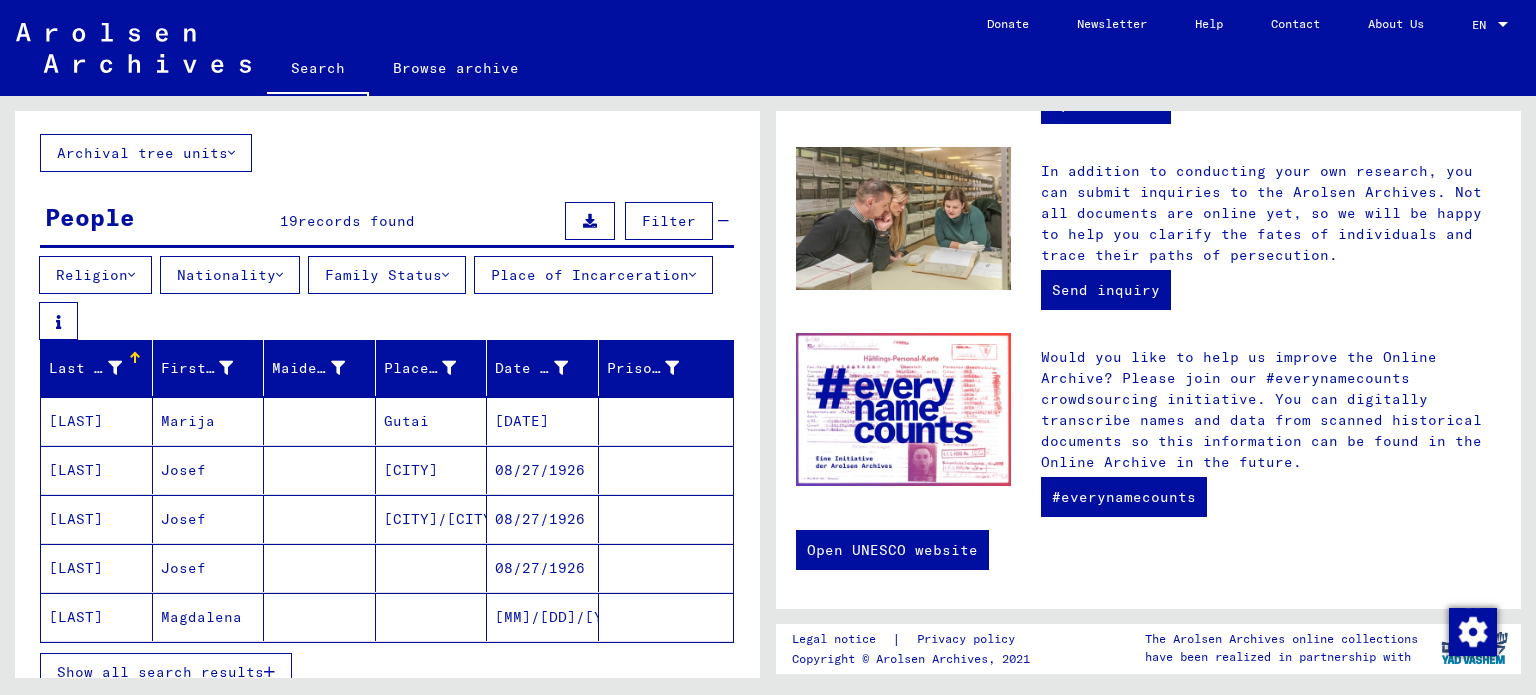 click at bounding box center (279, 275) 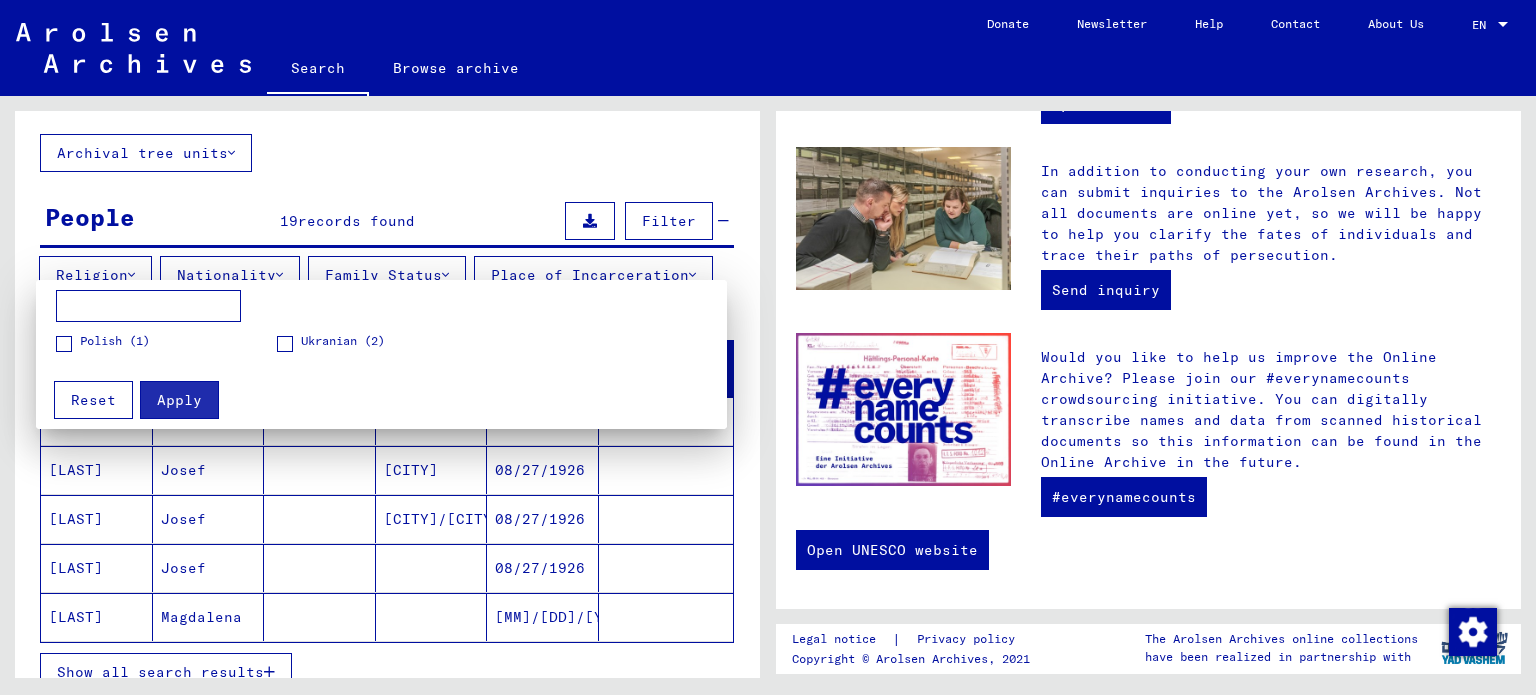 click at bounding box center (768, 347) 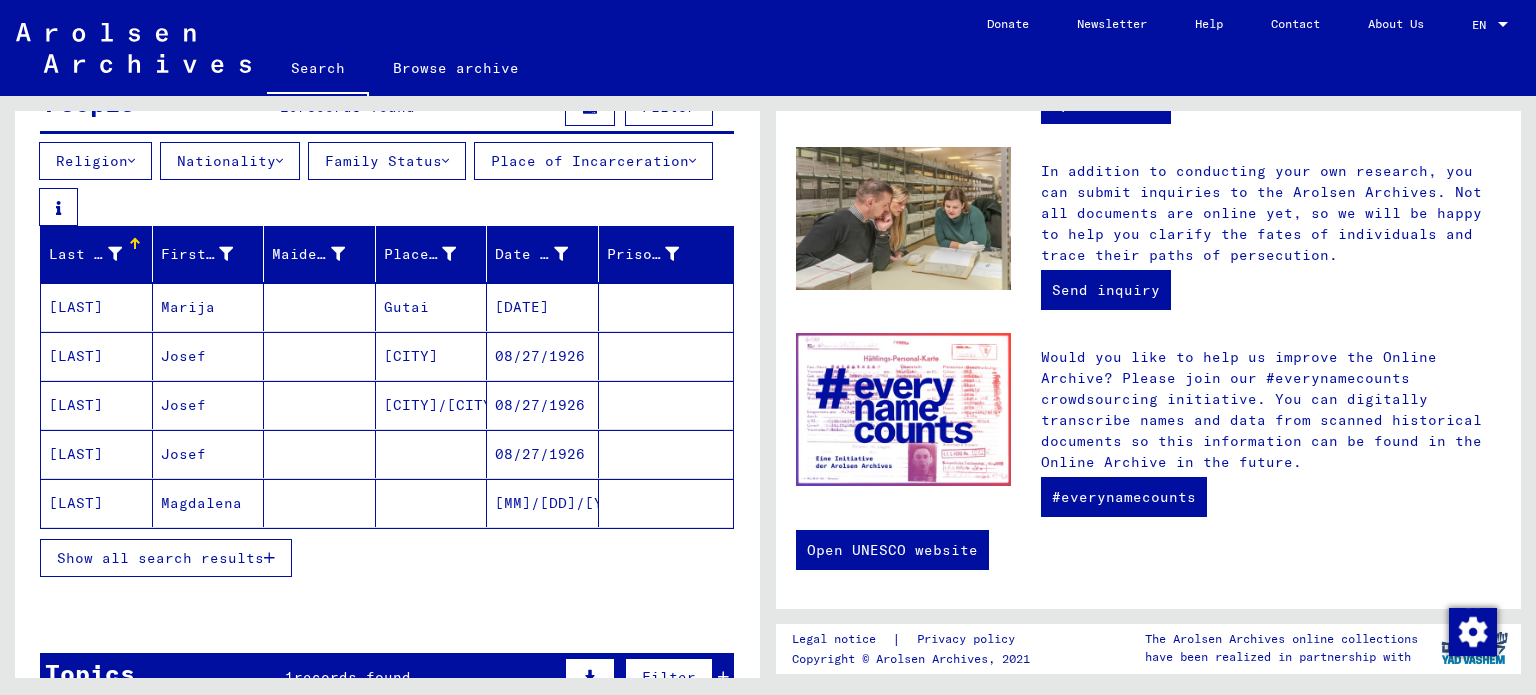 scroll, scrollTop: 300, scrollLeft: 0, axis: vertical 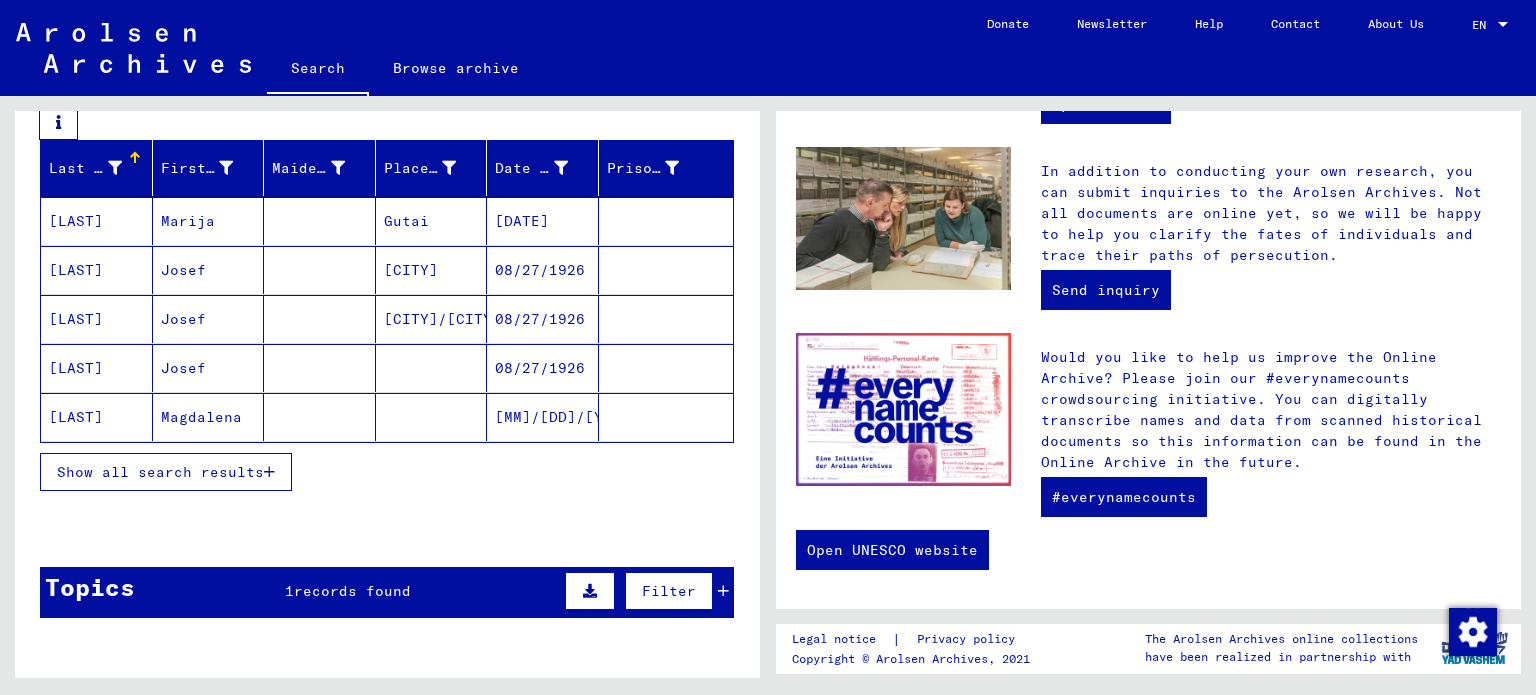 click on "Josef" at bounding box center [209, 417] 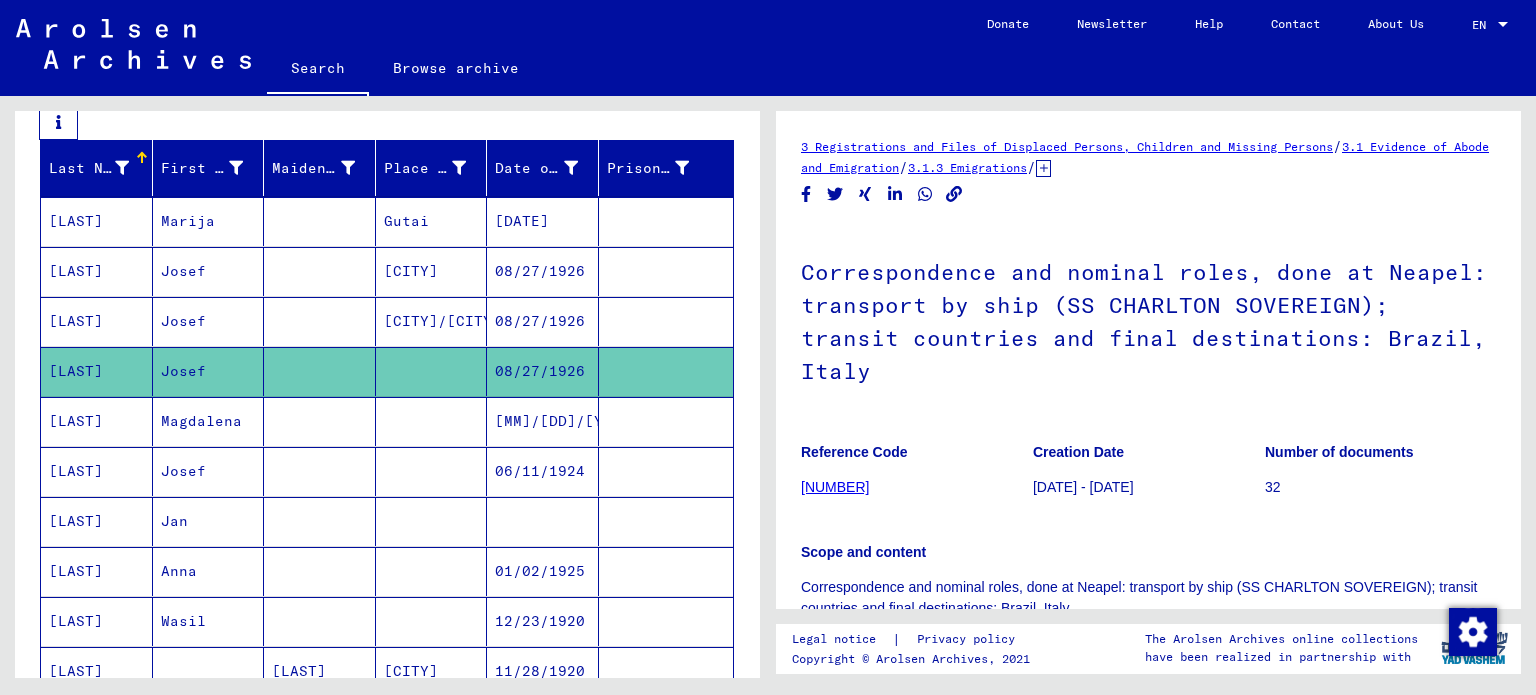 scroll, scrollTop: 0, scrollLeft: 0, axis: both 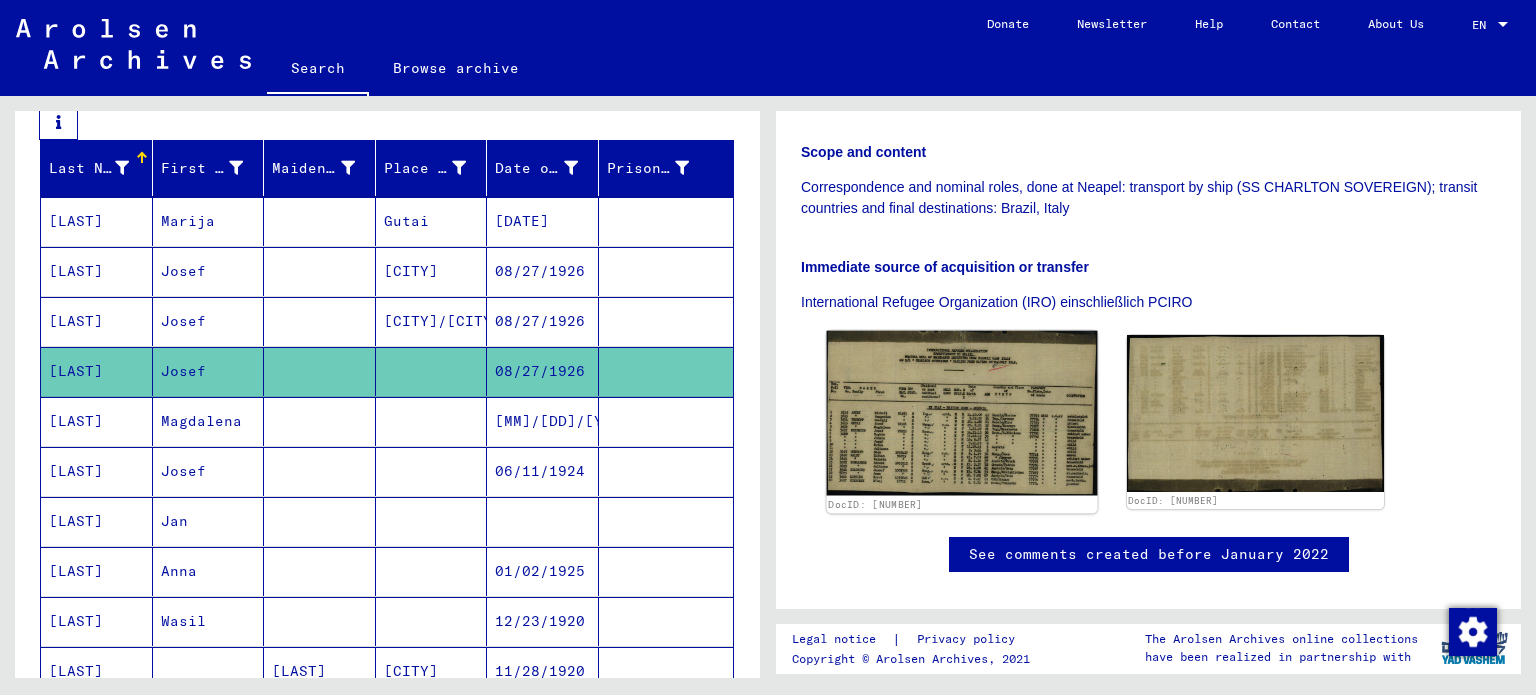 click 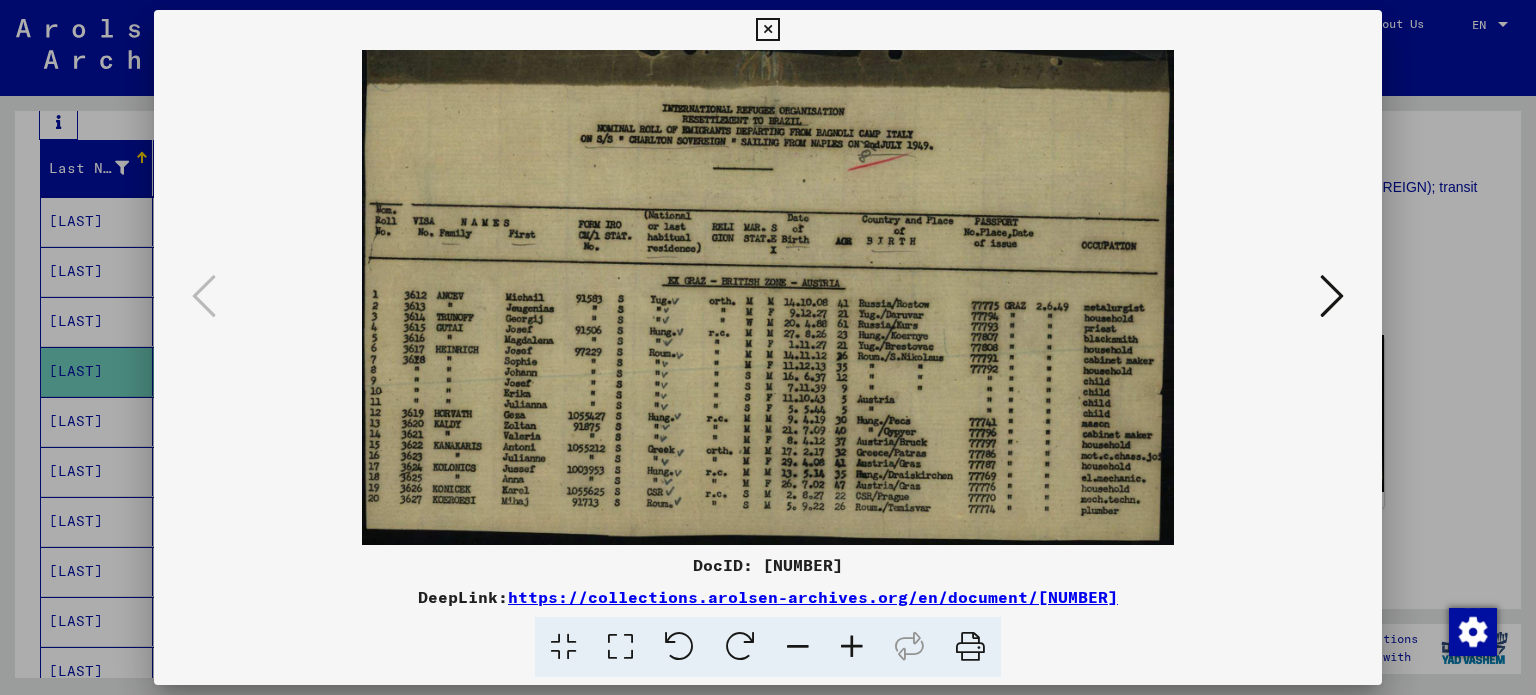 click at bounding box center [1332, 297] 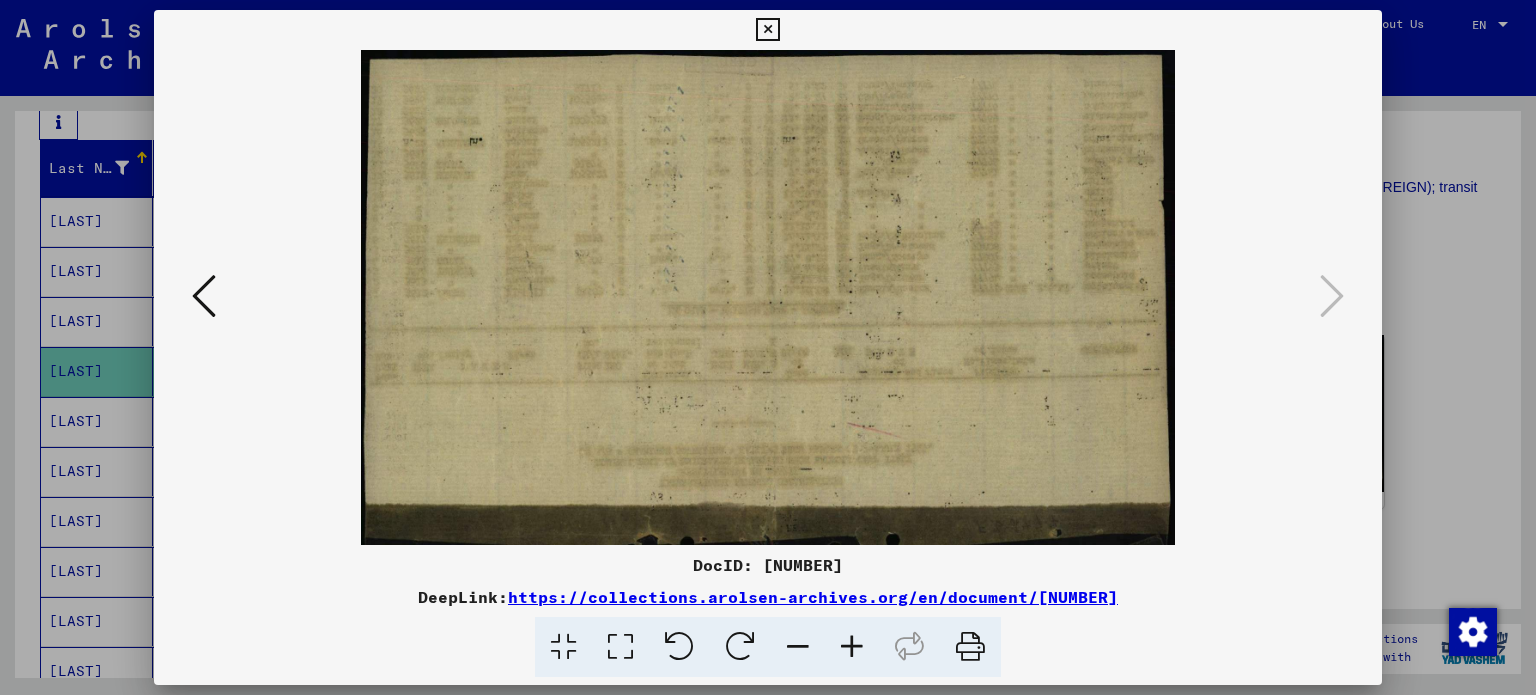 click at bounding box center [204, 296] 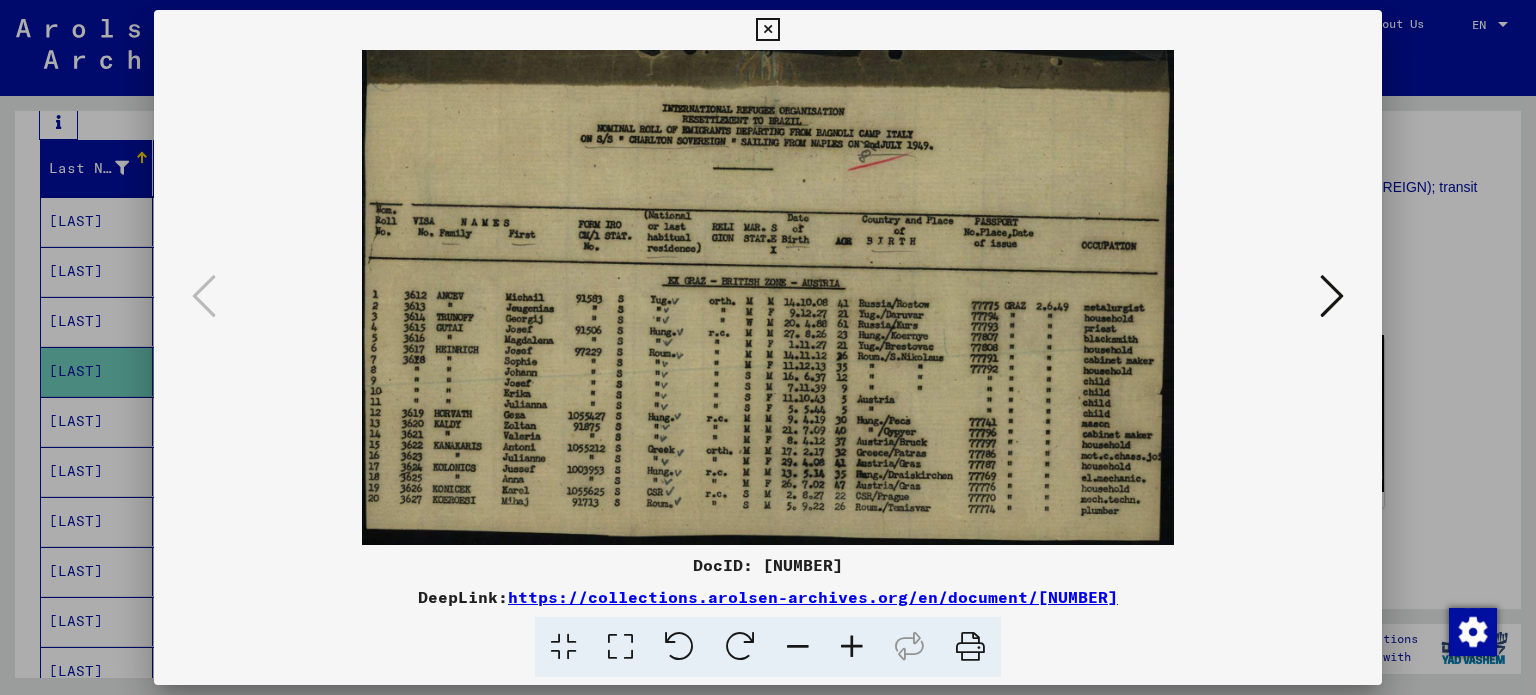 click at bounding box center [768, 347] 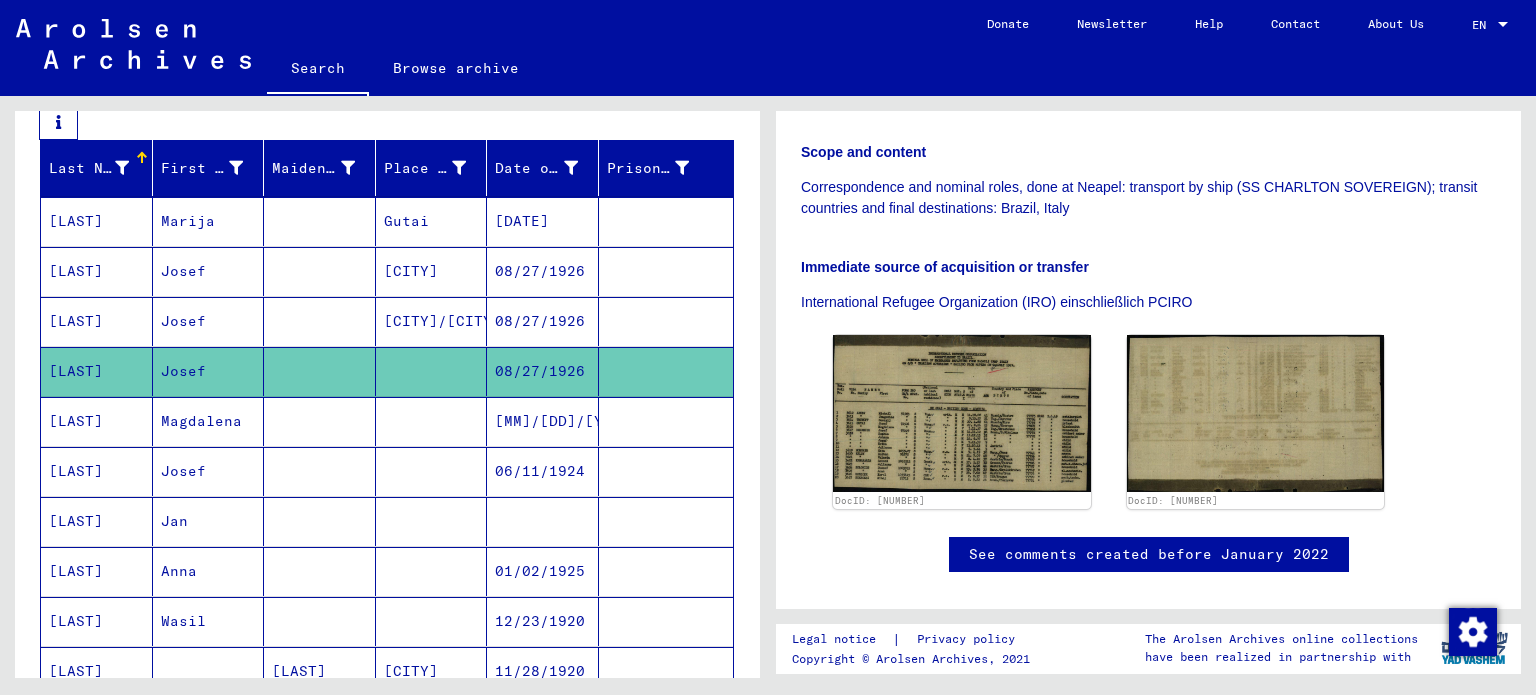 click on "Josef" at bounding box center [209, 521] 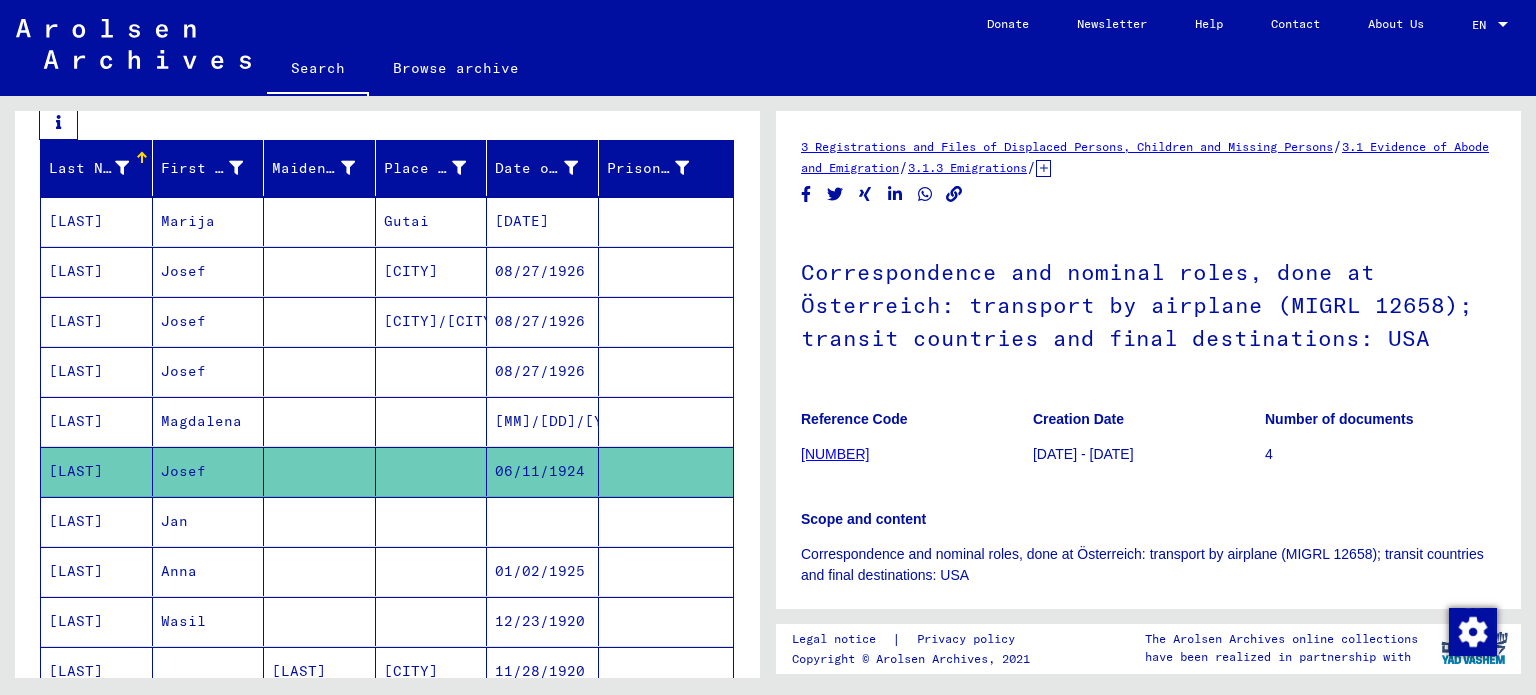 scroll, scrollTop: 0, scrollLeft: 0, axis: both 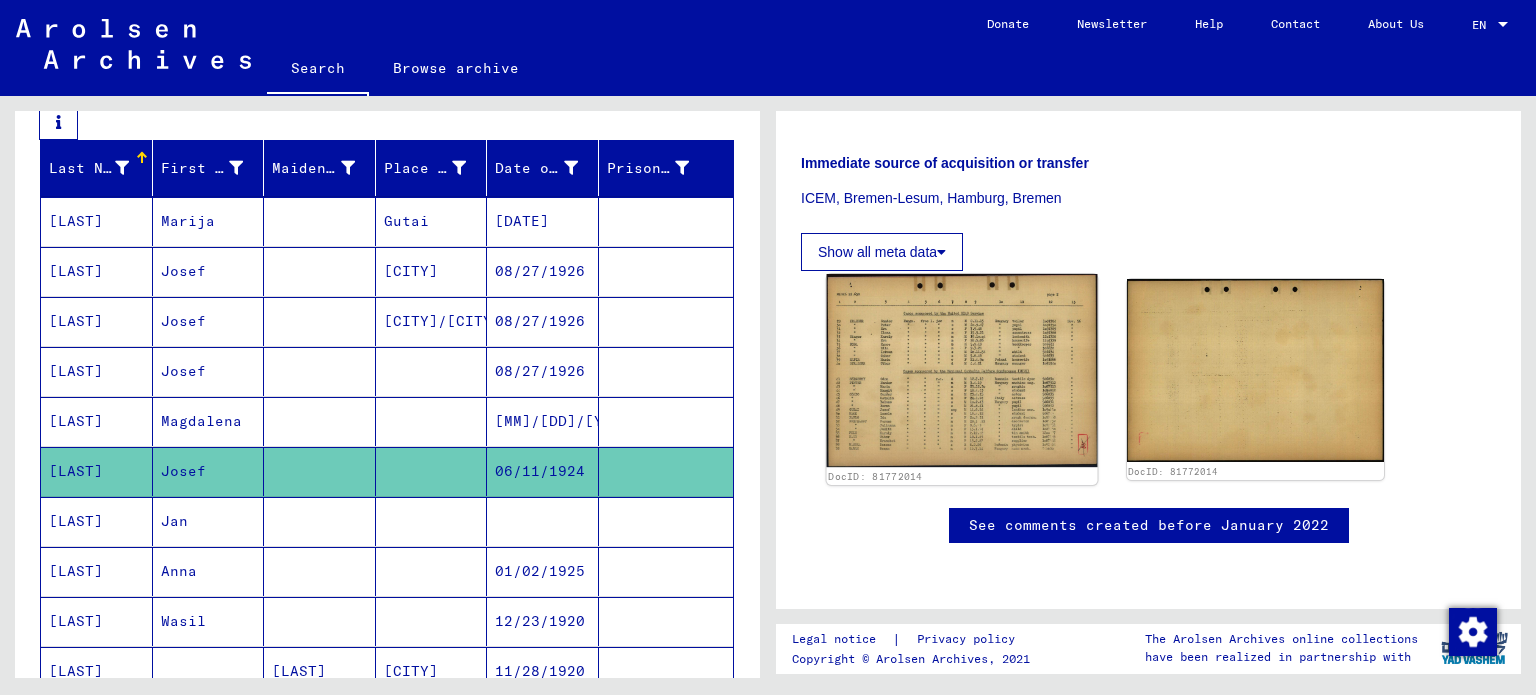 click 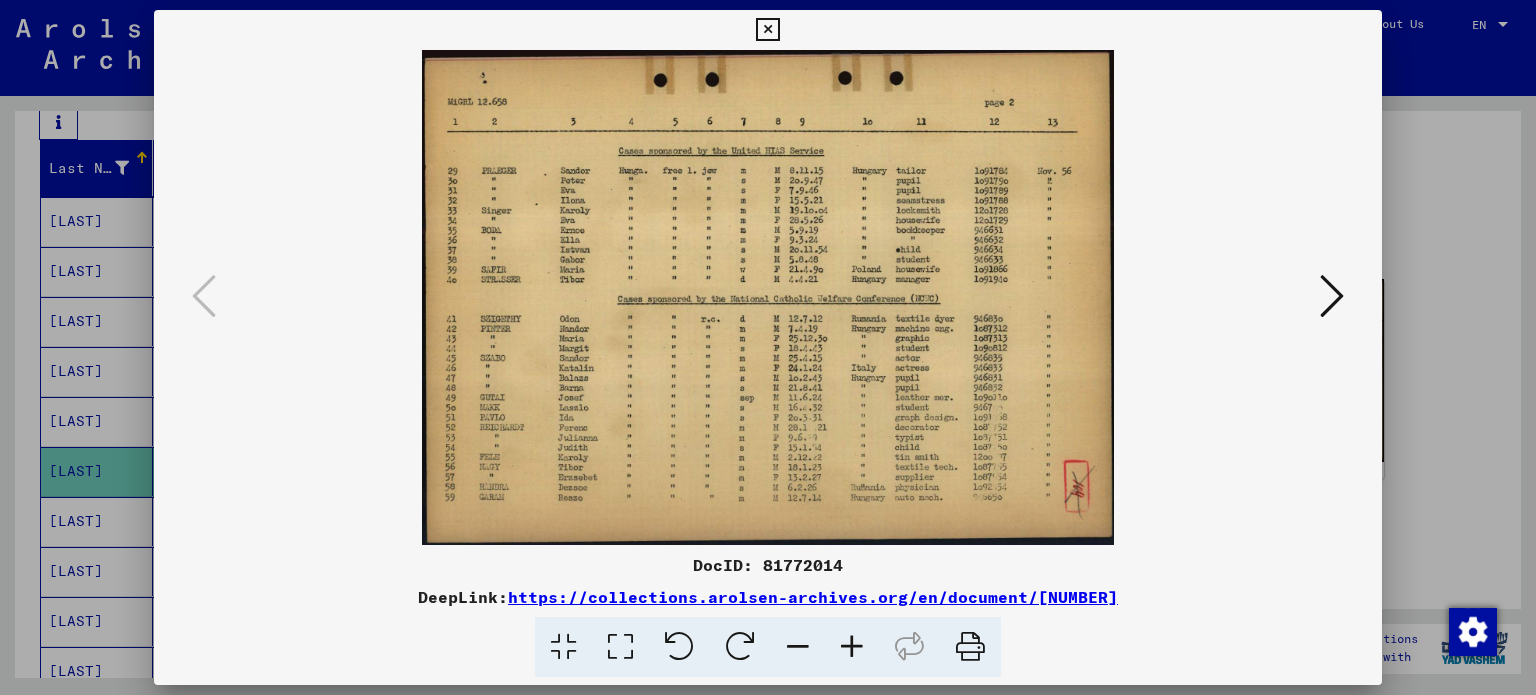 click at bounding box center (768, 347) 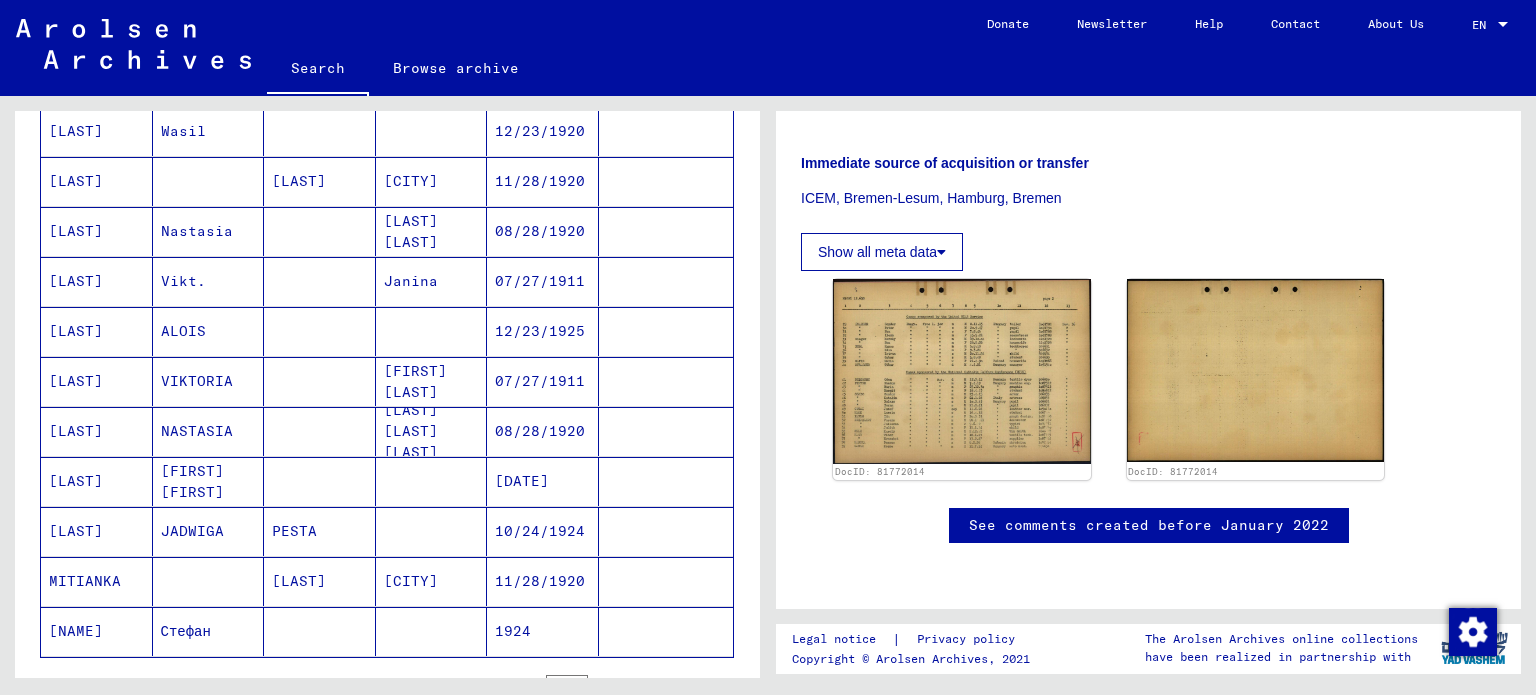 scroll, scrollTop: 800, scrollLeft: 0, axis: vertical 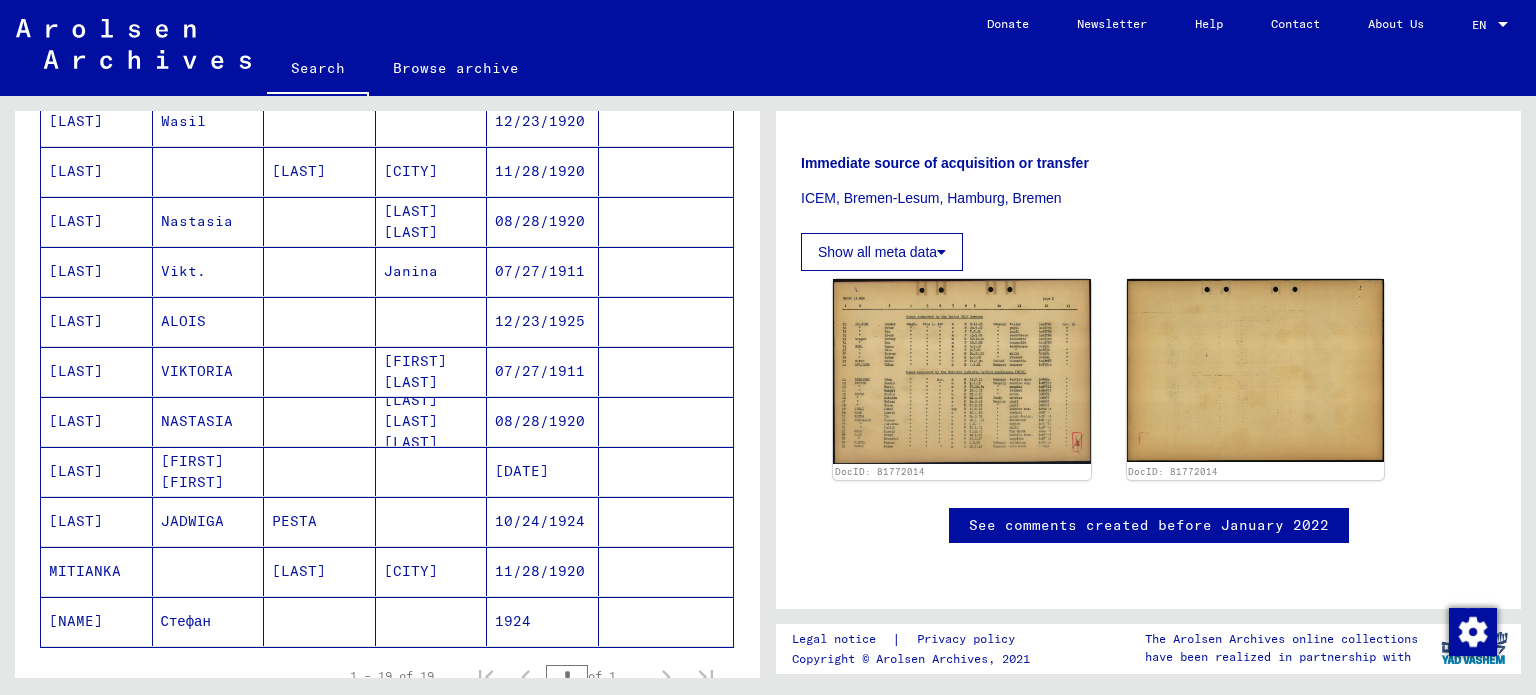 click on "[FIRST] [FIRST]" at bounding box center [209, 521] 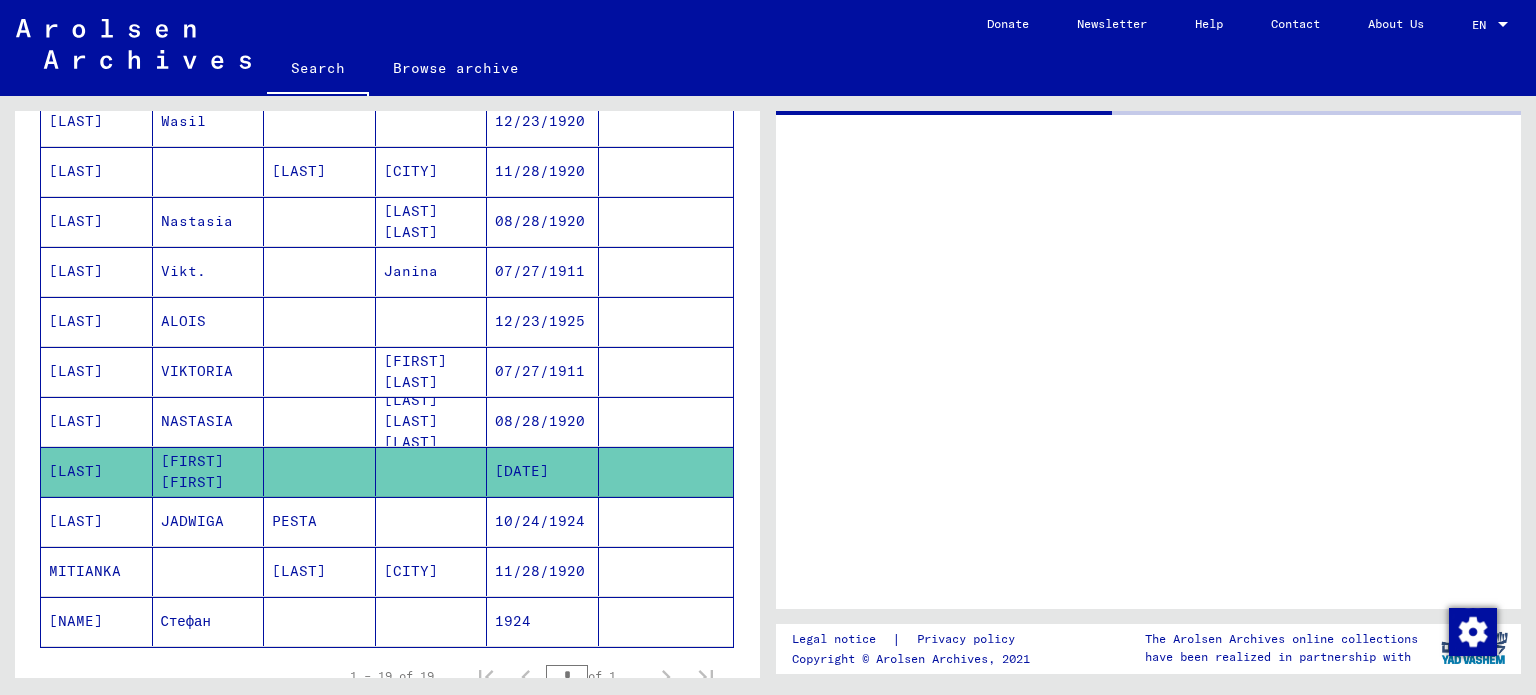 scroll, scrollTop: 0, scrollLeft: 0, axis: both 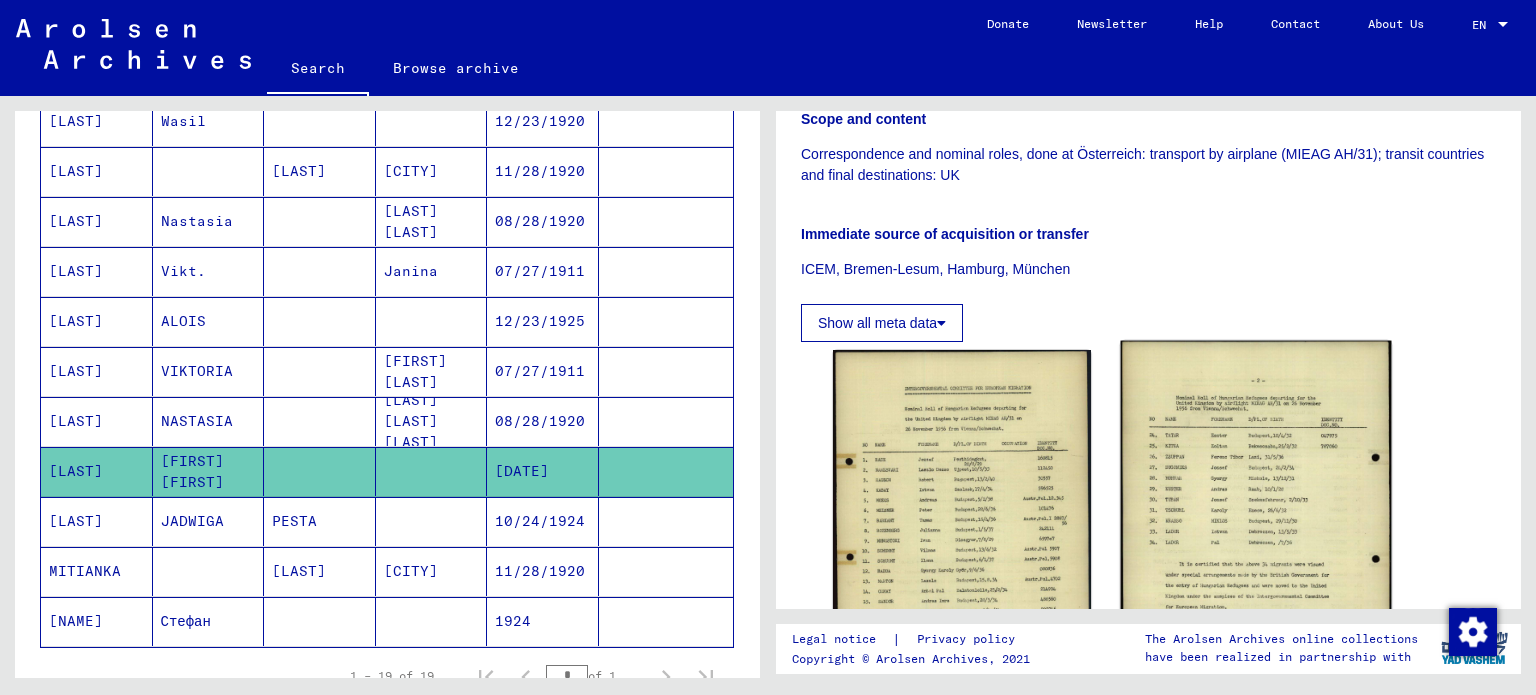 click 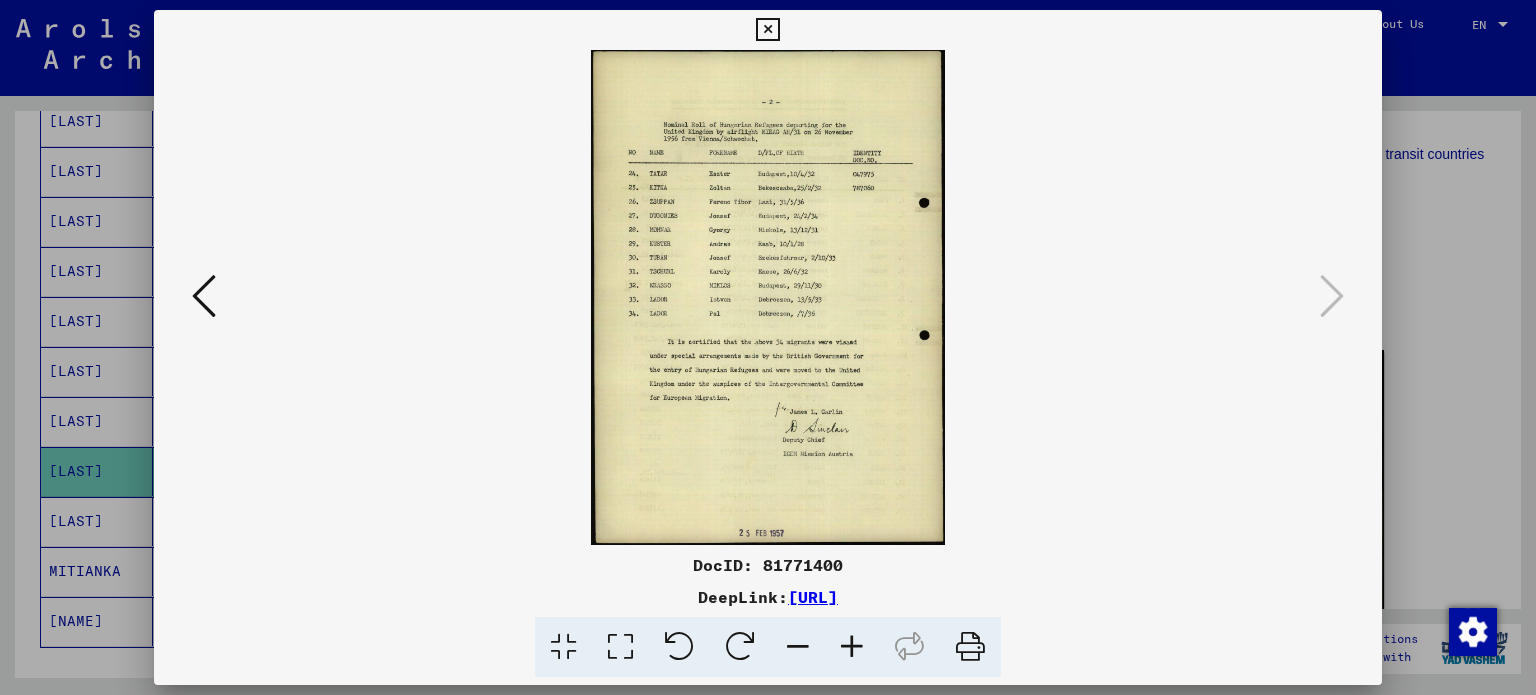 click at bounding box center (204, 296) 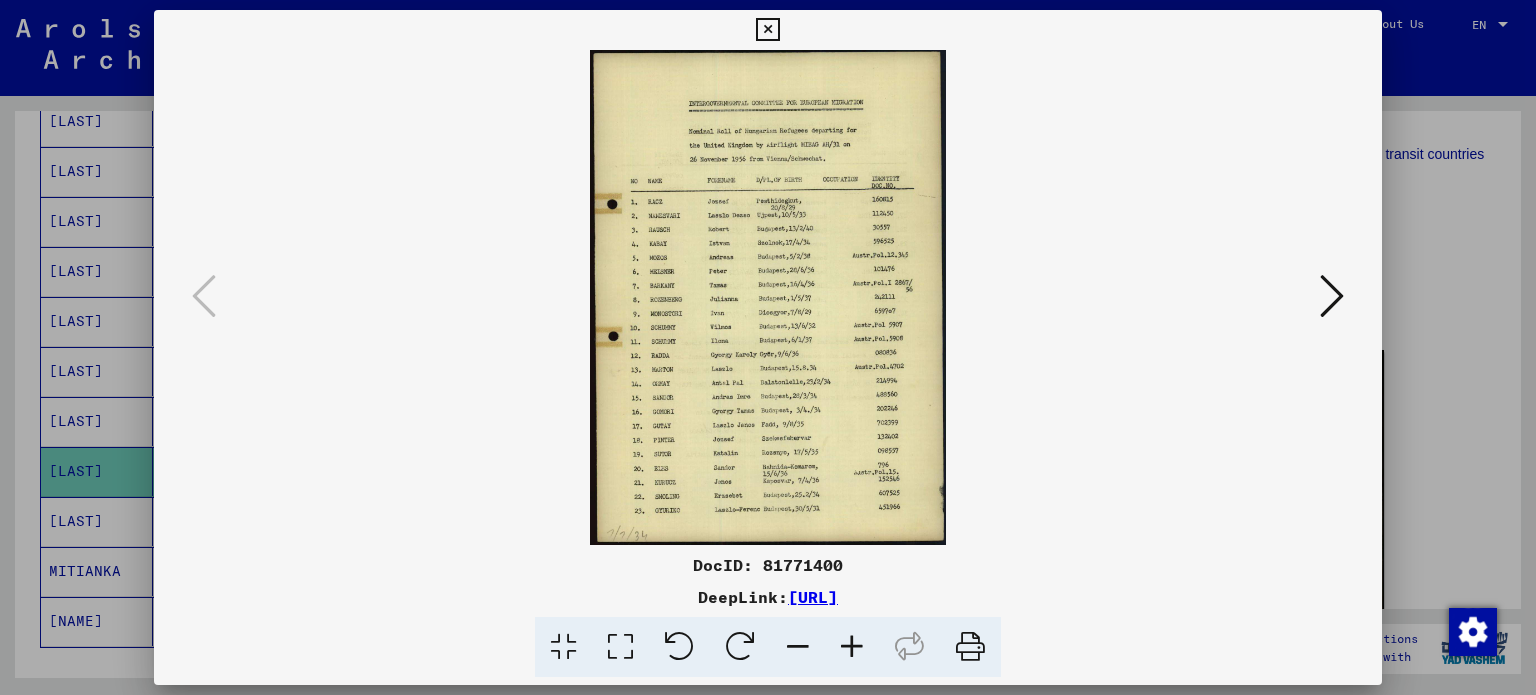 click at bounding box center [768, 347] 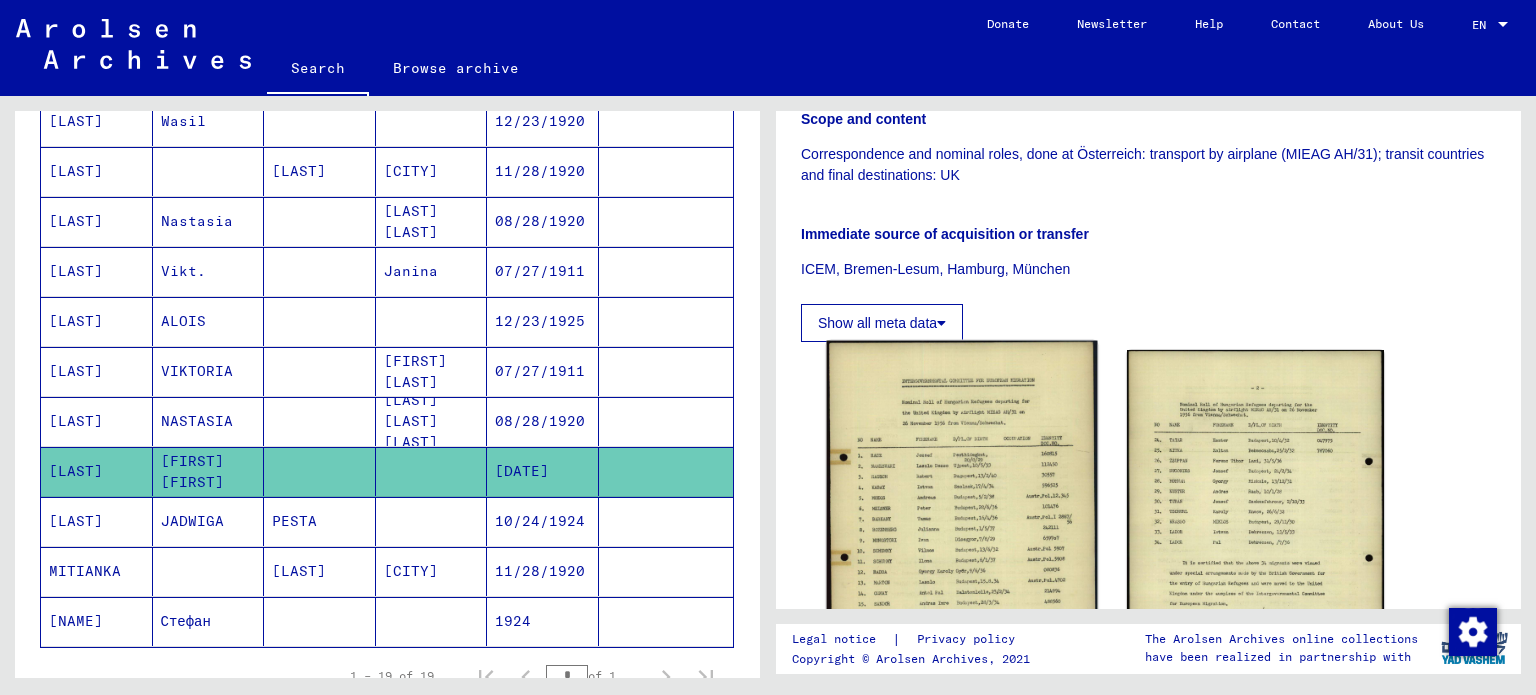 click 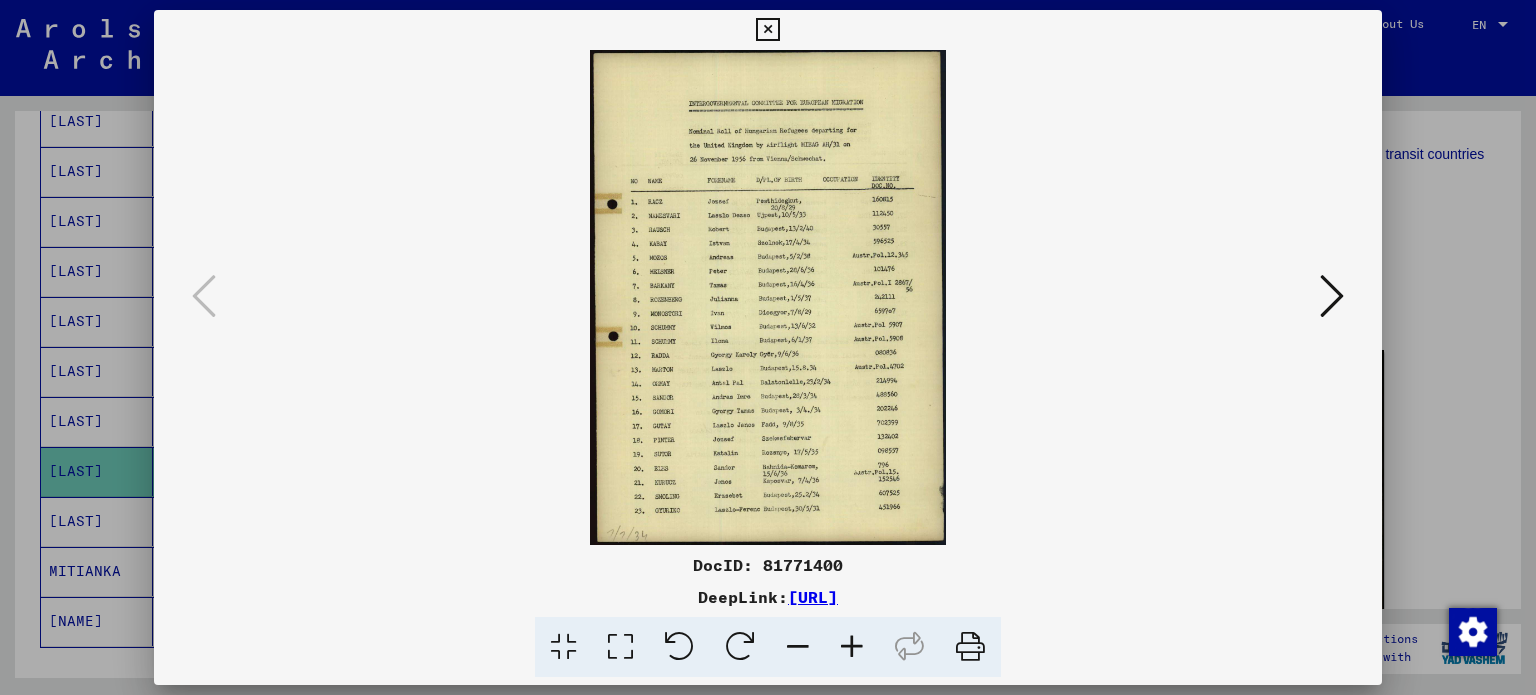 click at bounding box center [768, 297] 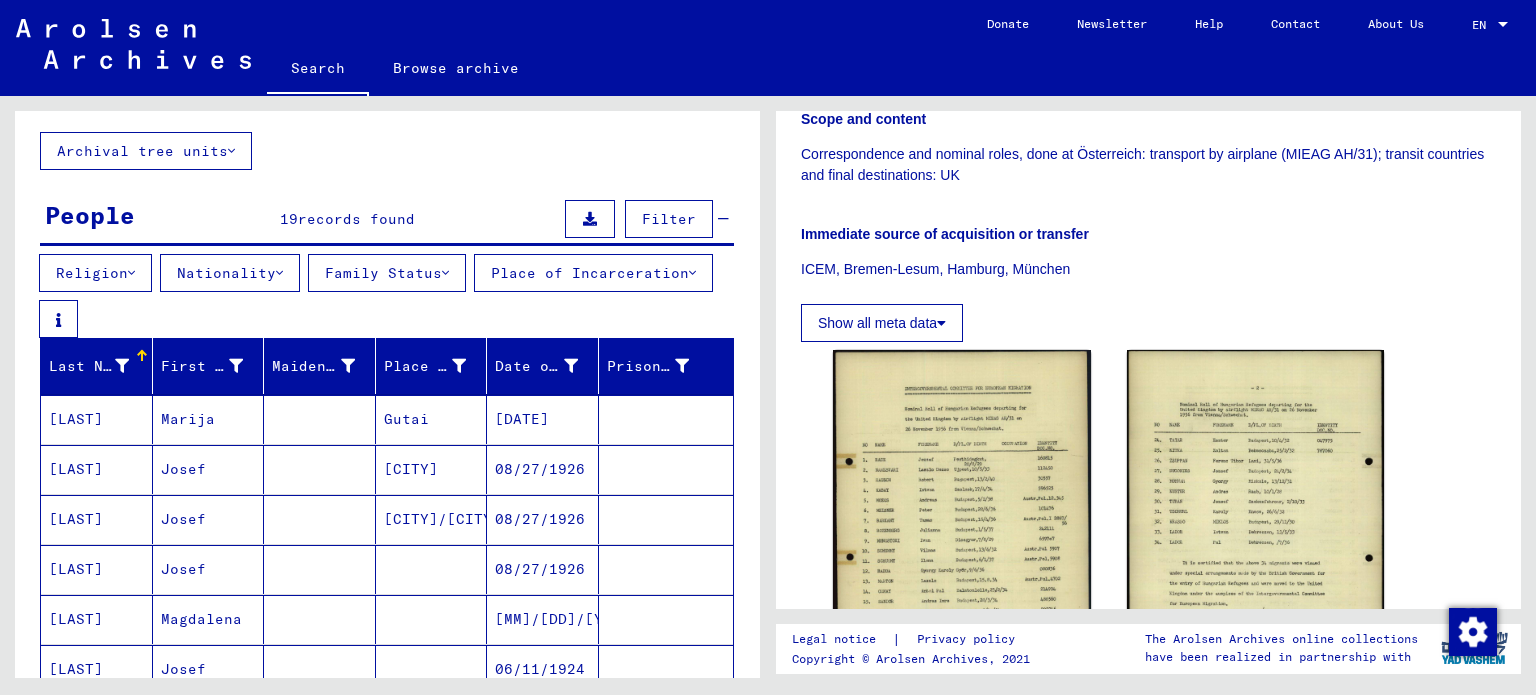 scroll, scrollTop: 0, scrollLeft: 0, axis: both 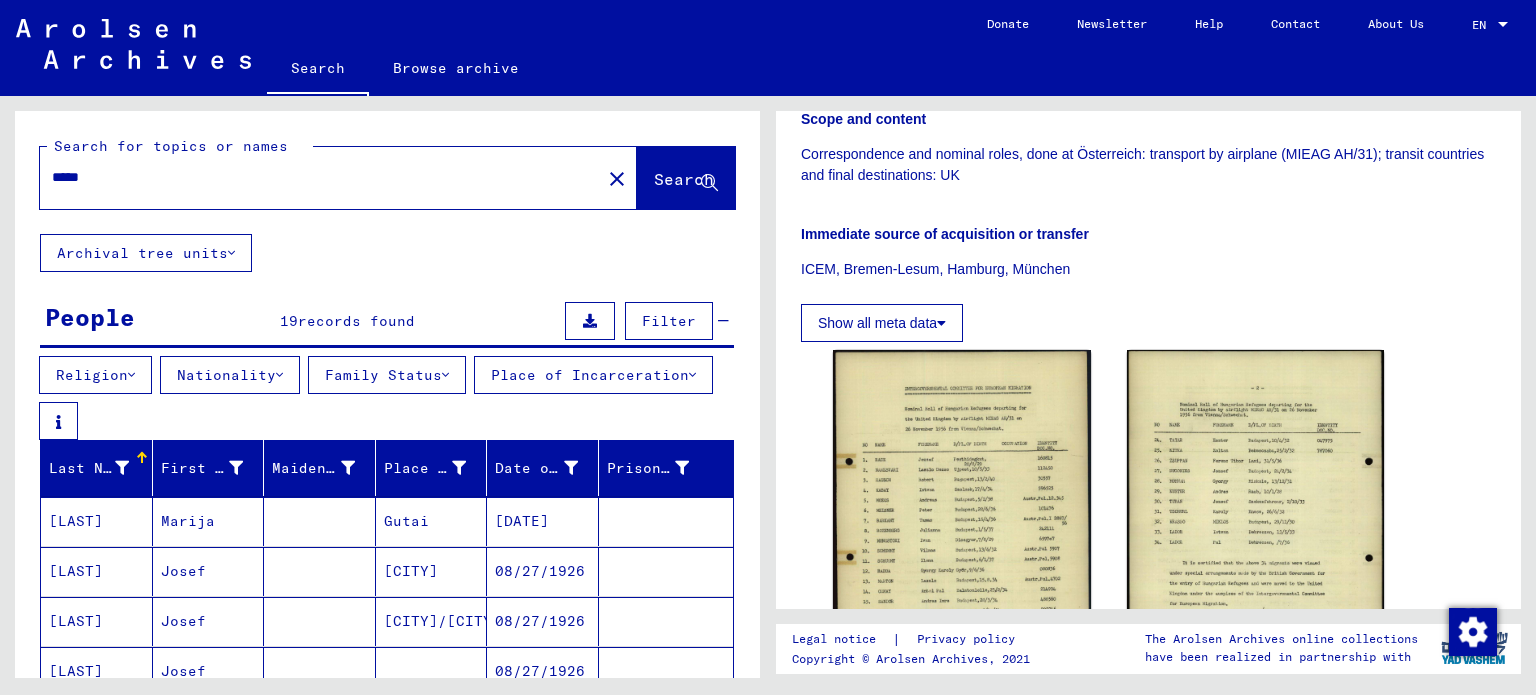 drag, startPoint x: 172, startPoint y: 183, endPoint x: 14, endPoint y: 179, distance: 158.05063 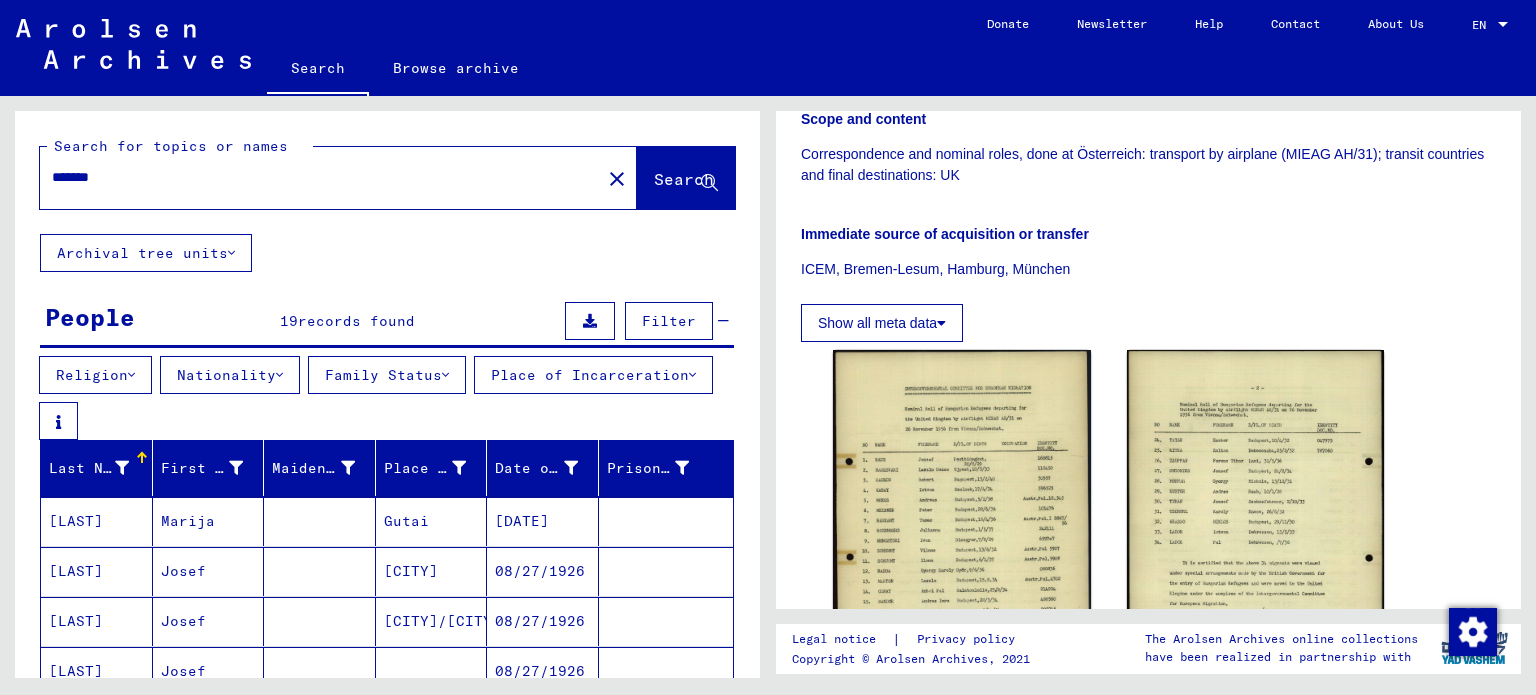 type on "*******" 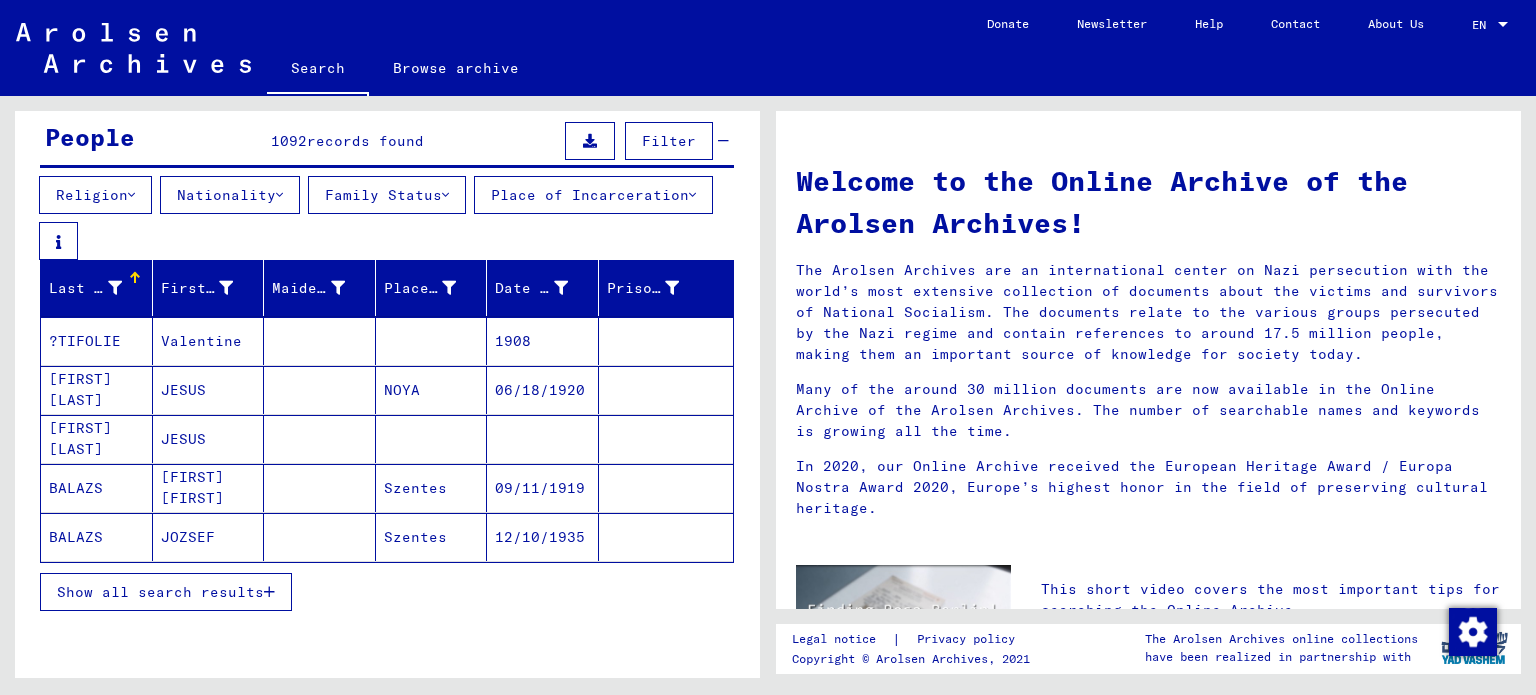 scroll, scrollTop: 200, scrollLeft: 0, axis: vertical 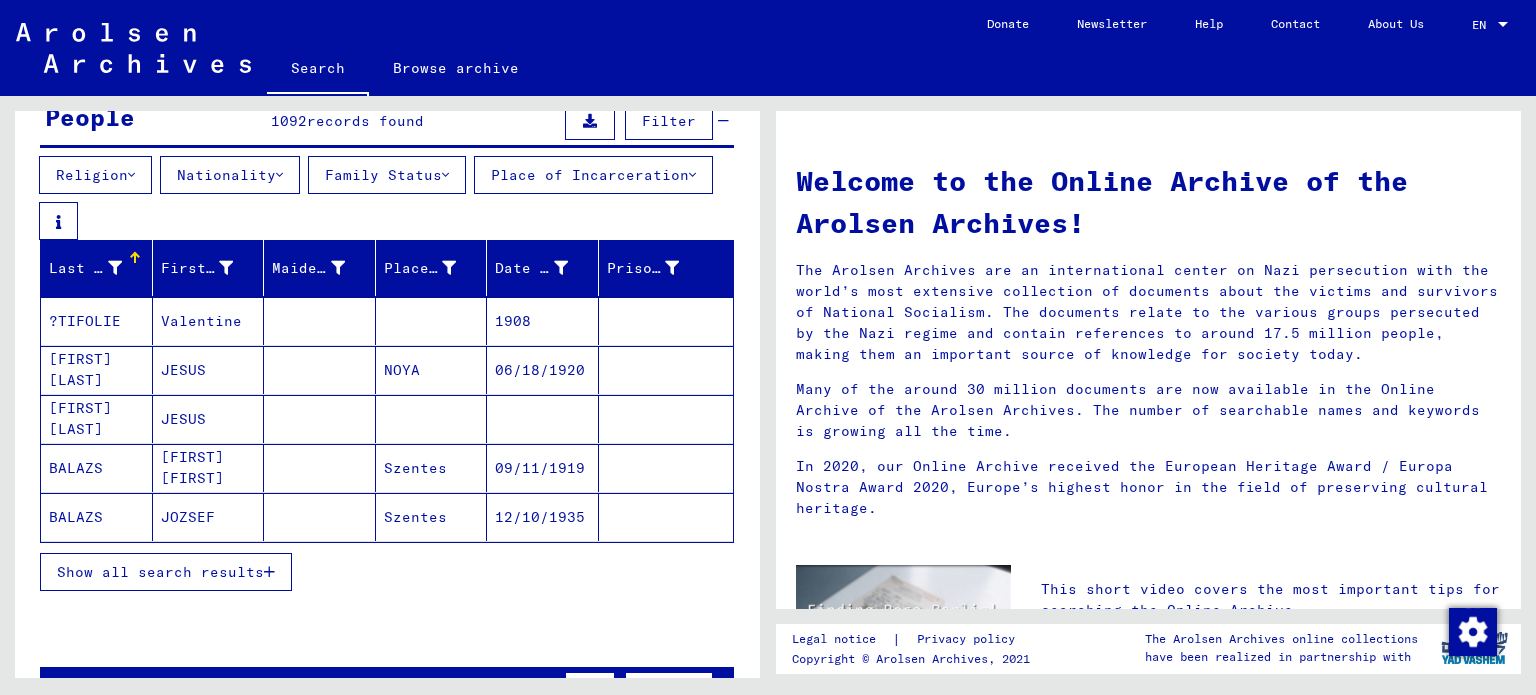 click on "JOZSEF" 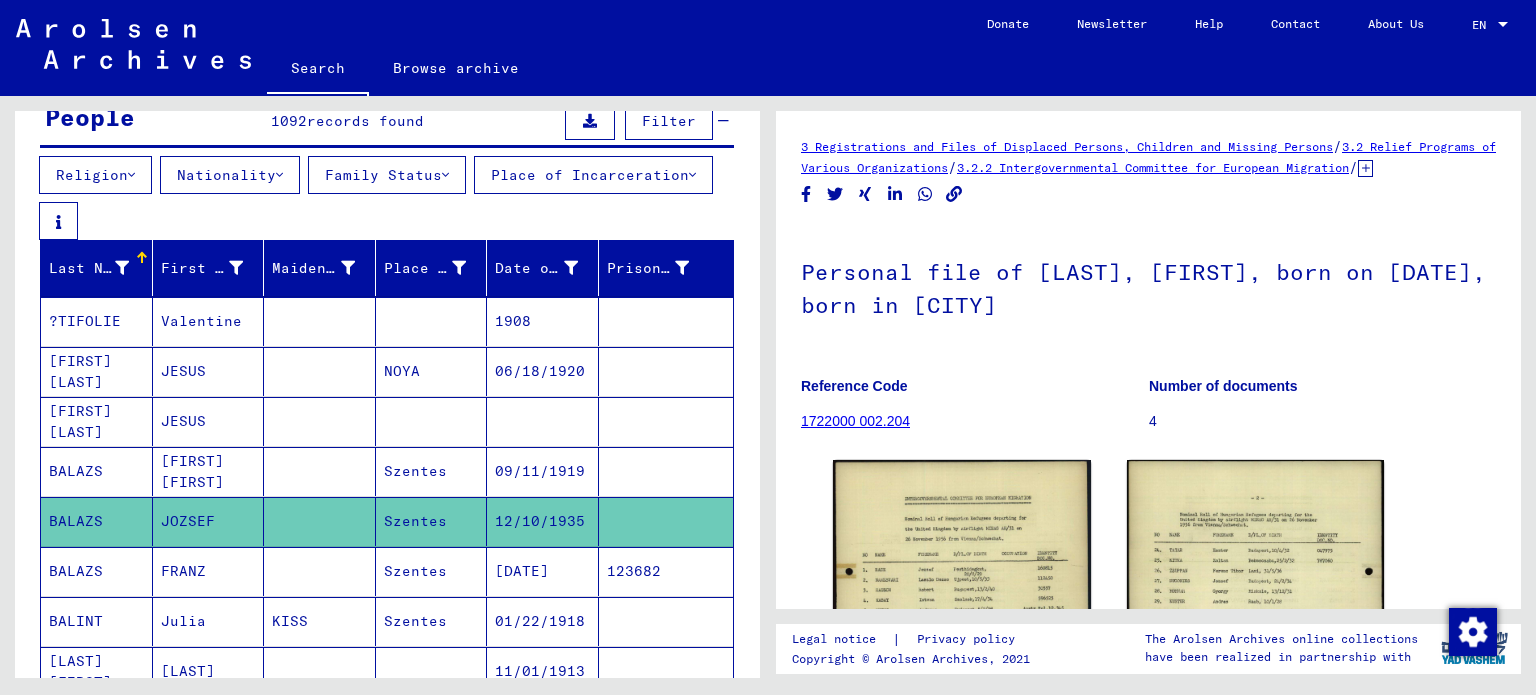 scroll, scrollTop: 0, scrollLeft: 0, axis: both 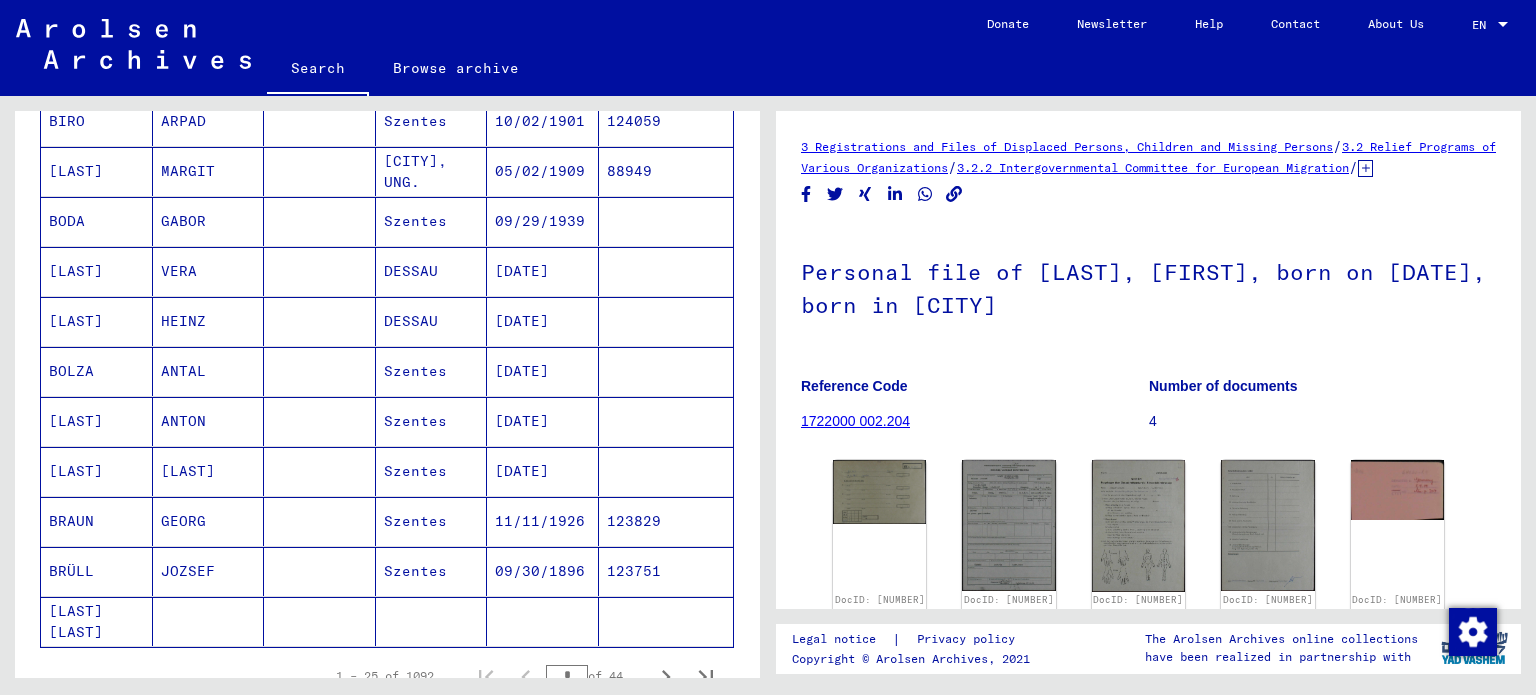 click 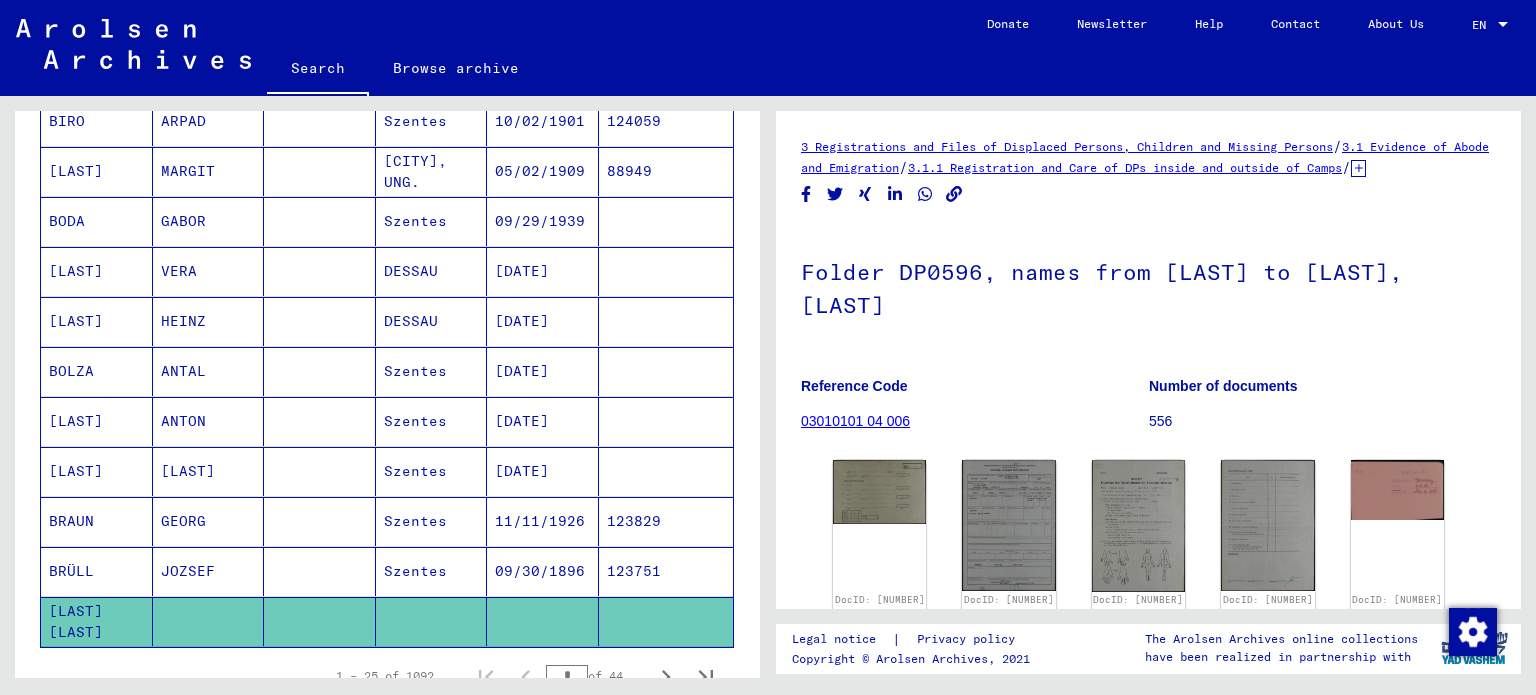 scroll, scrollTop: 0, scrollLeft: 0, axis: both 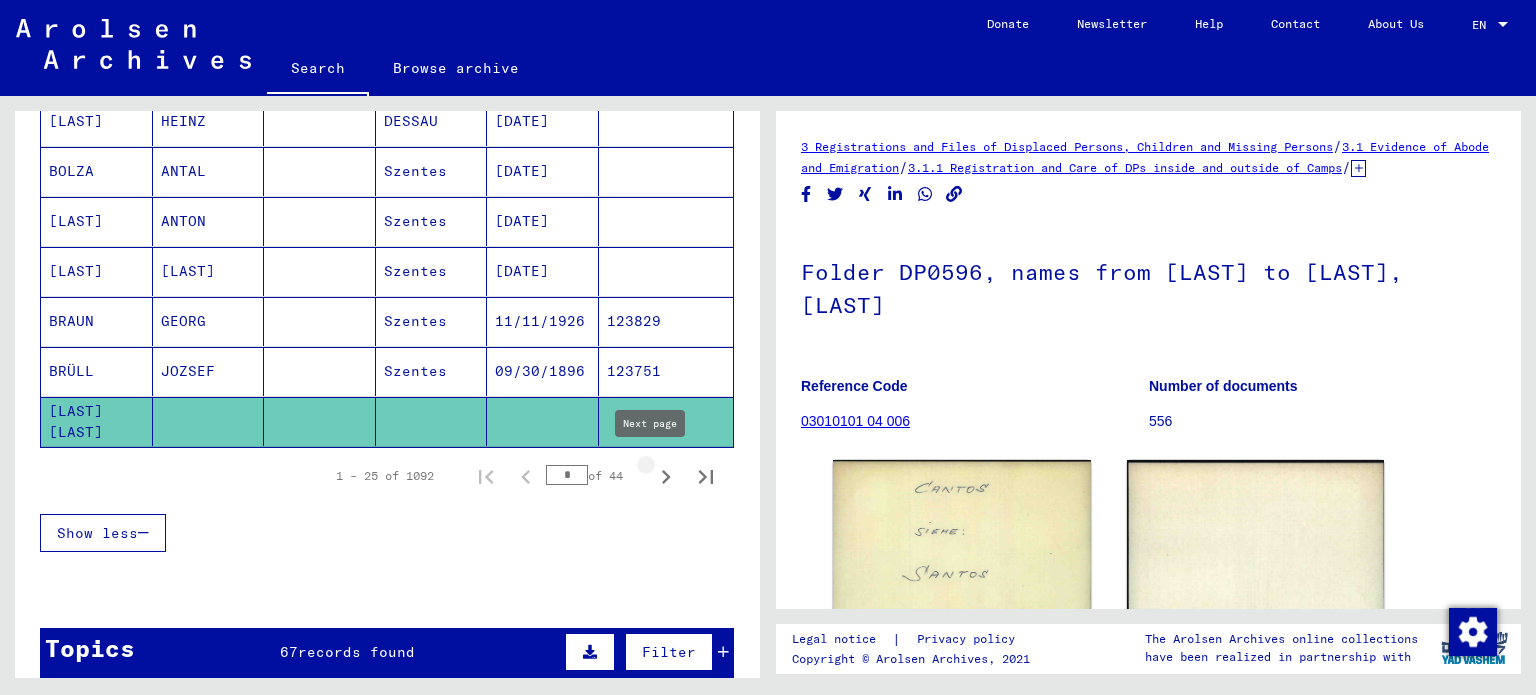 click 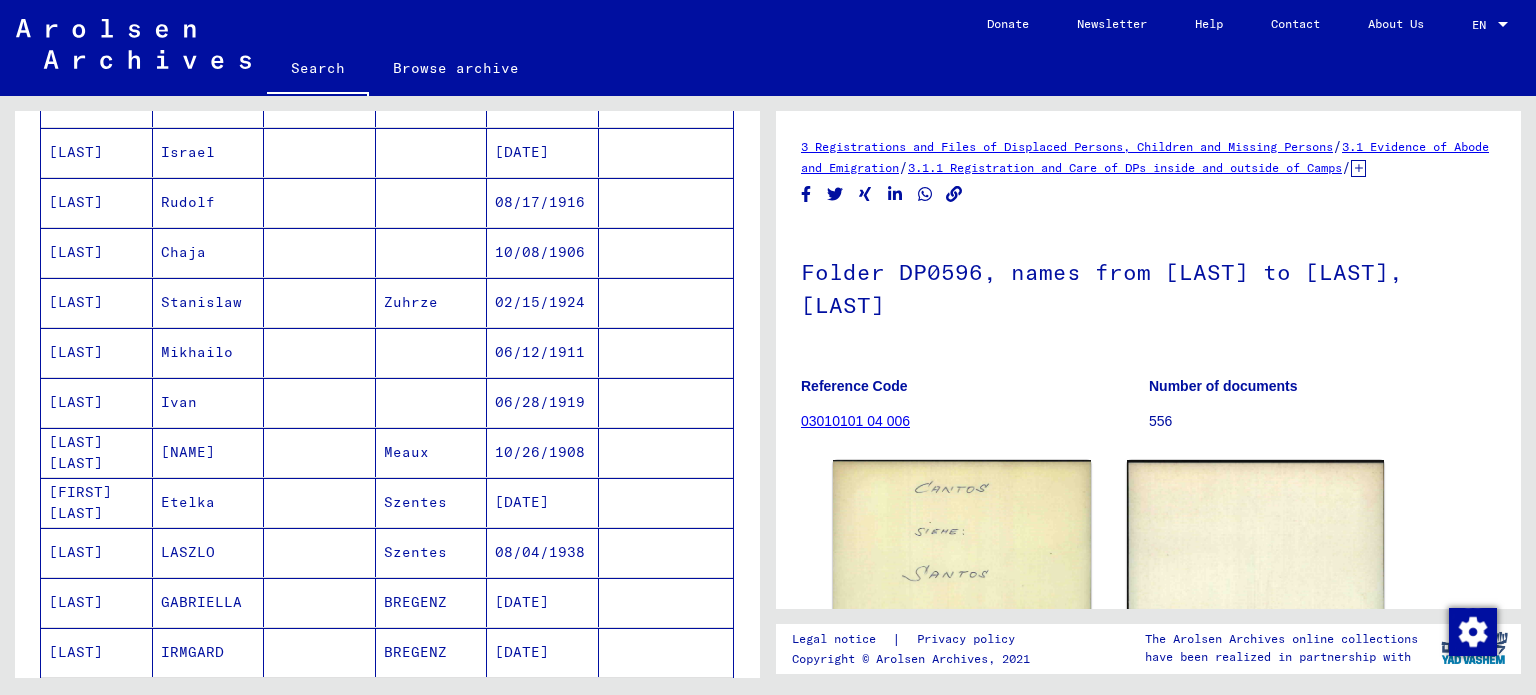 scroll, scrollTop: 1100, scrollLeft: 0, axis: vertical 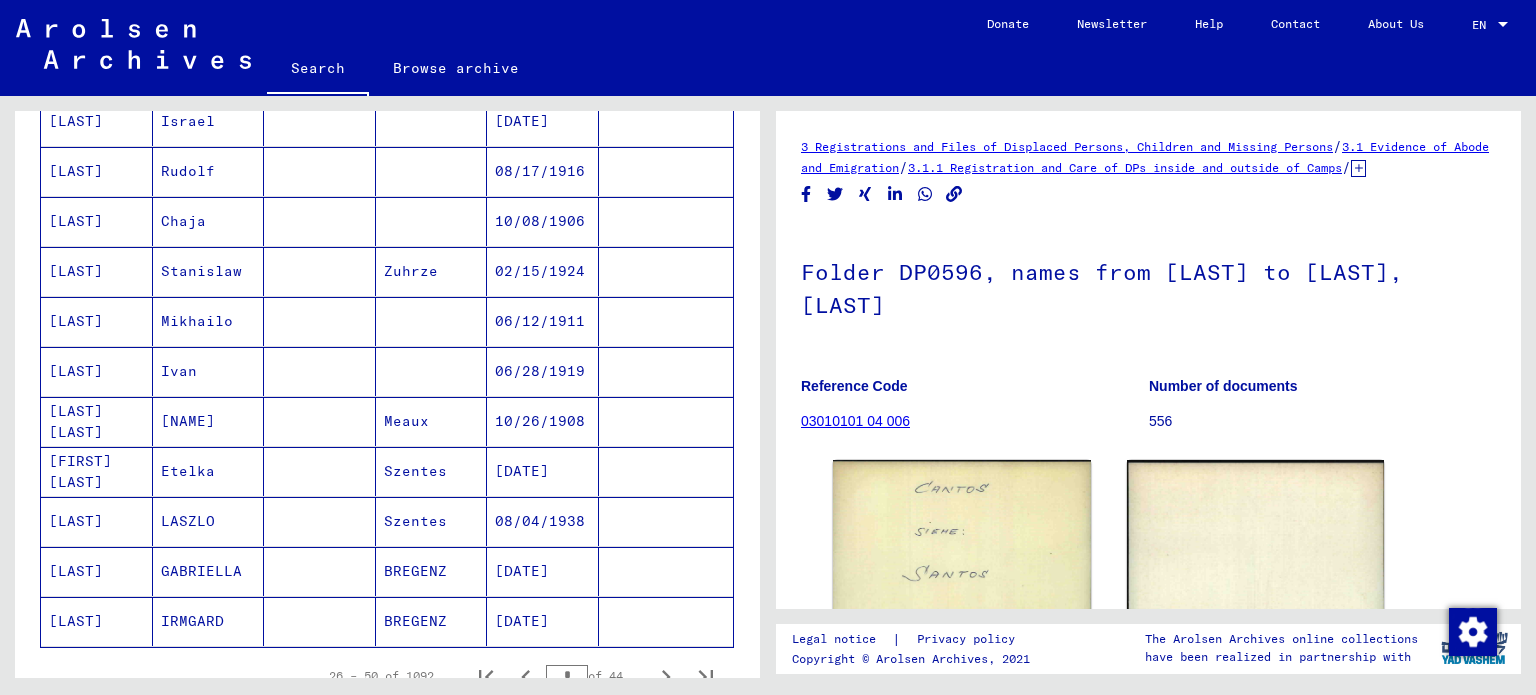 click on "[FIRST] [LAST]" at bounding box center [97, 521] 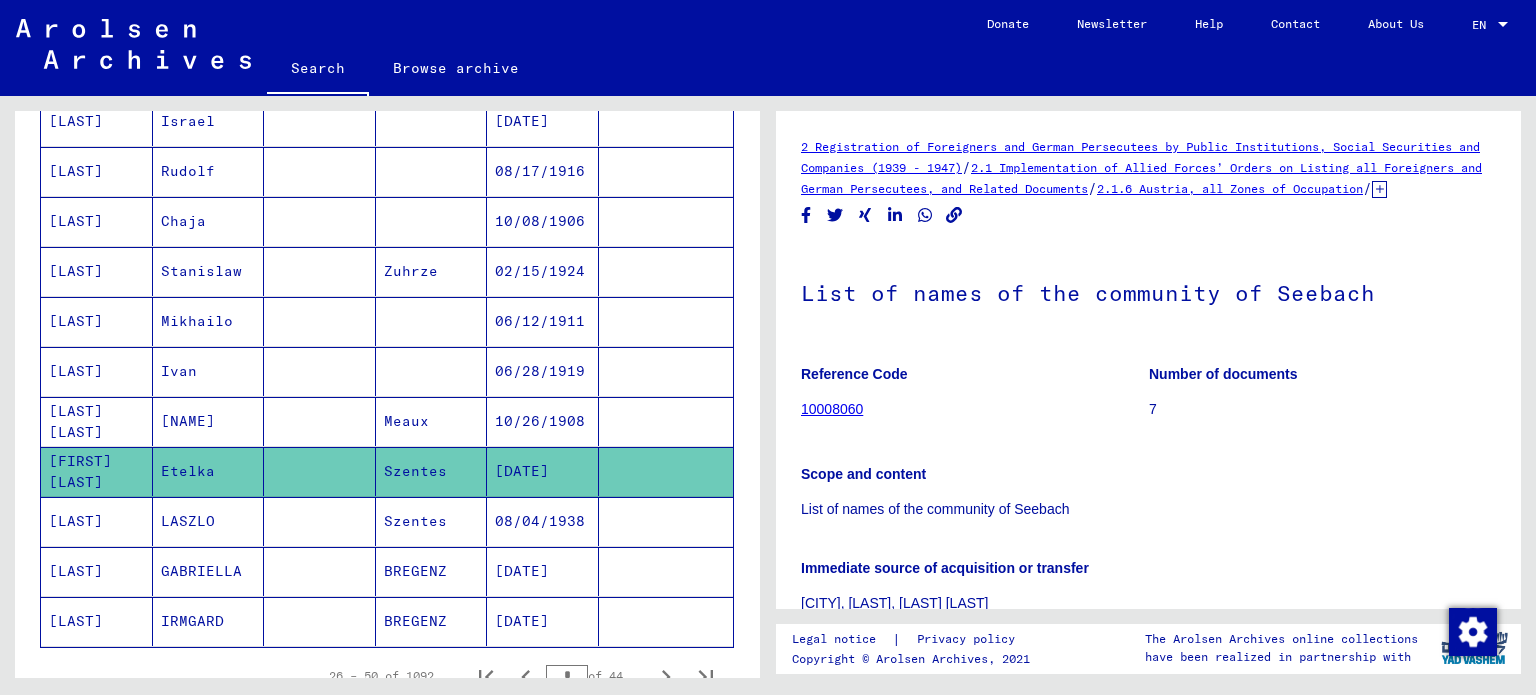 scroll, scrollTop: 0, scrollLeft: 0, axis: both 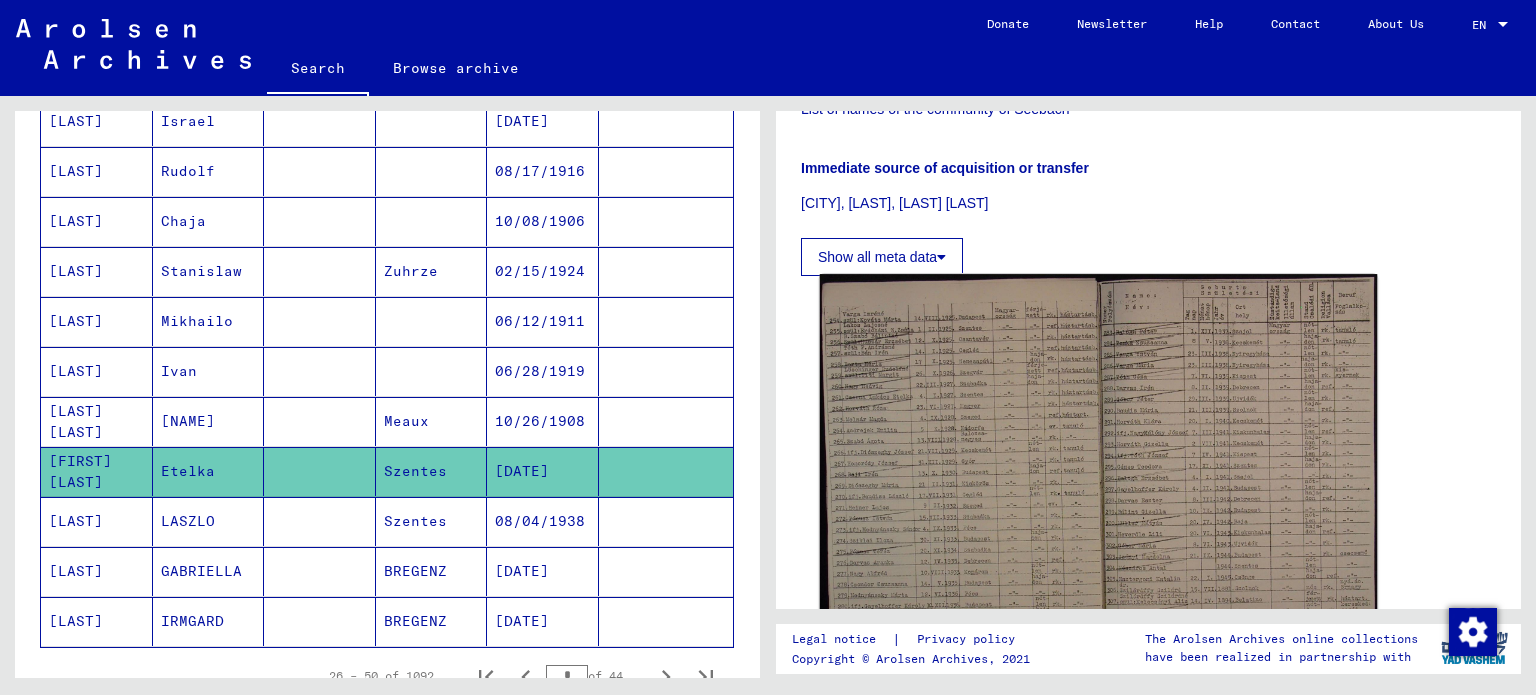 click 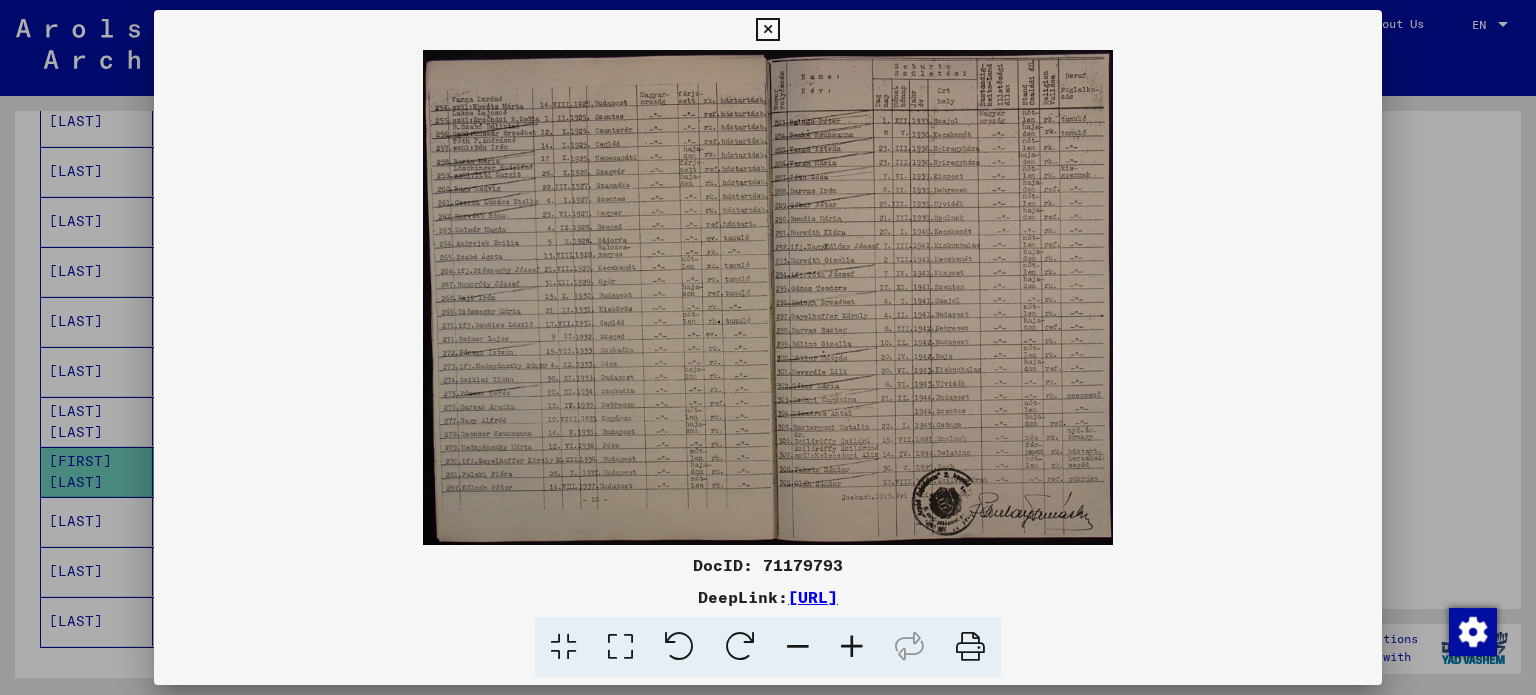 click at bounding box center (768, 347) 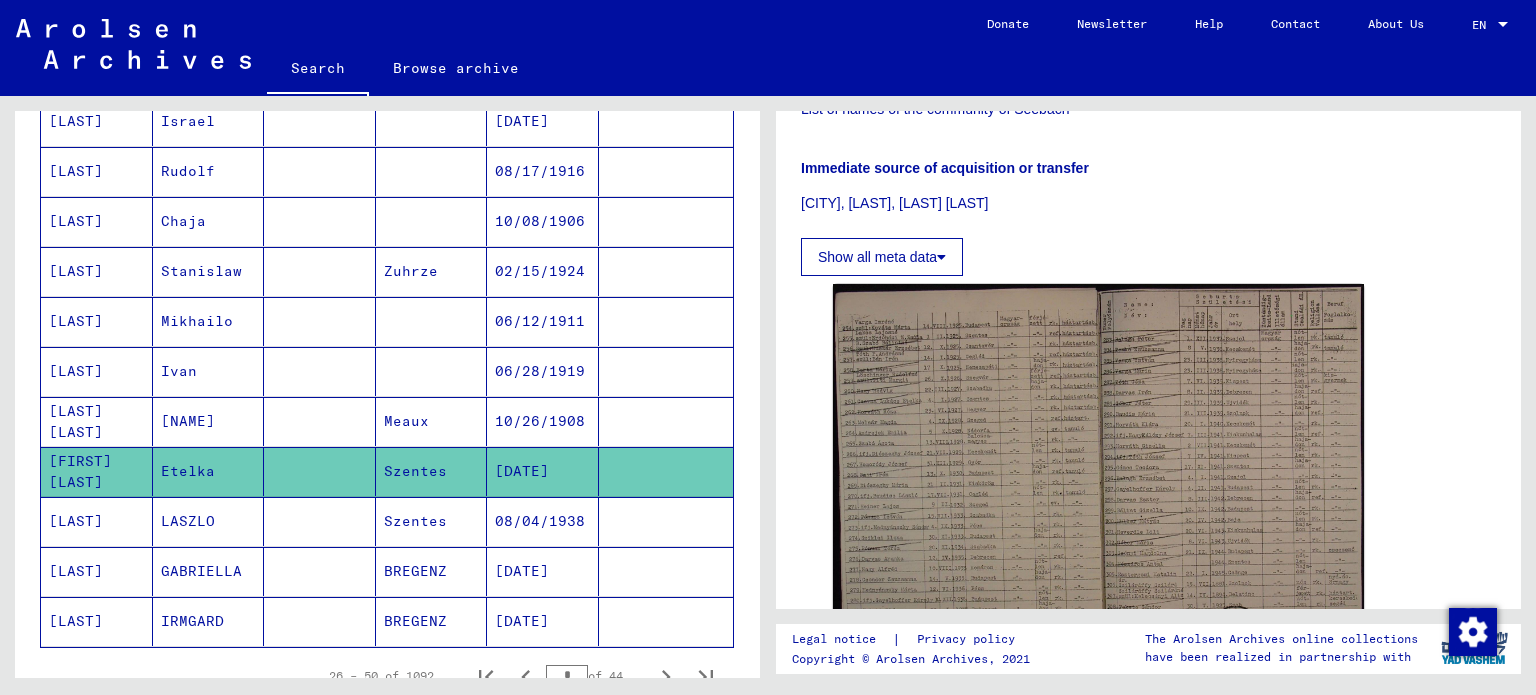 click on "[LAST]" at bounding box center [97, 571] 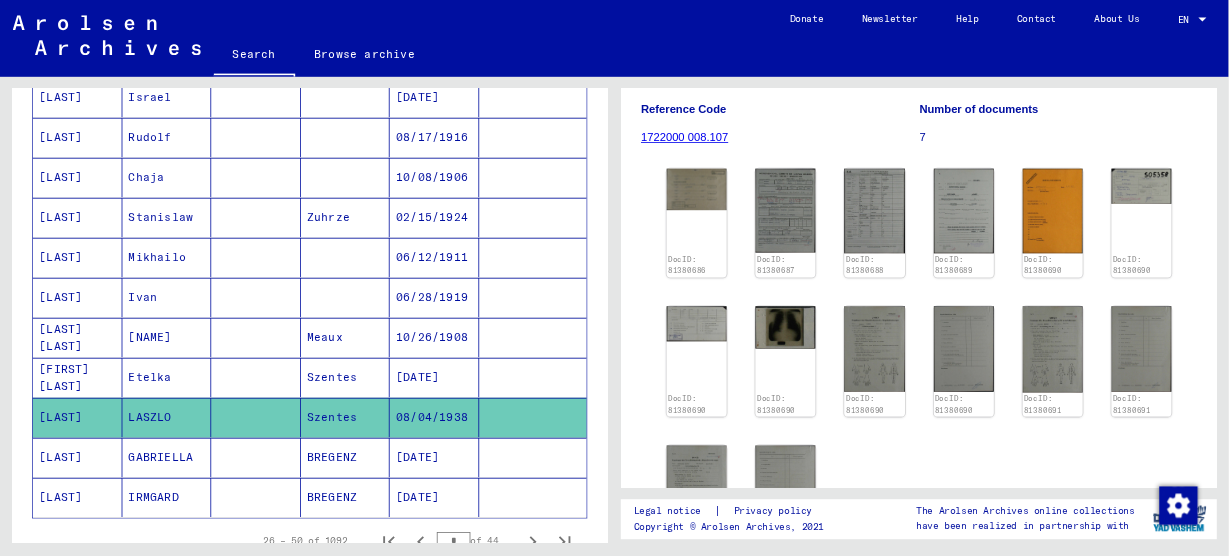 scroll, scrollTop: 300, scrollLeft: 0, axis: vertical 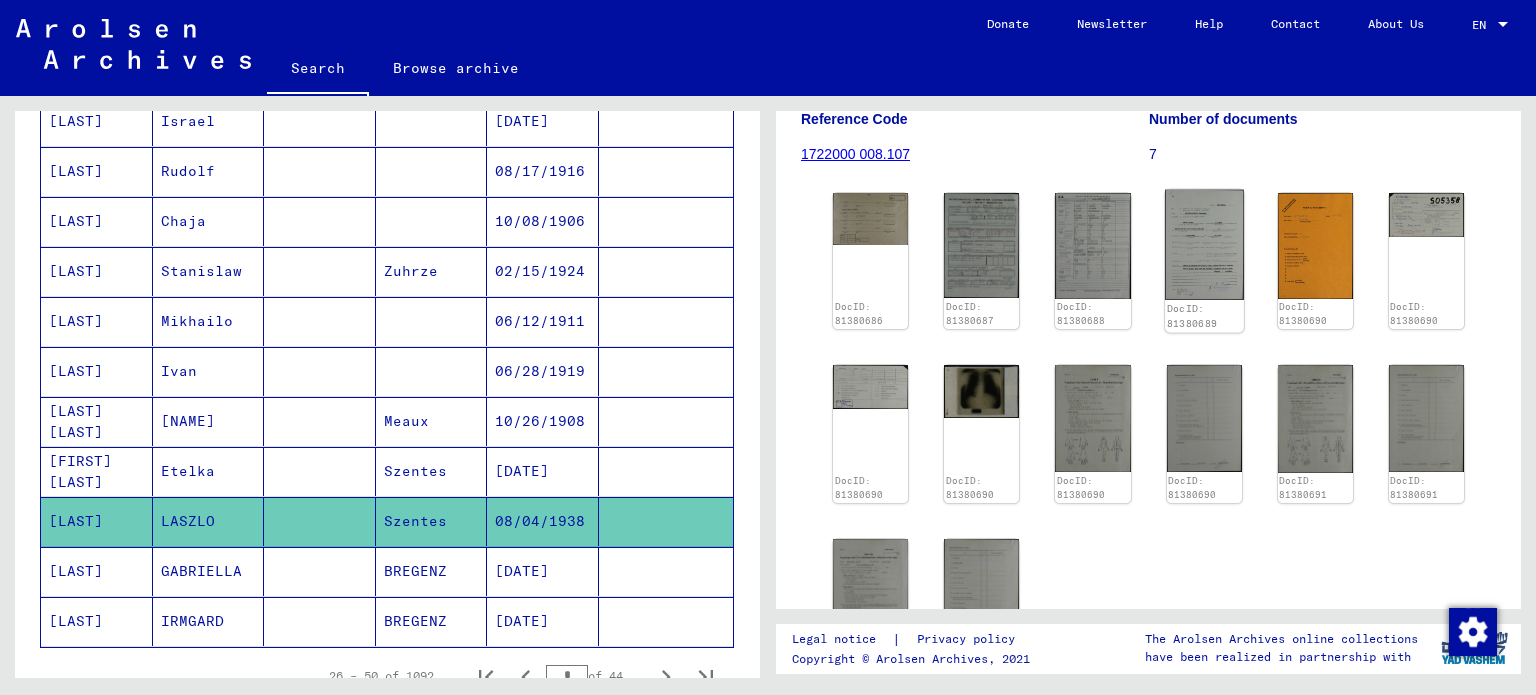 click 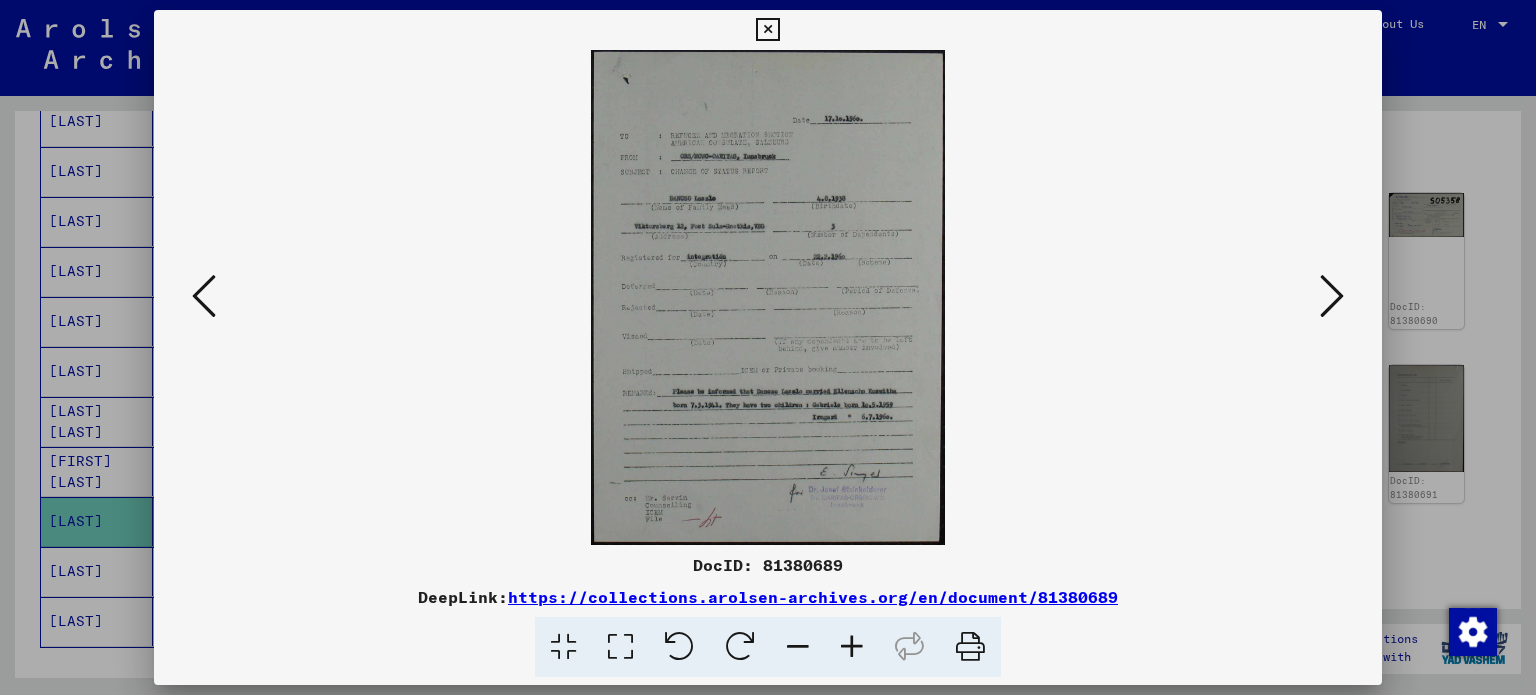 click at bounding box center (768, 297) 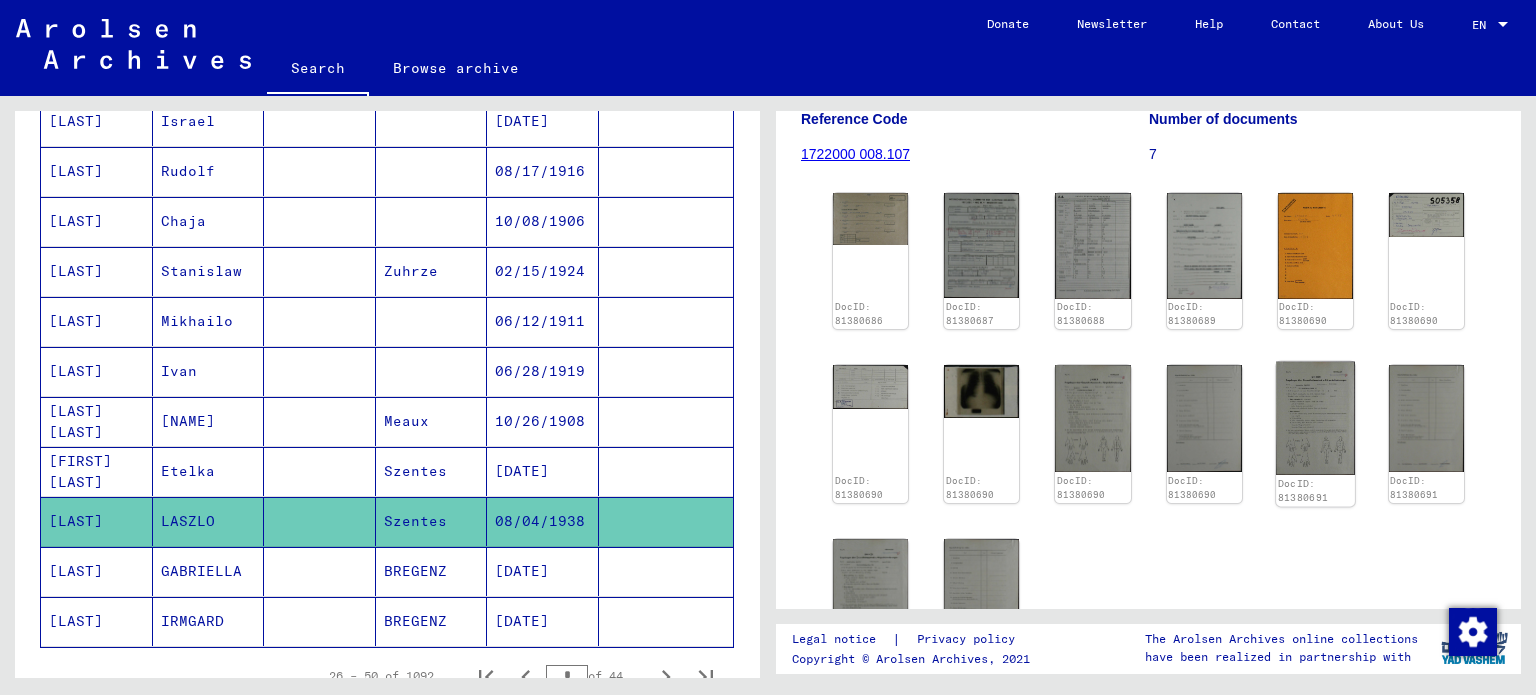 click 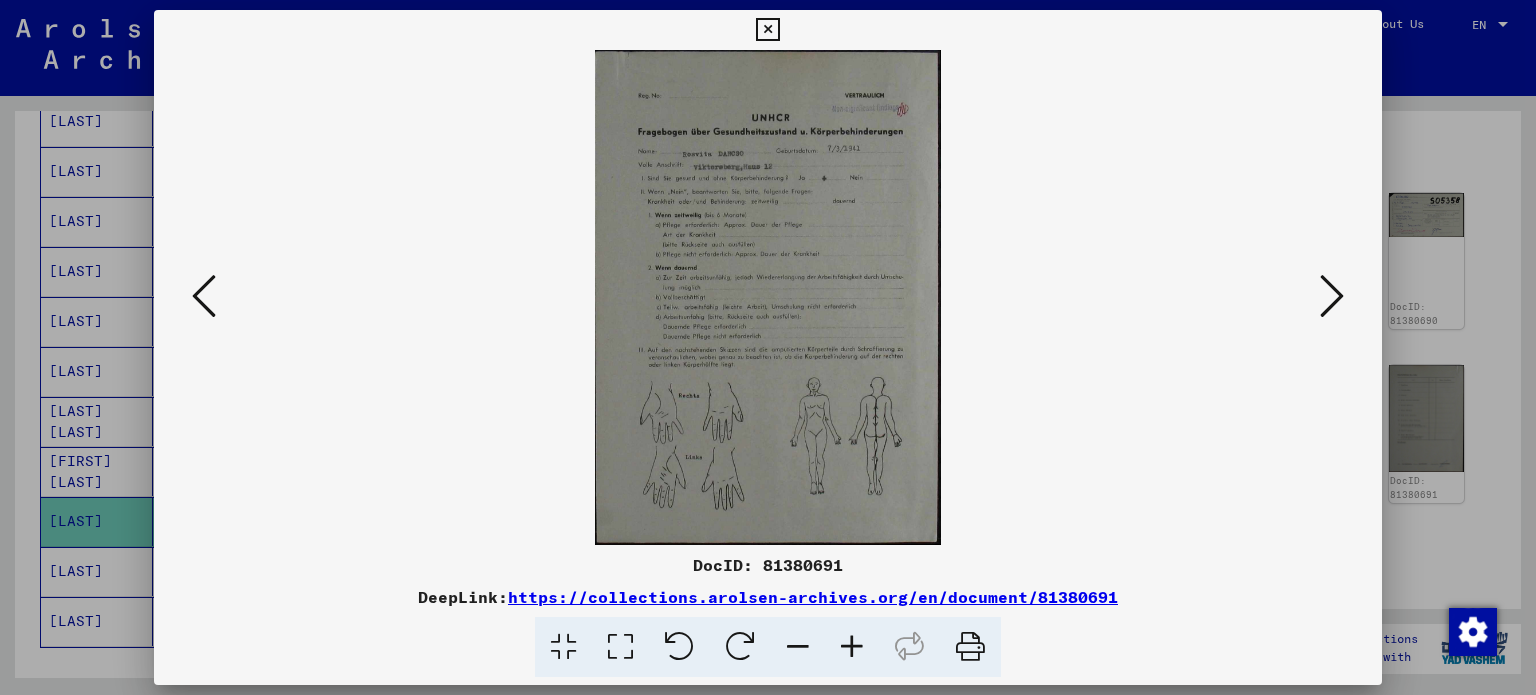 type 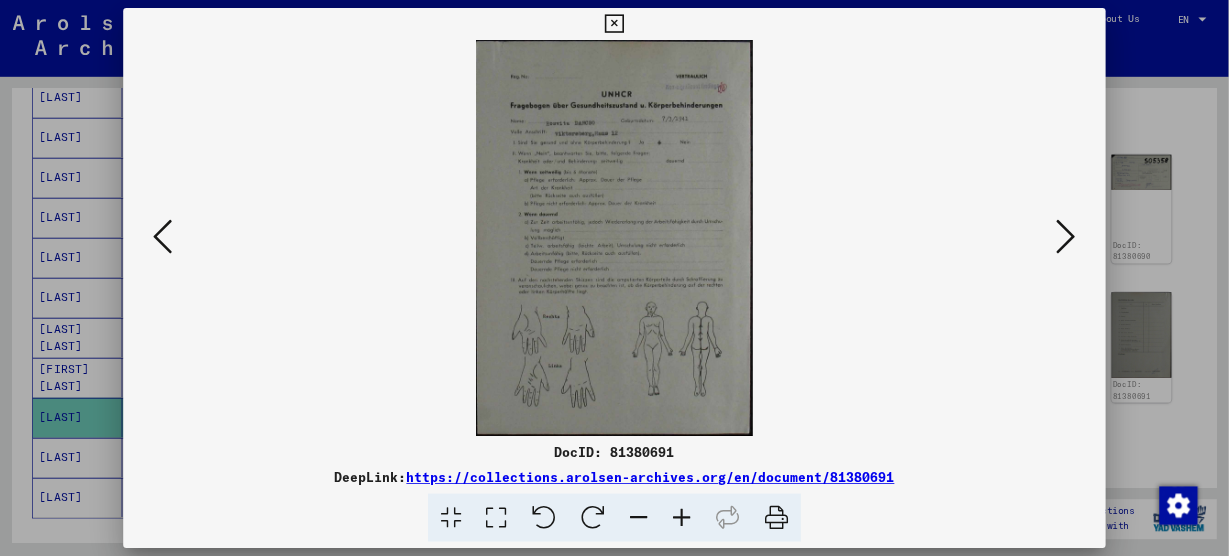 scroll, scrollTop: 1100, scrollLeft: 0, axis: vertical 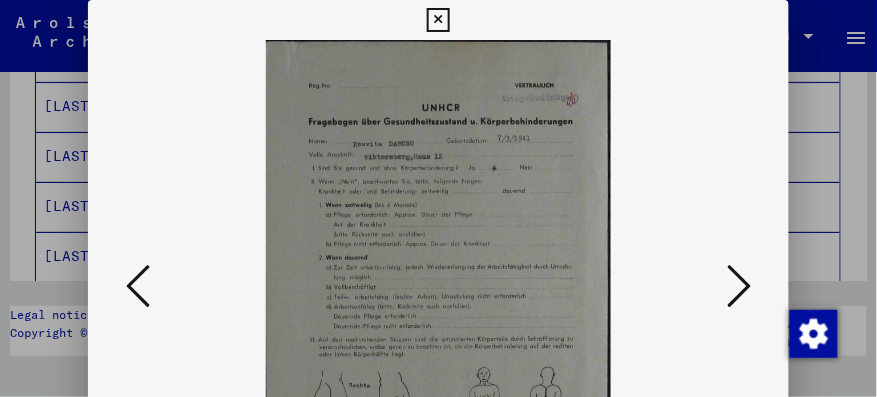 drag, startPoint x: 478, startPoint y: 366, endPoint x: 464, endPoint y: 208, distance: 158.61903 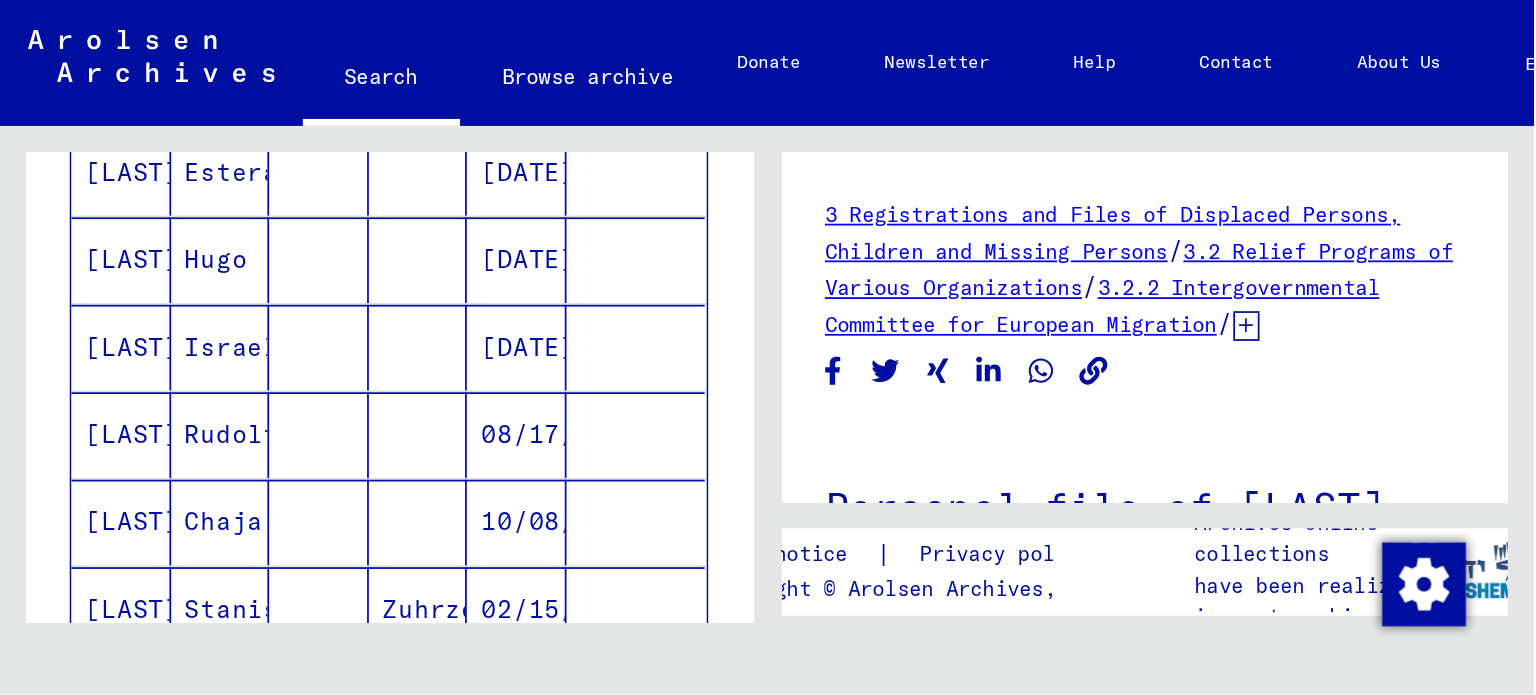 scroll, scrollTop: 0, scrollLeft: 0, axis: both 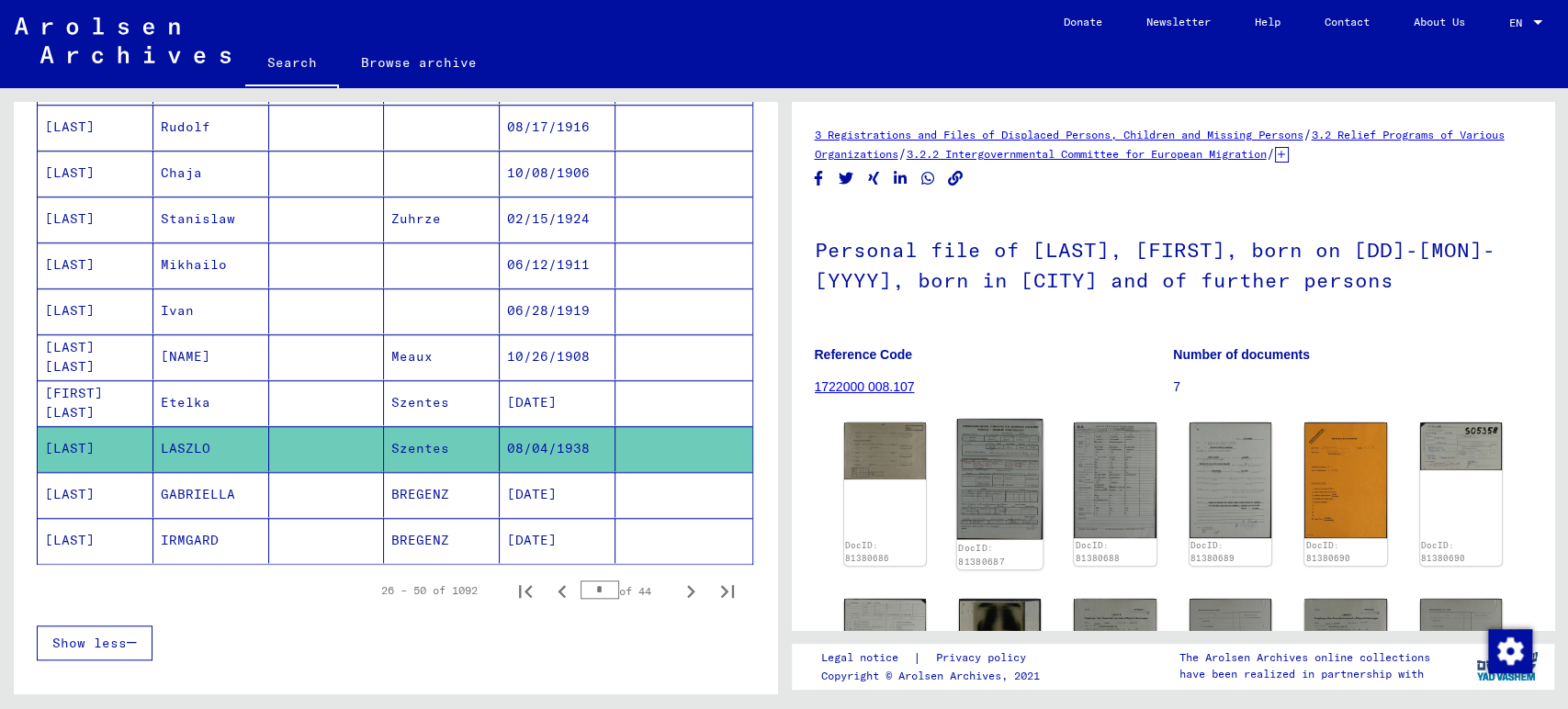 click 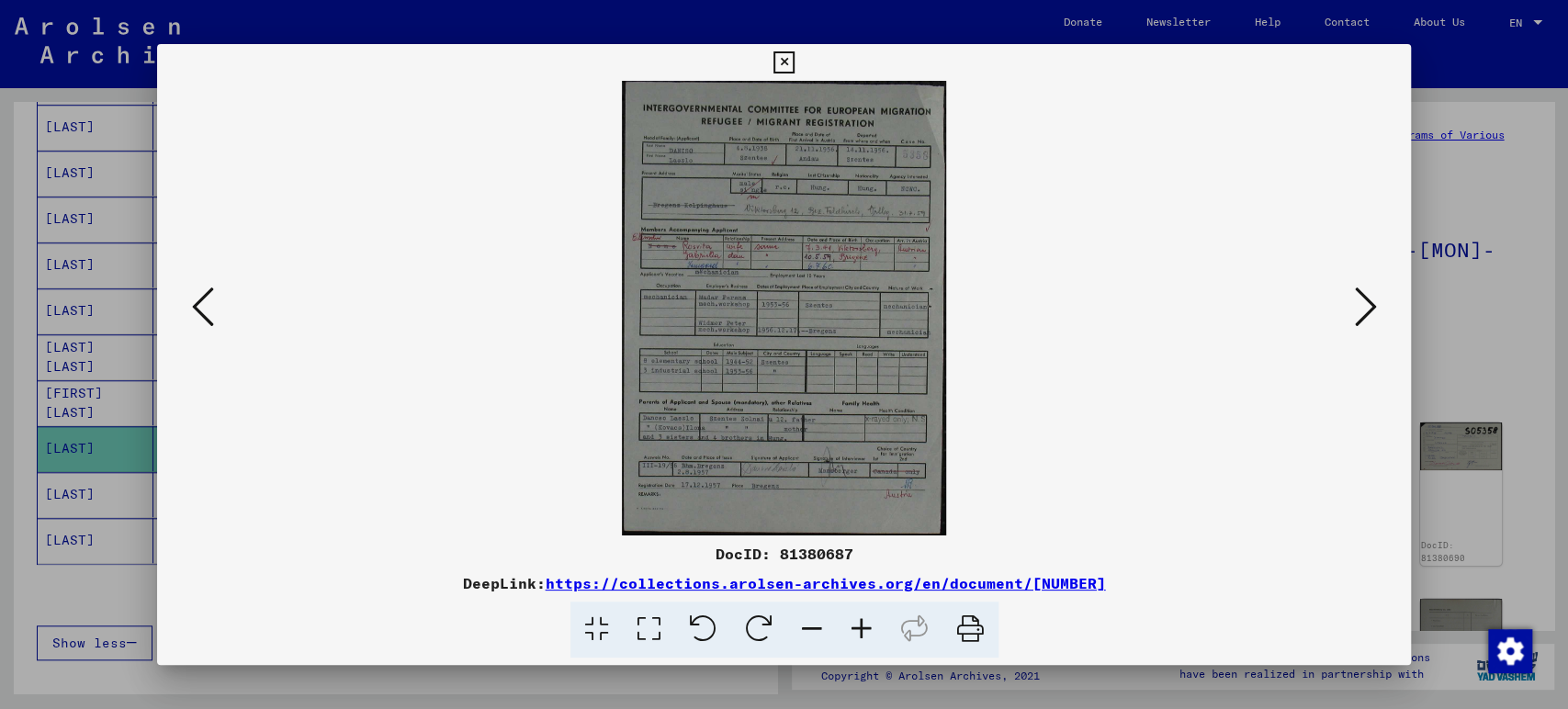 type 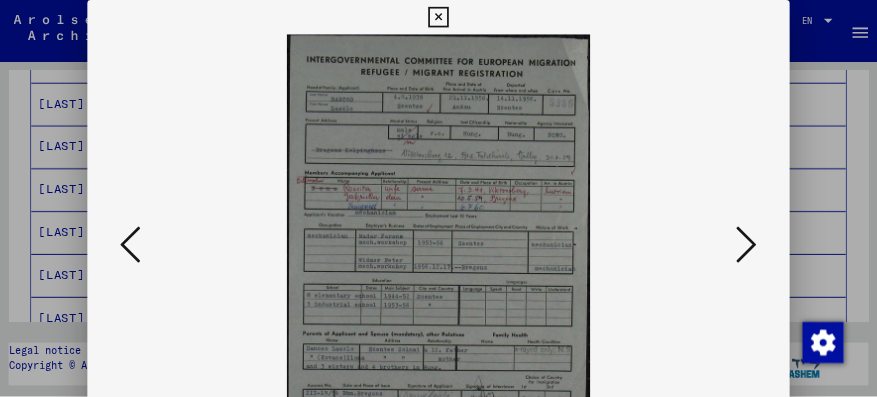 scroll, scrollTop: 1157, scrollLeft: 0, axis: vertical 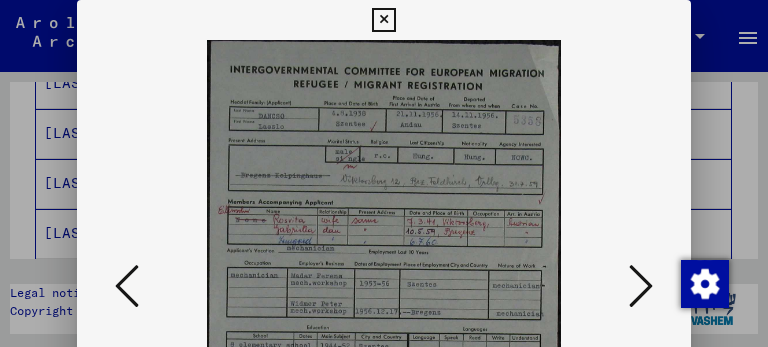 drag, startPoint x: 401, startPoint y: 304, endPoint x: 398, endPoint y: 226, distance: 78.05767 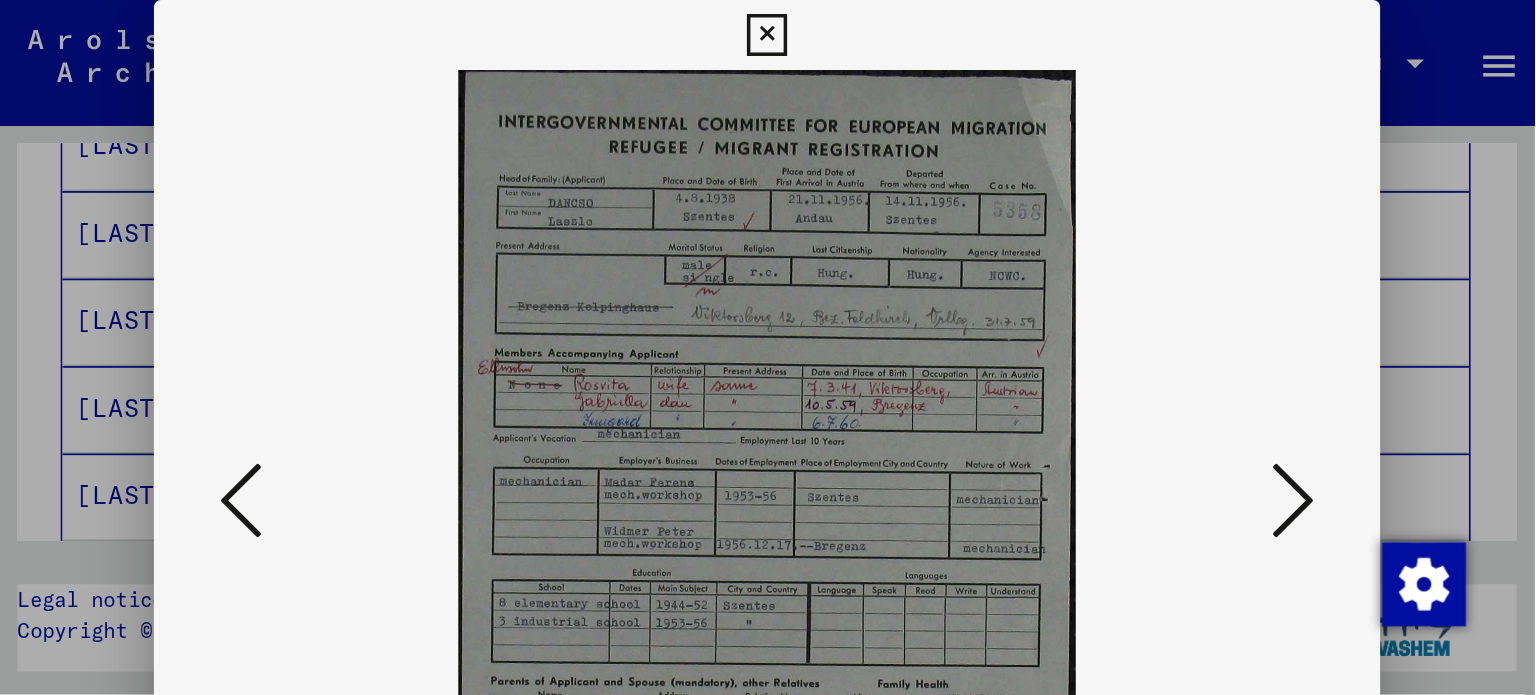 scroll, scrollTop: 1145, scrollLeft: 0, axis: vertical 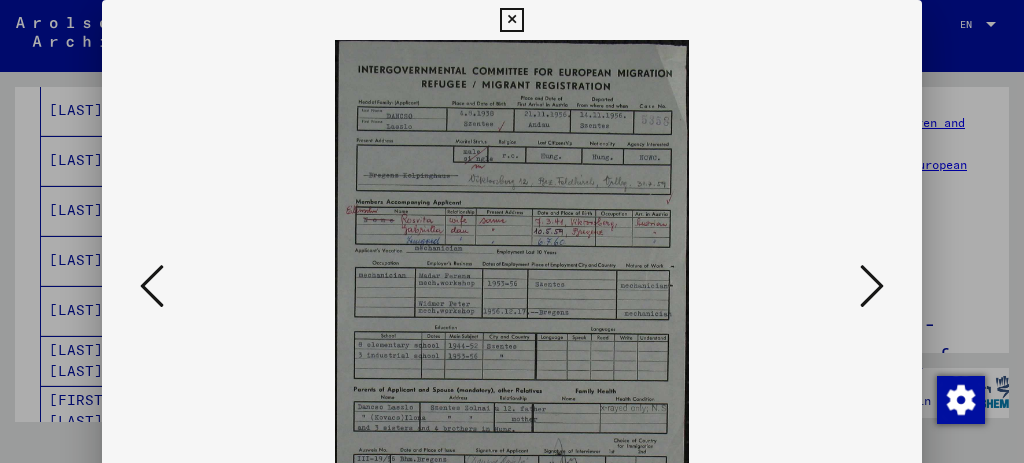 drag, startPoint x: 509, startPoint y: 426, endPoint x: 515, endPoint y: 347, distance: 79.22752 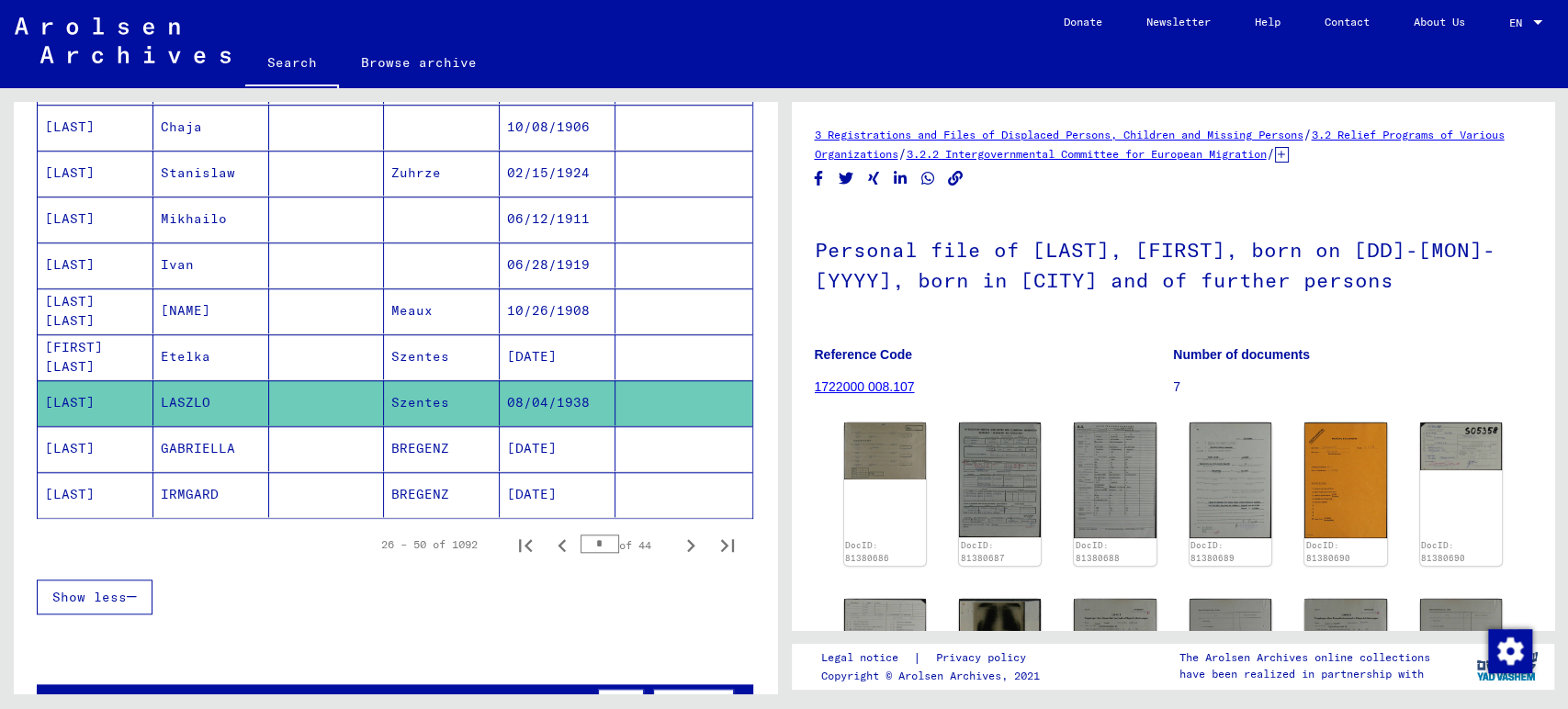 scroll, scrollTop: 1052, scrollLeft: 0, axis: vertical 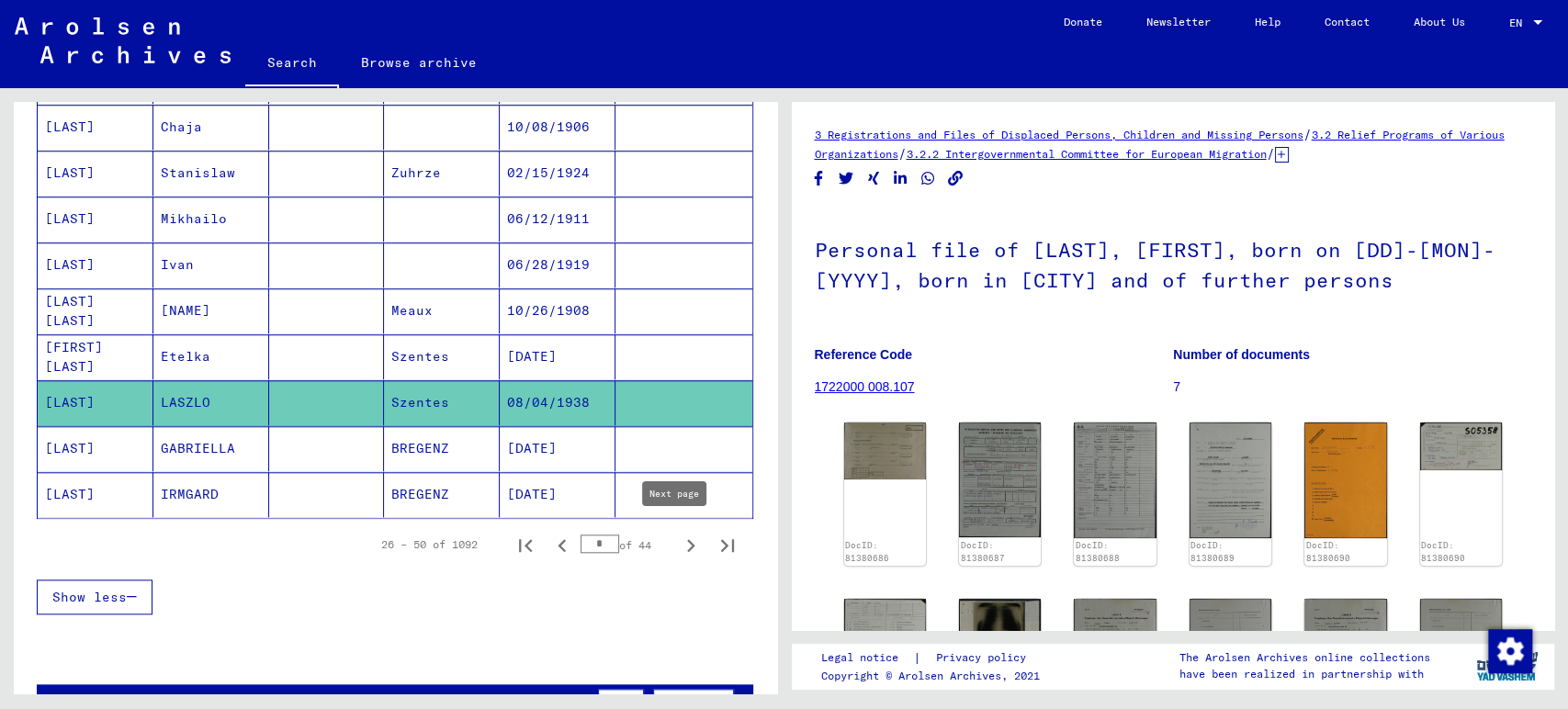 click 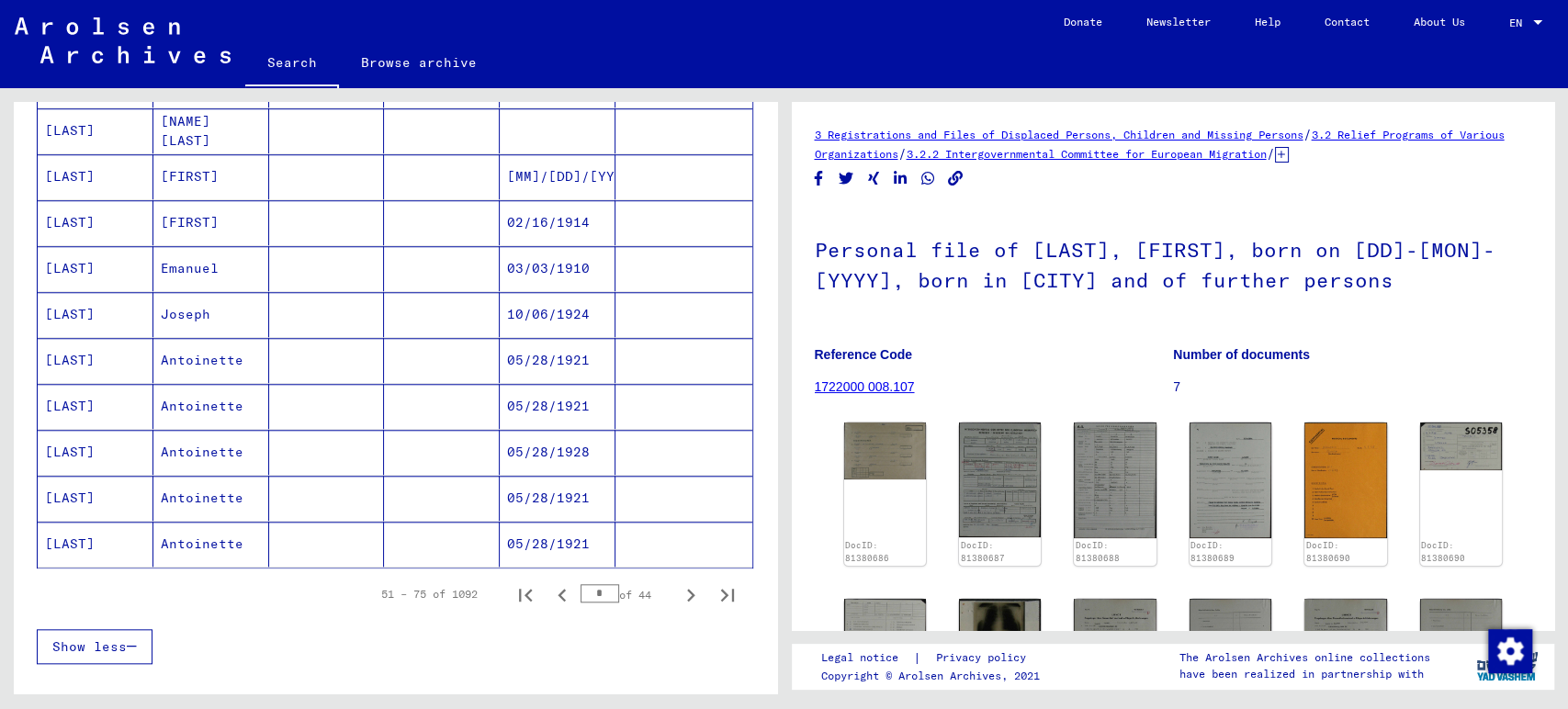 scroll, scrollTop: 1052, scrollLeft: 0, axis: vertical 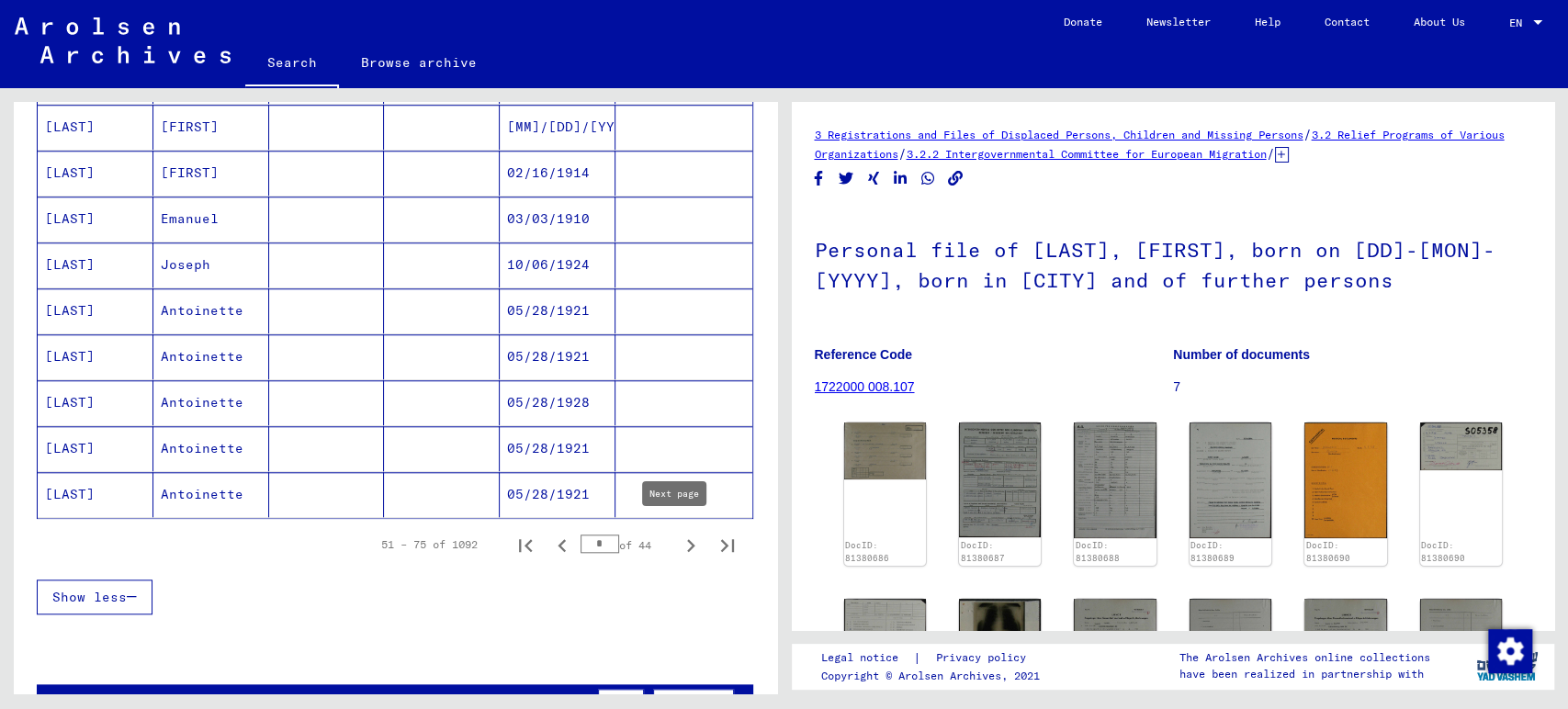 click 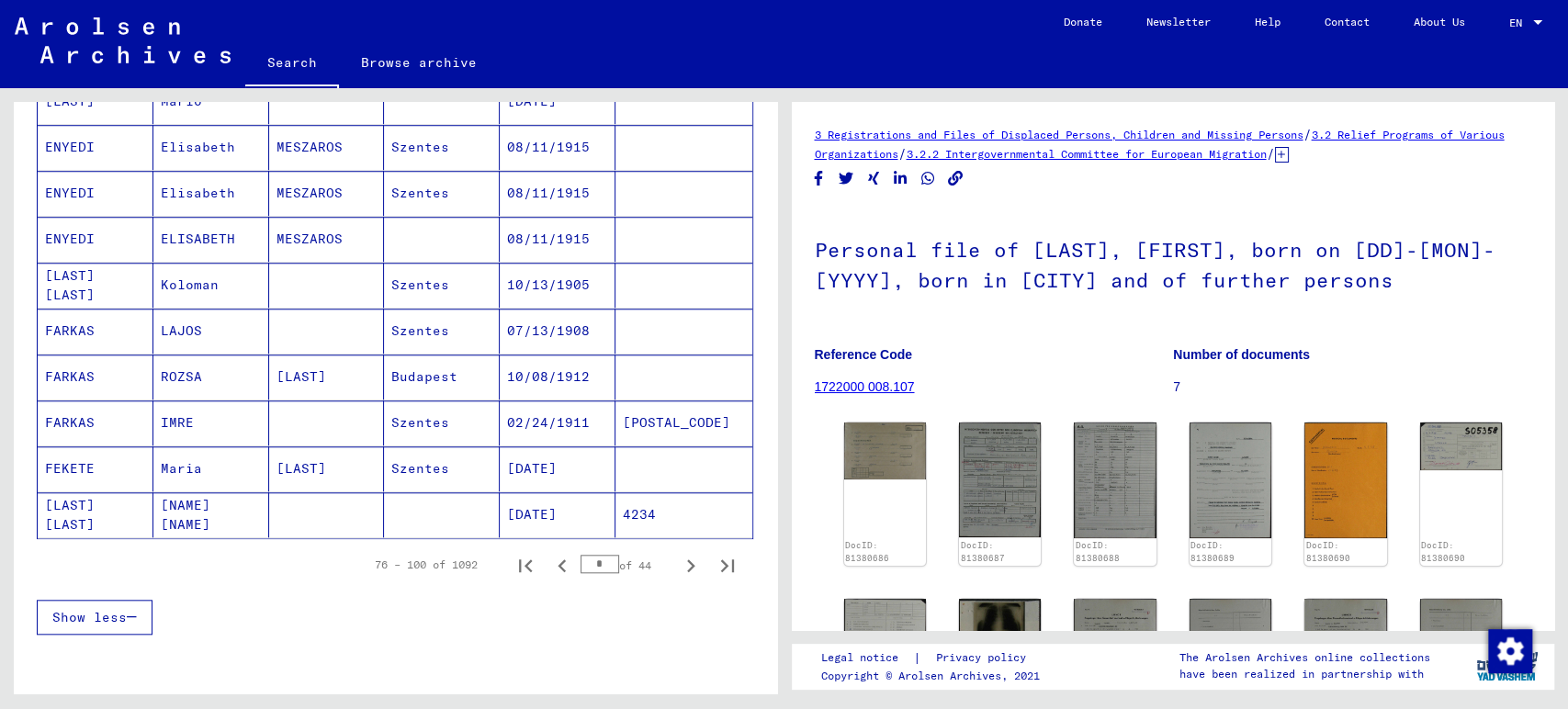 scroll, scrollTop: 1052, scrollLeft: 0, axis: vertical 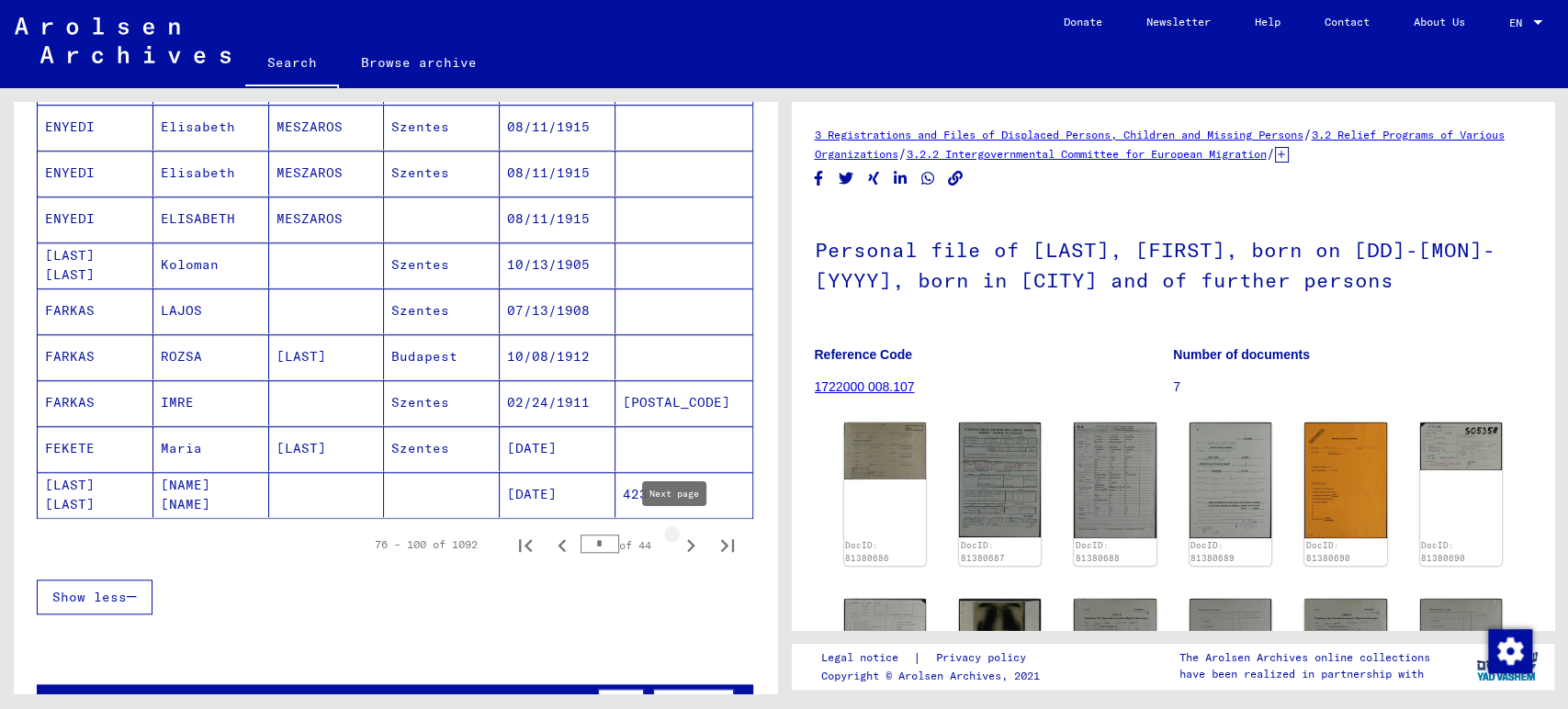 click 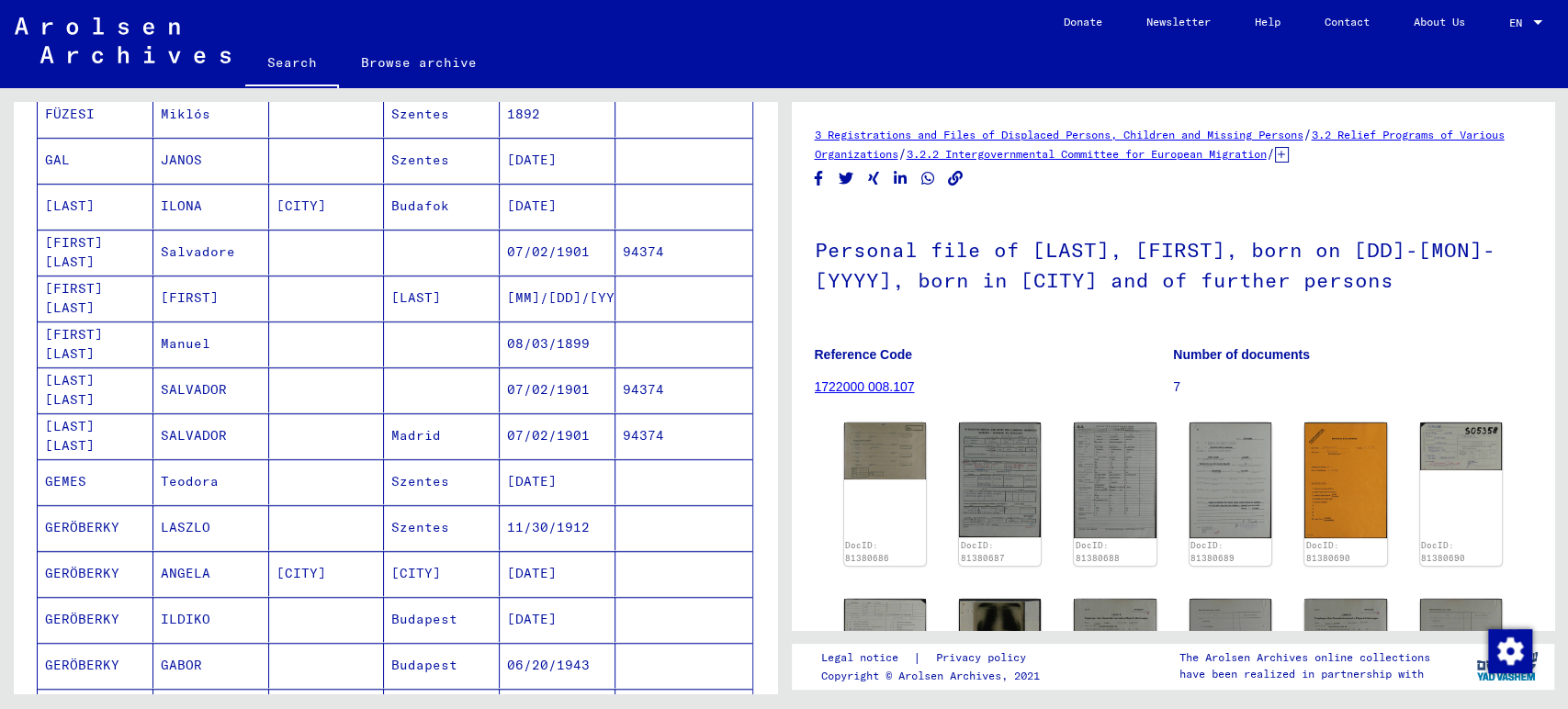 scroll, scrollTop: 746, scrollLeft: 0, axis: vertical 